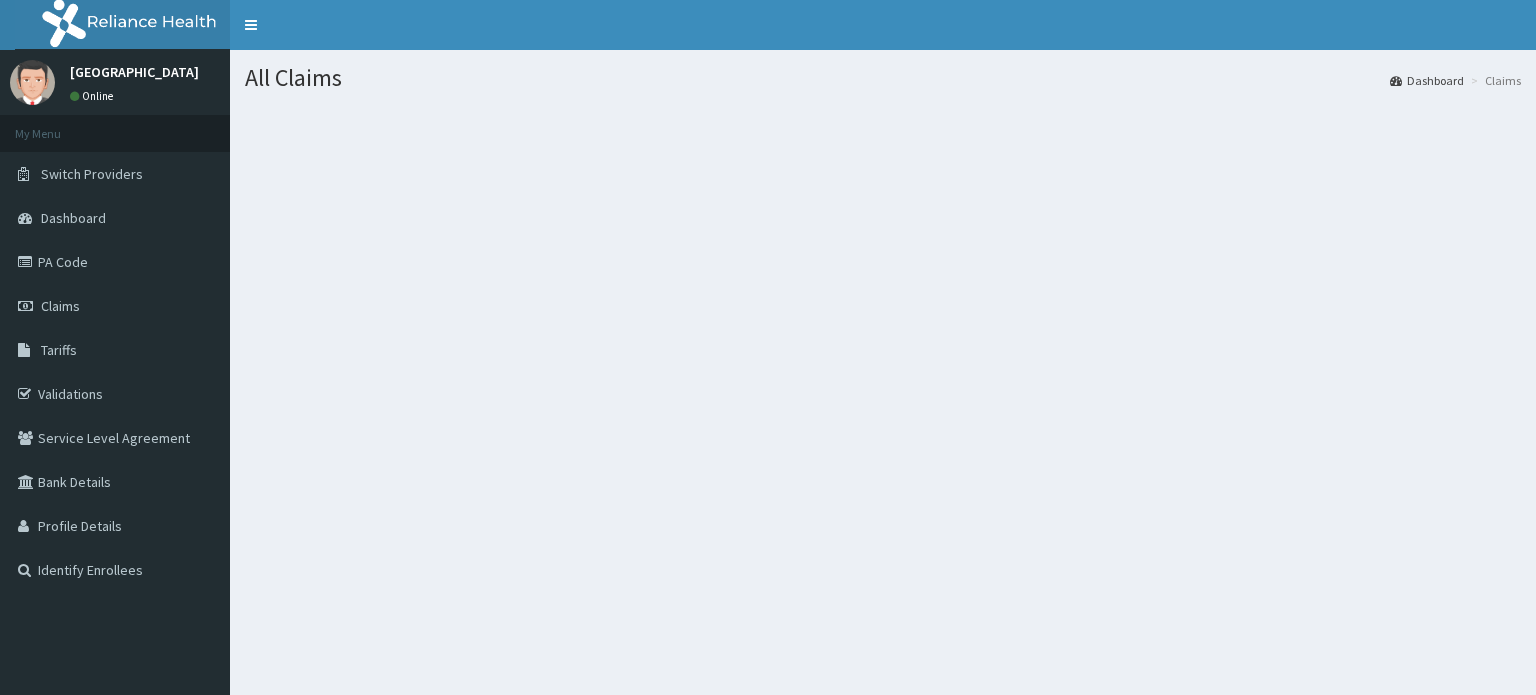 scroll, scrollTop: 0, scrollLeft: 0, axis: both 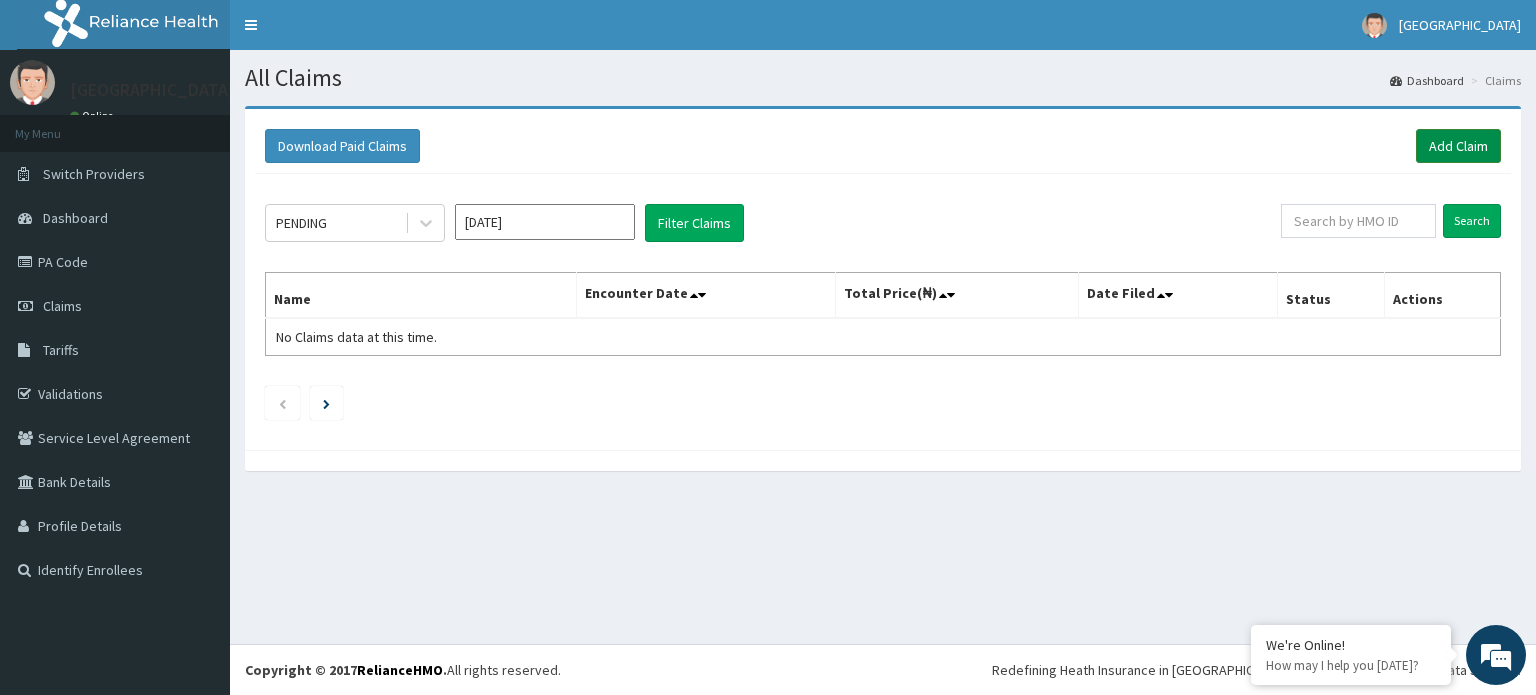 click on "Add Claim" at bounding box center [1458, 146] 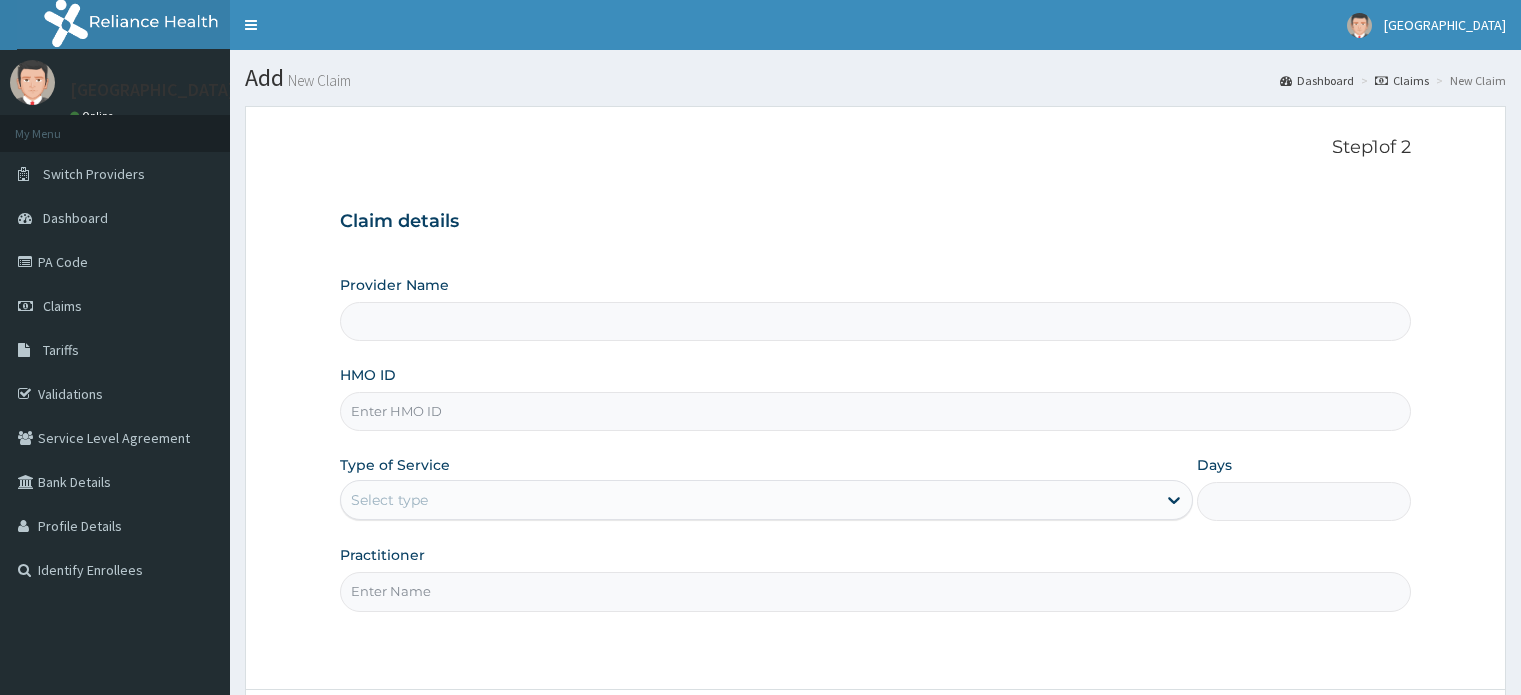 click on "Provider Name" at bounding box center [875, 321] 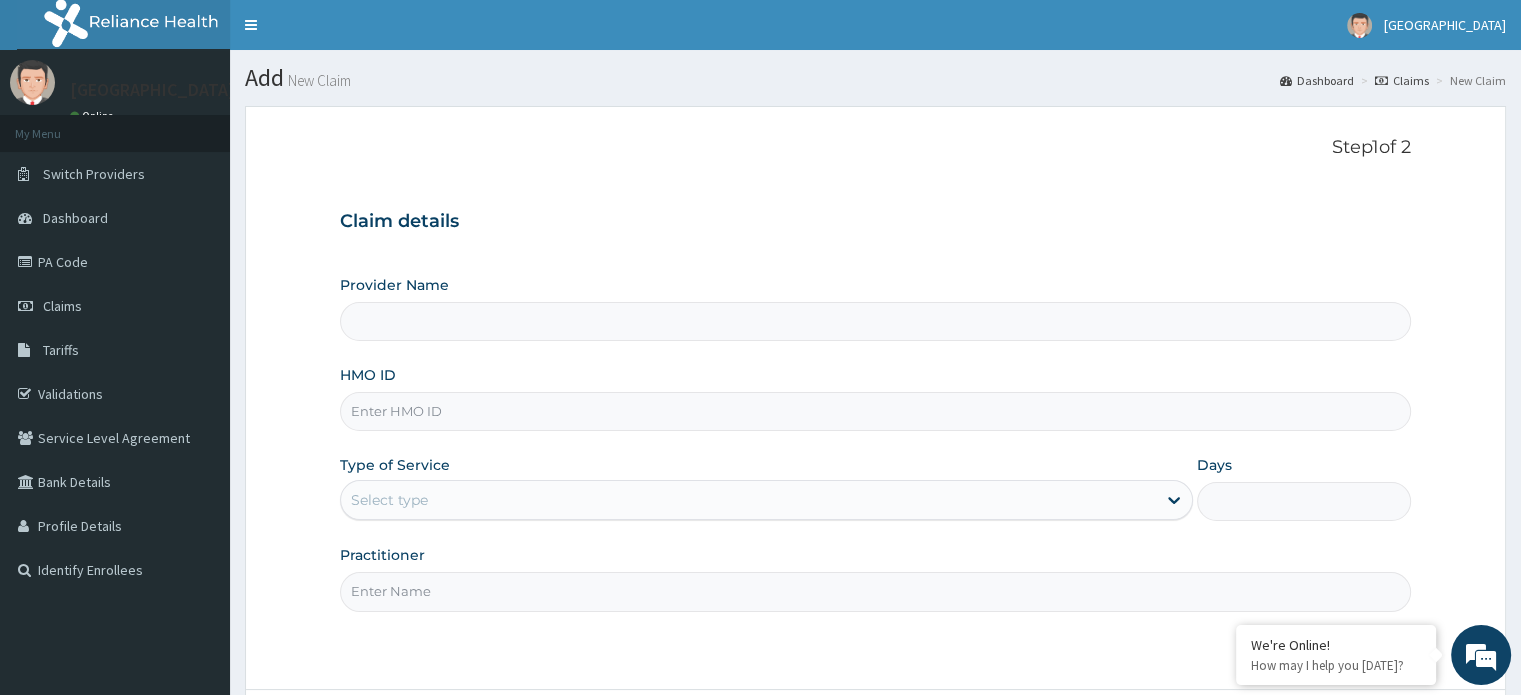 type on "[GEOGRAPHIC_DATA]" 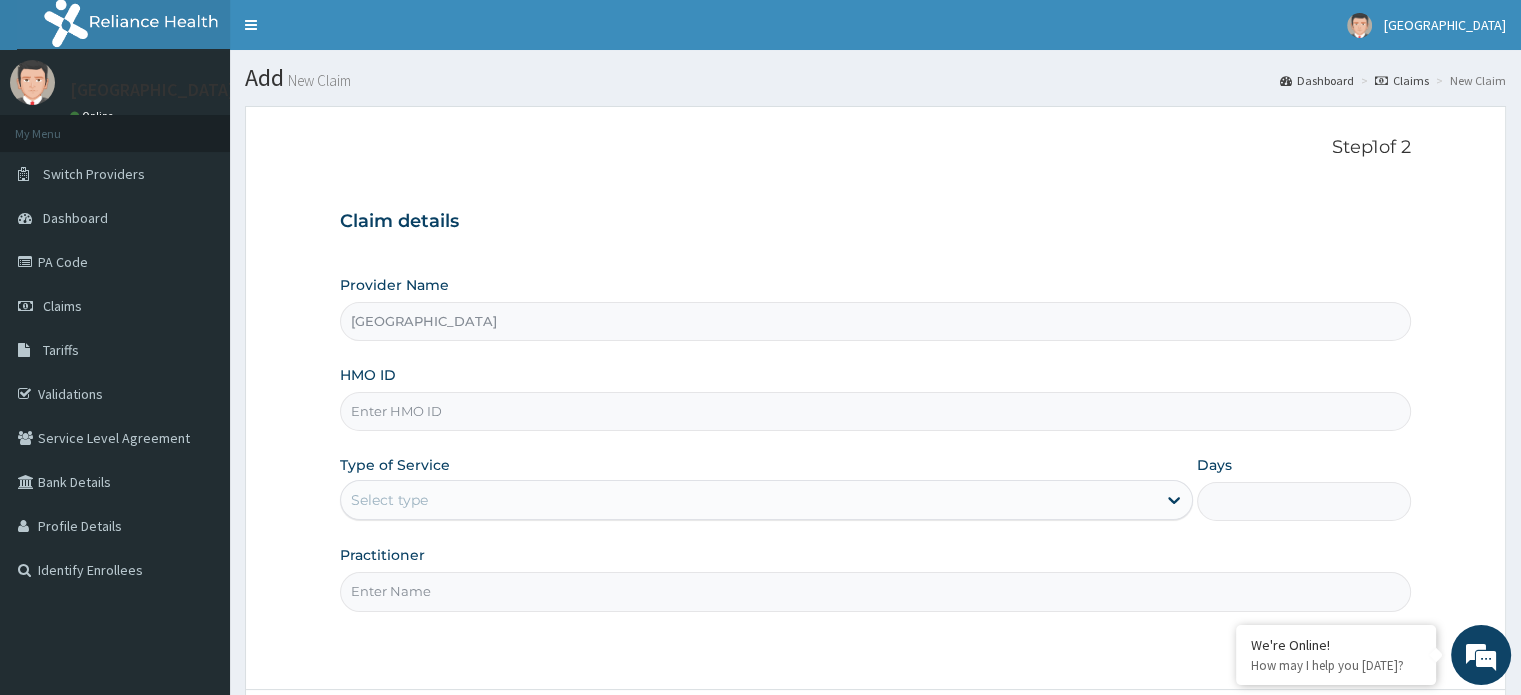 scroll, scrollTop: 0, scrollLeft: 0, axis: both 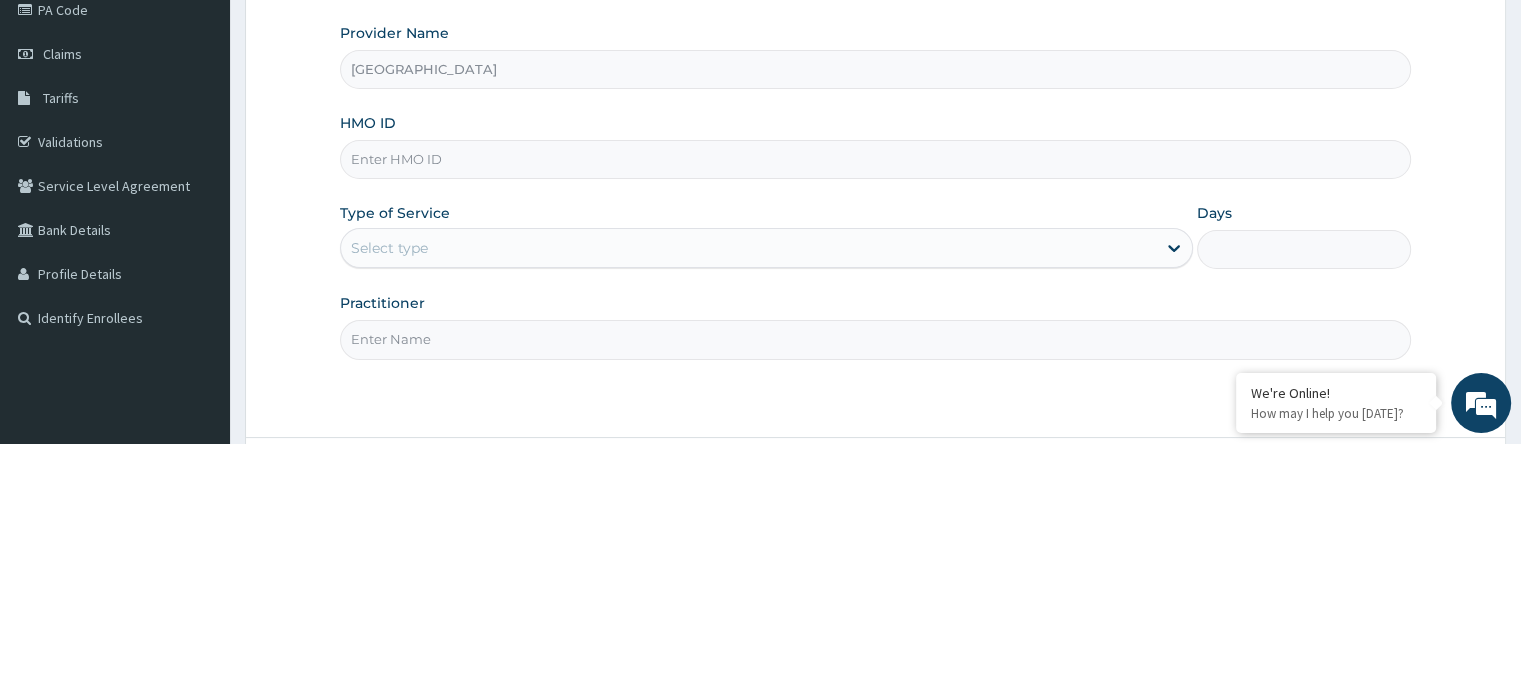 paste on "APQ/10001/A" 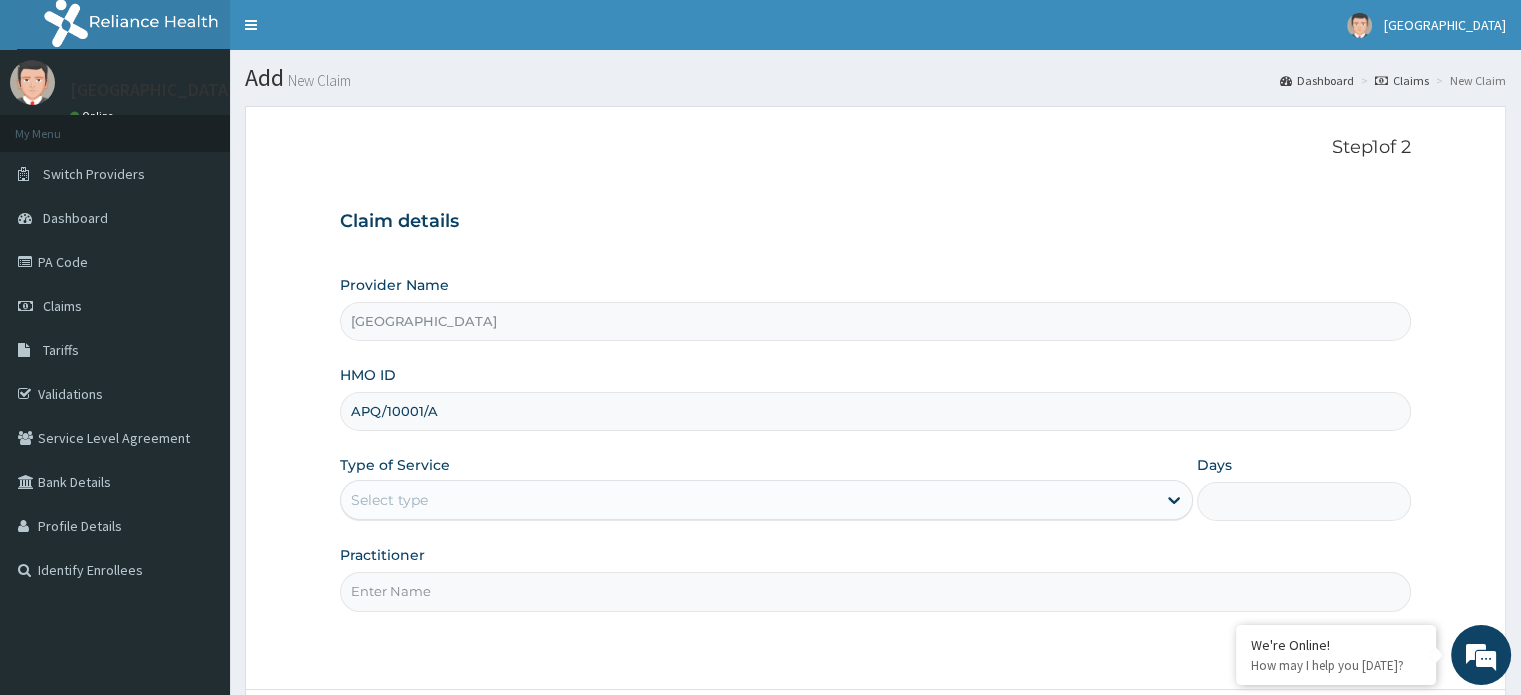 scroll, scrollTop: 0, scrollLeft: 0, axis: both 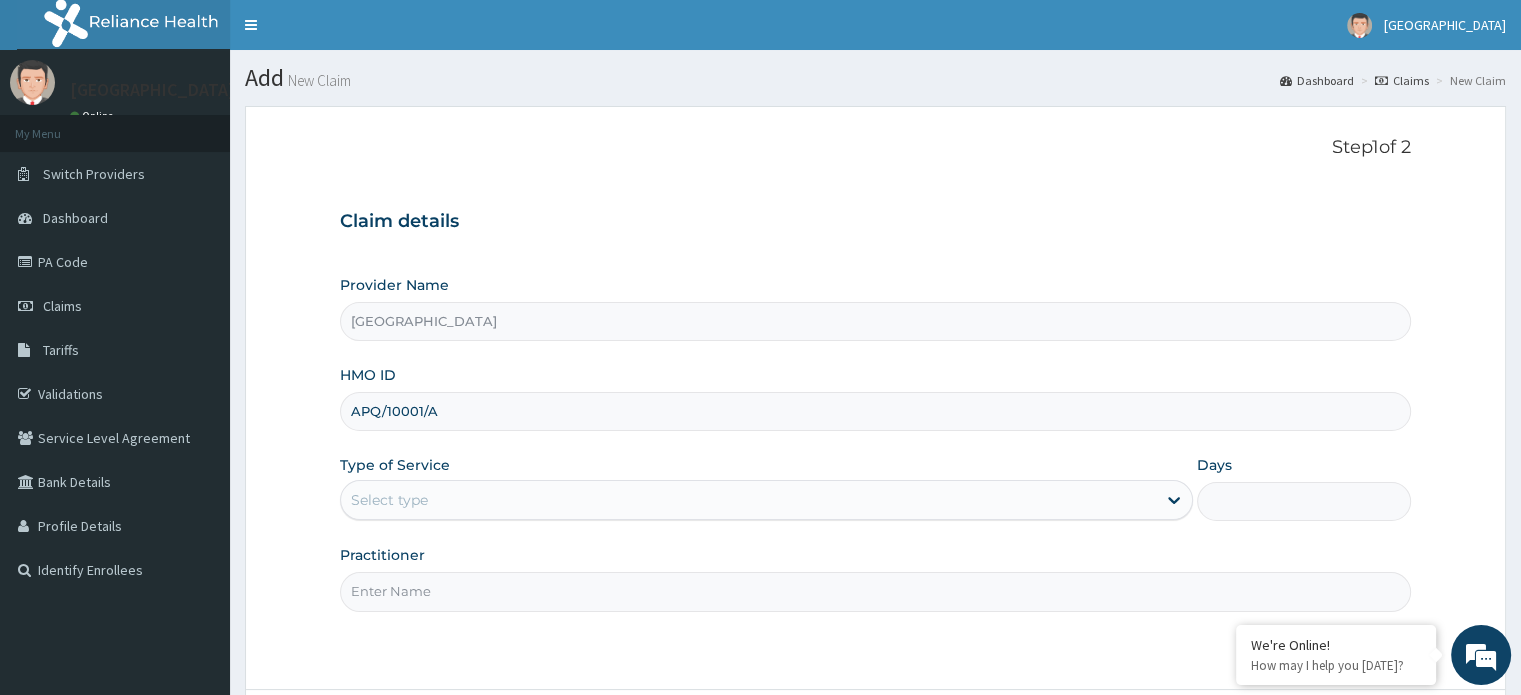 type on "APQ/10001/A" 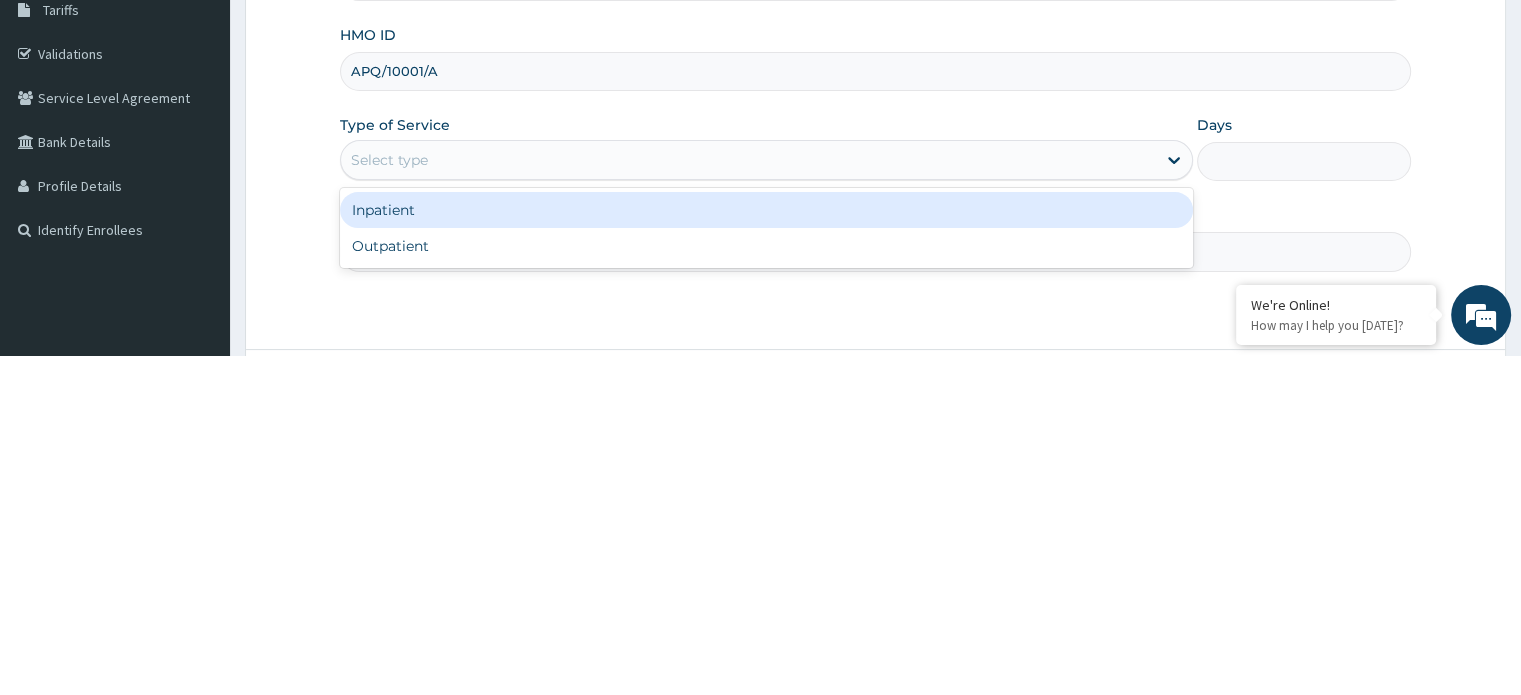 click on "Outpatient" at bounding box center (766, 586) 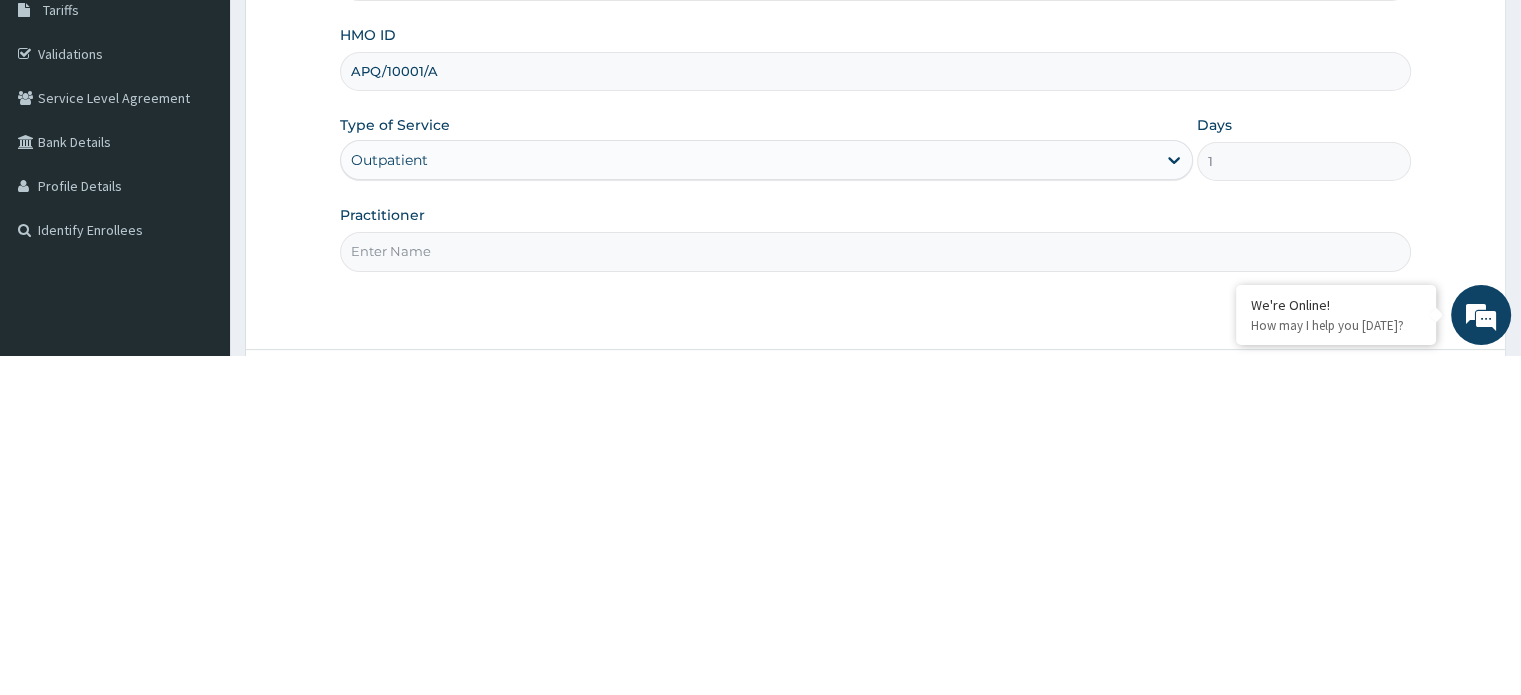click on "Practitioner" at bounding box center [875, 591] 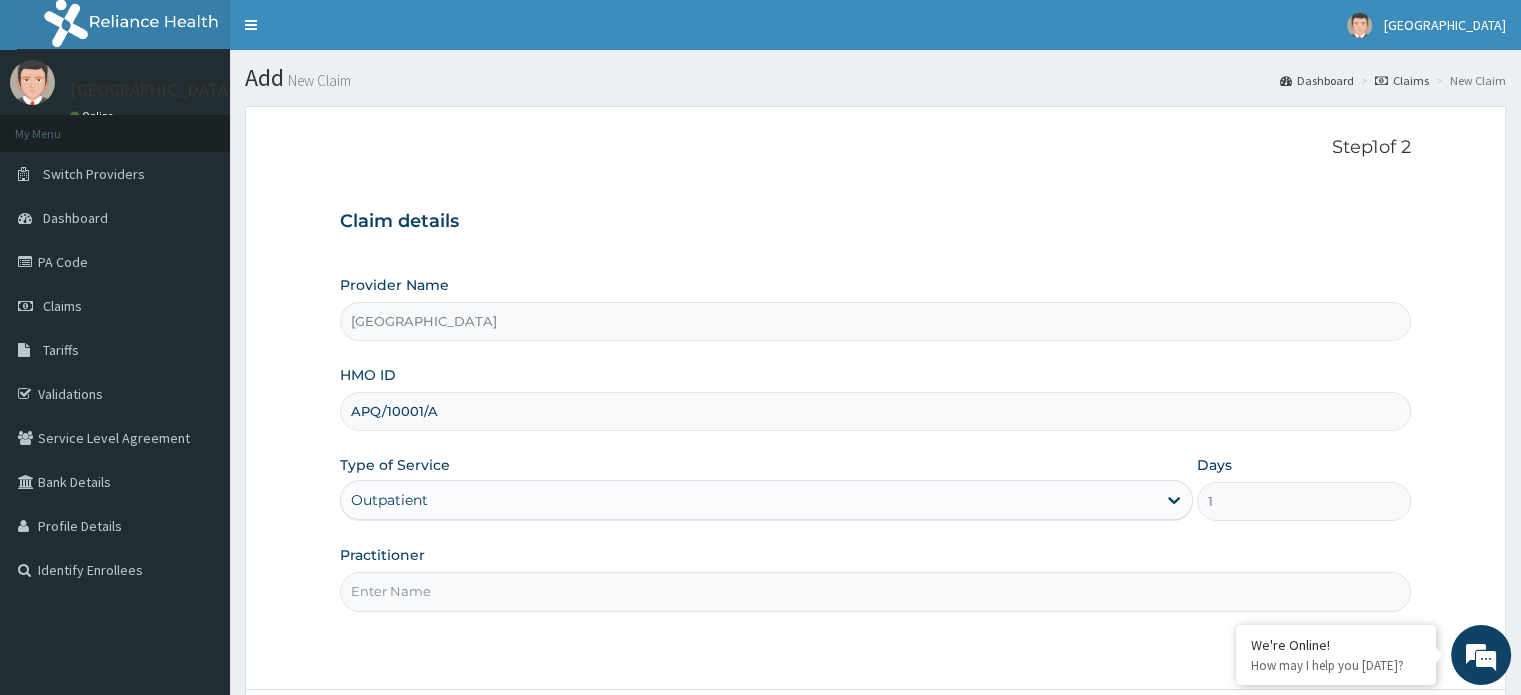 click on "Practitioner" at bounding box center [875, 591] 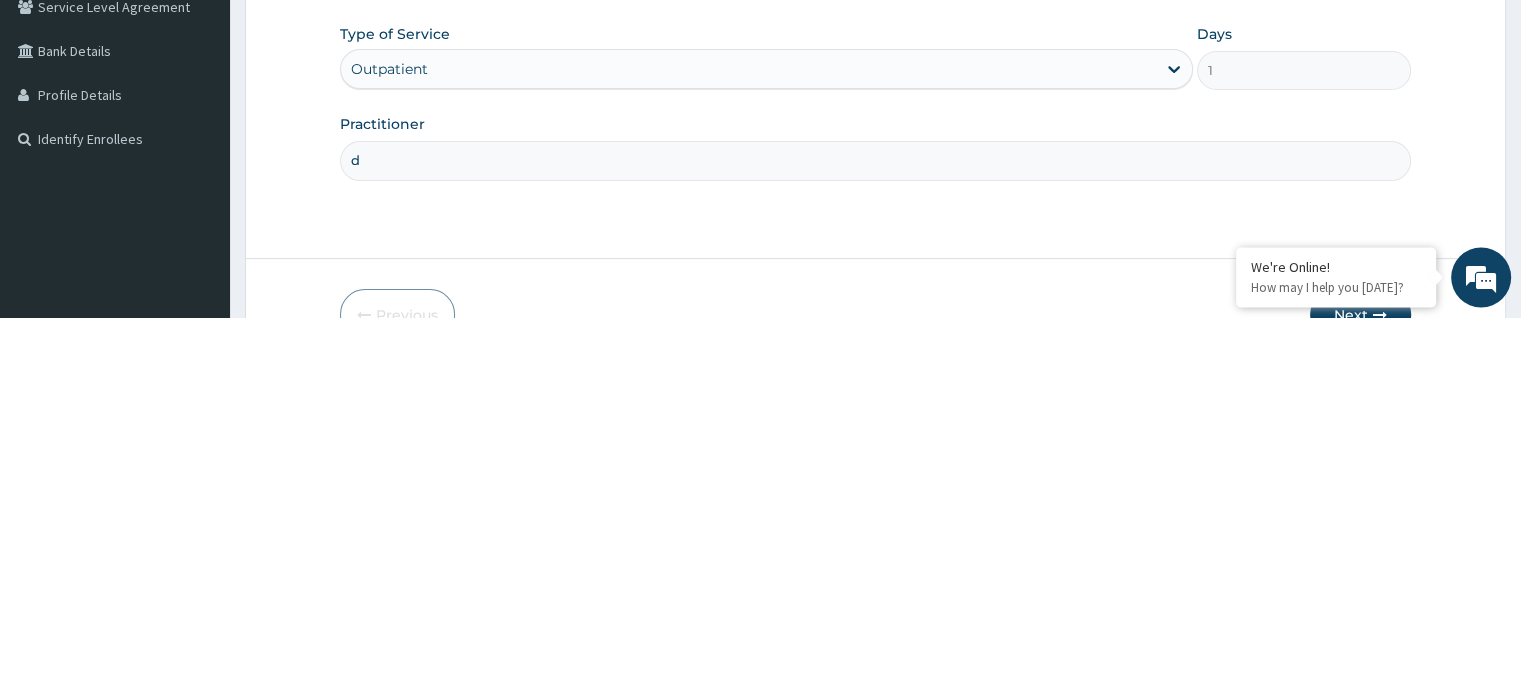 scroll, scrollTop: 53, scrollLeft: 0, axis: vertical 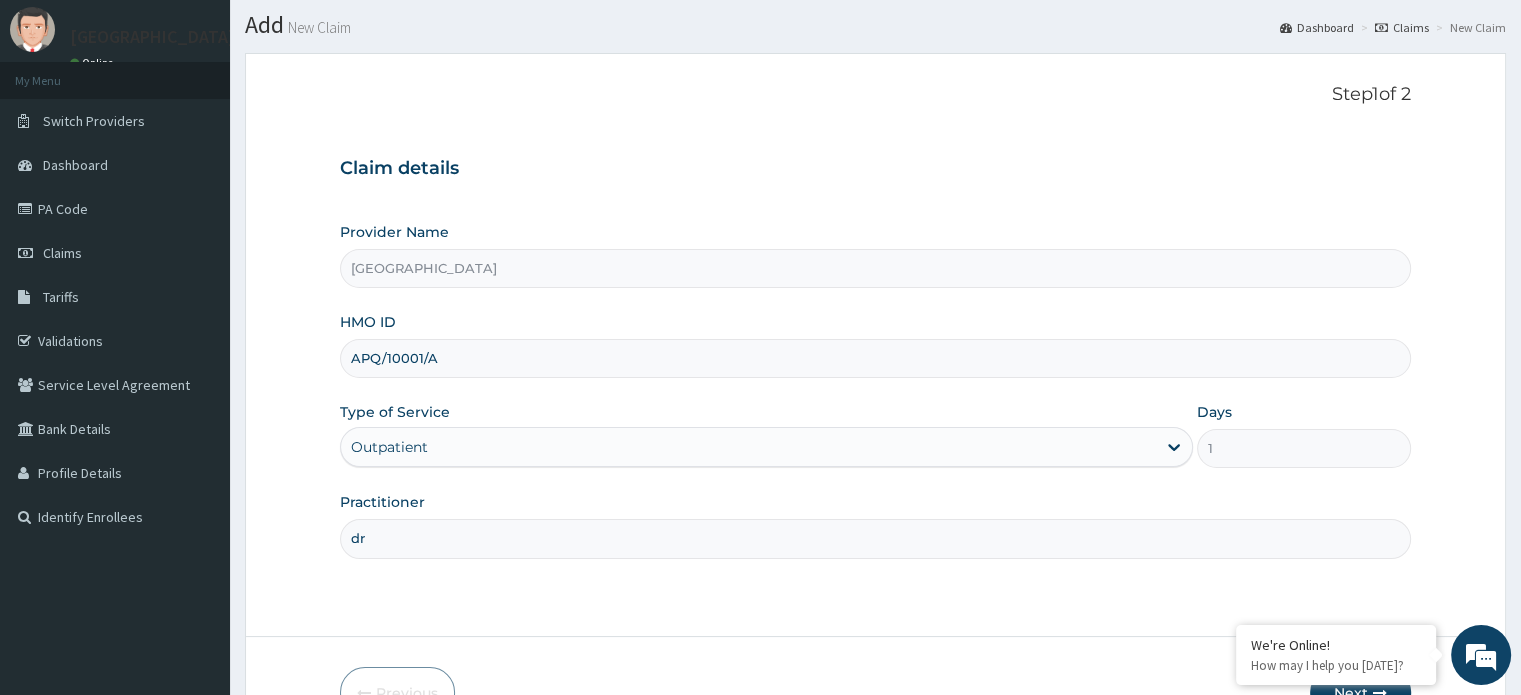 type on "DR MAUTIN" 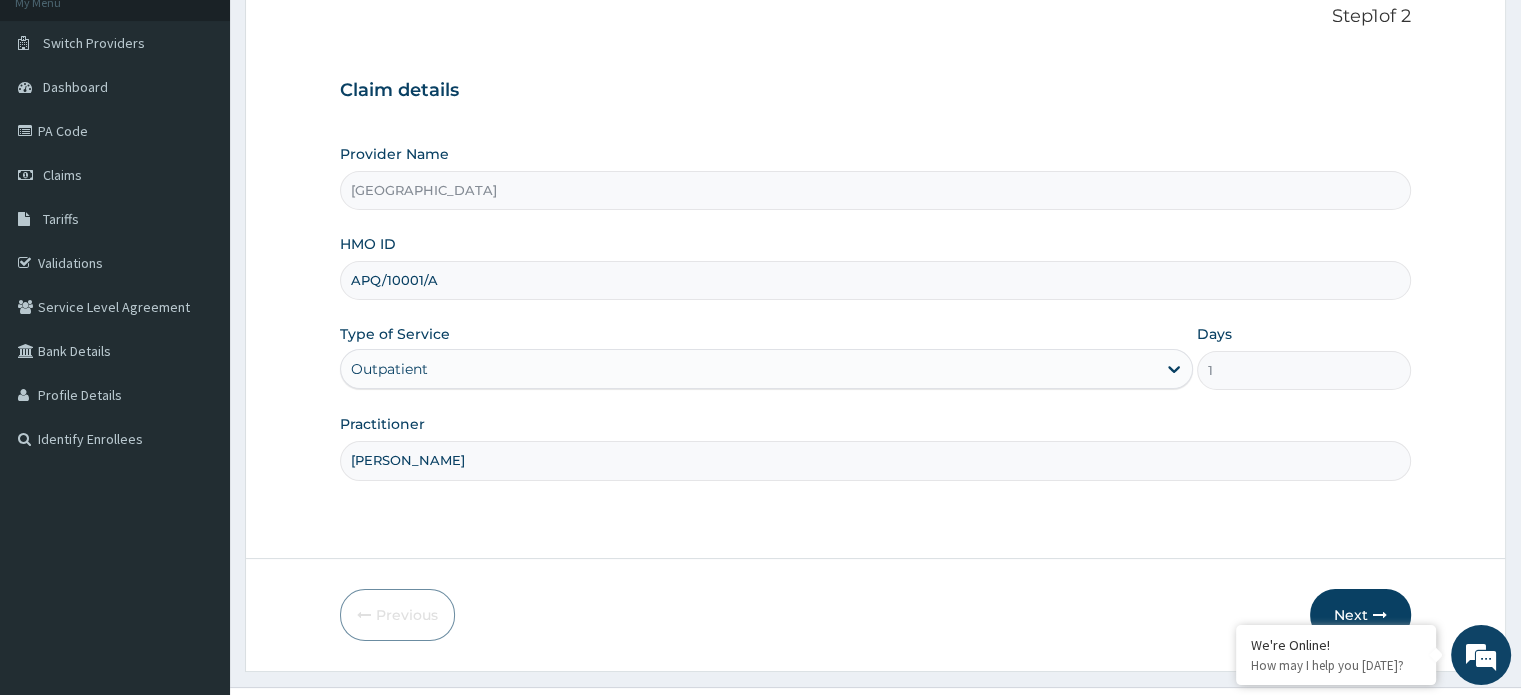 scroll, scrollTop: 172, scrollLeft: 0, axis: vertical 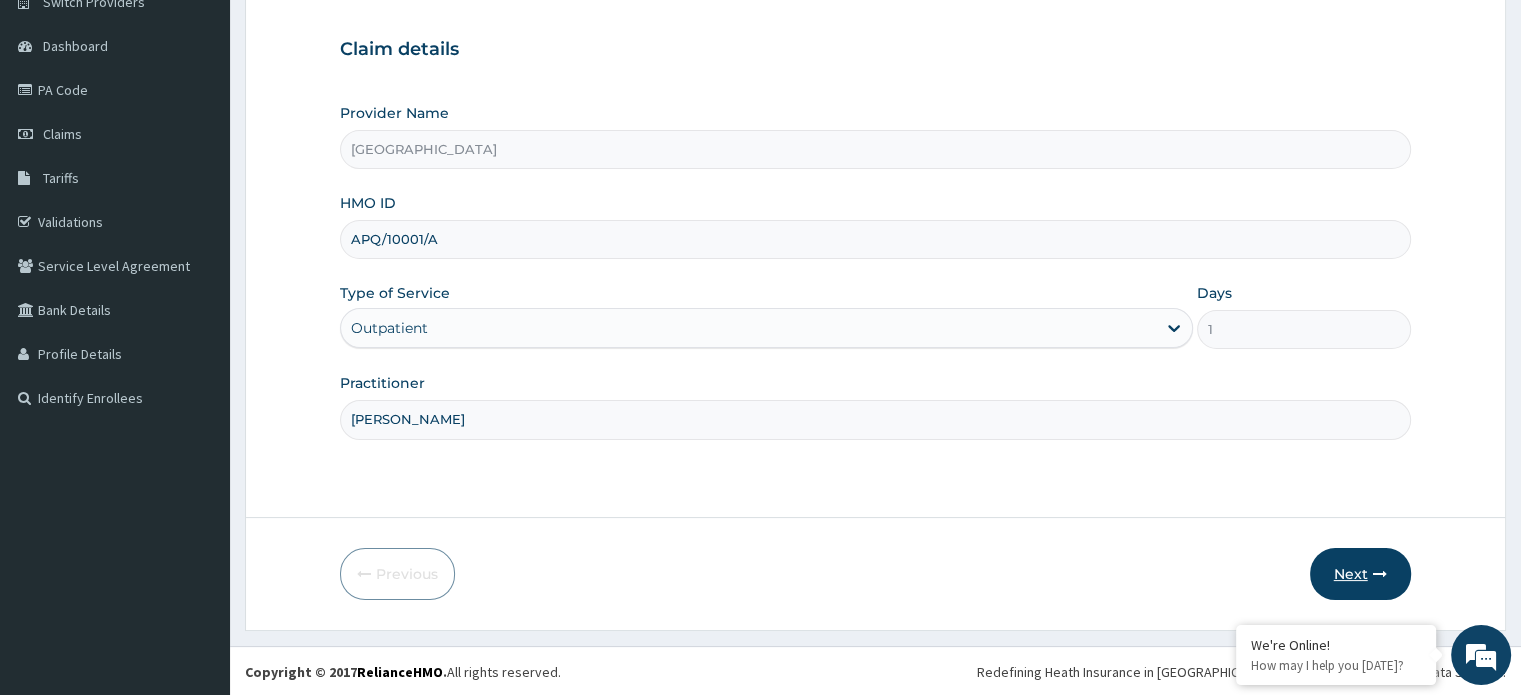click on "Next" at bounding box center [1360, 574] 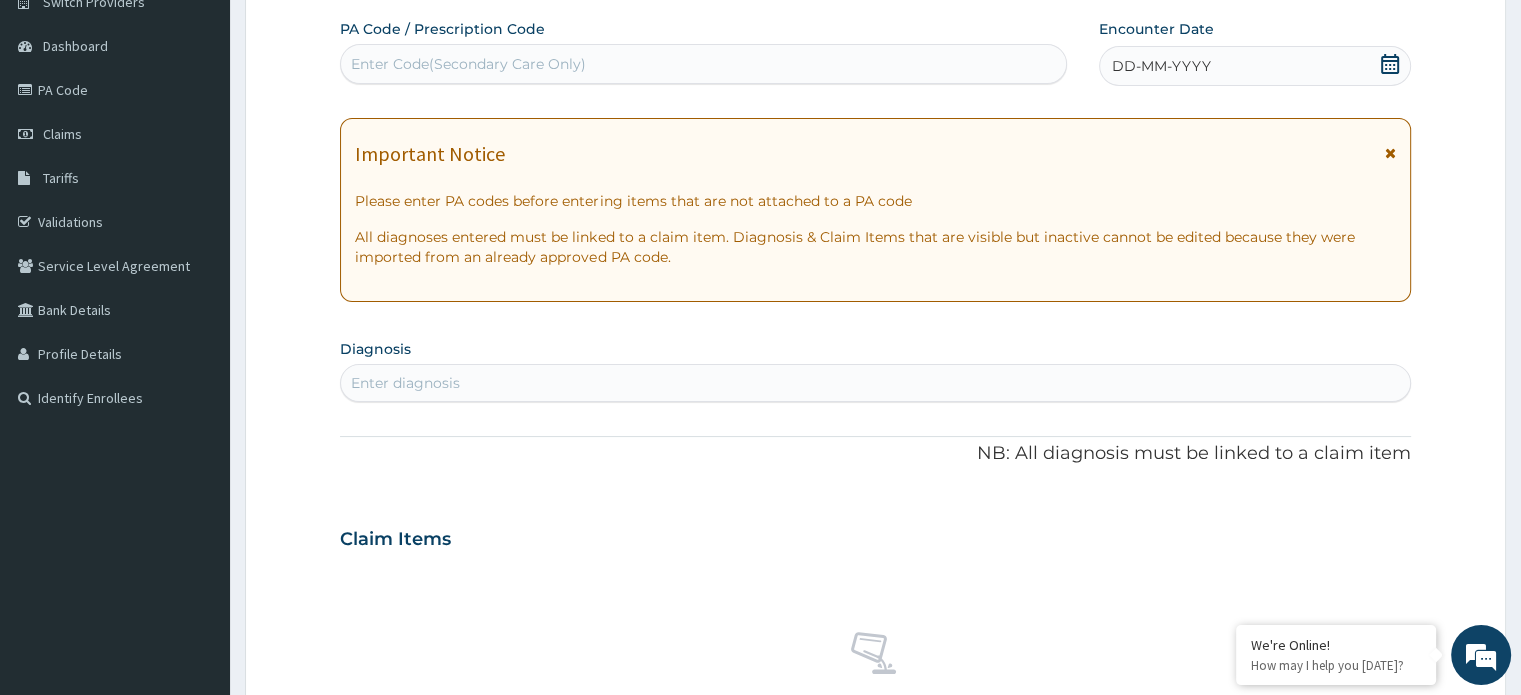 click on "DD-MM-YYYY" at bounding box center (1254, 66) 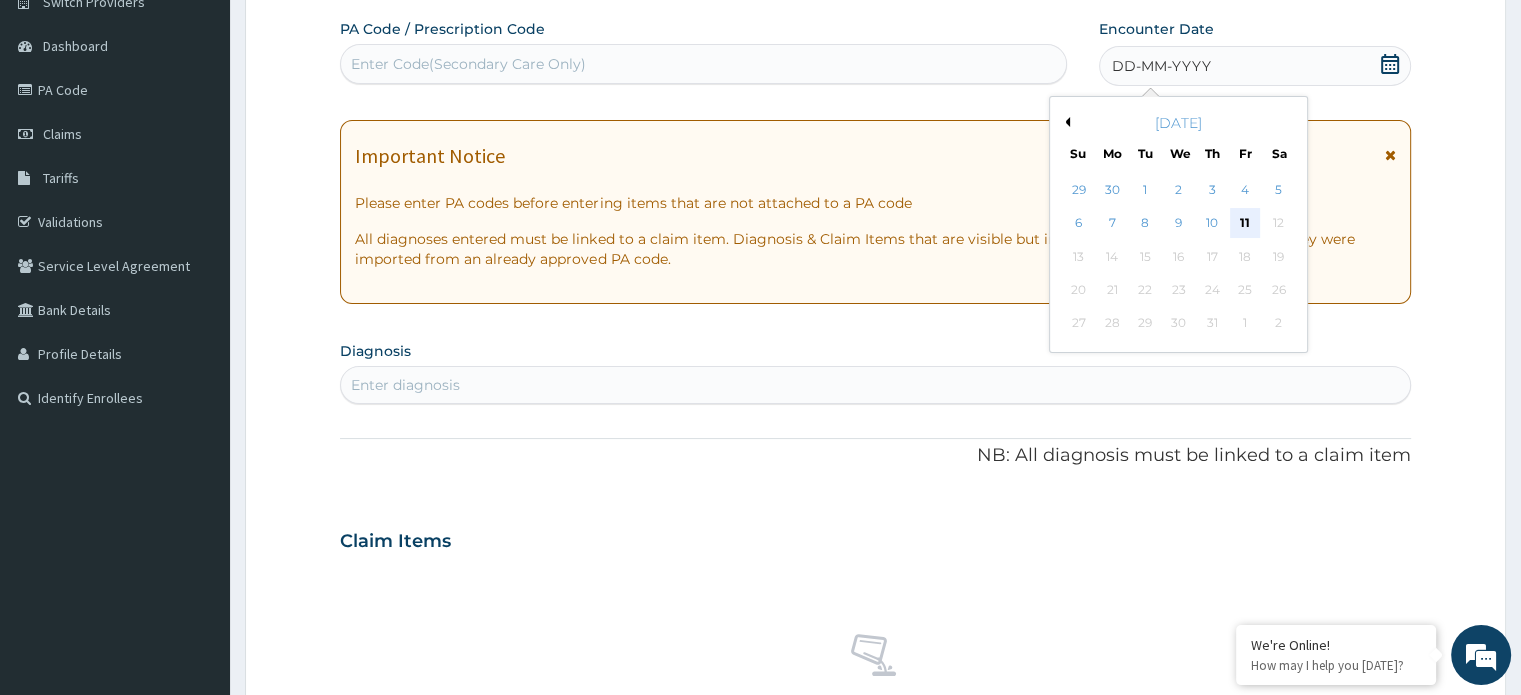 click on "11" at bounding box center (1245, 224) 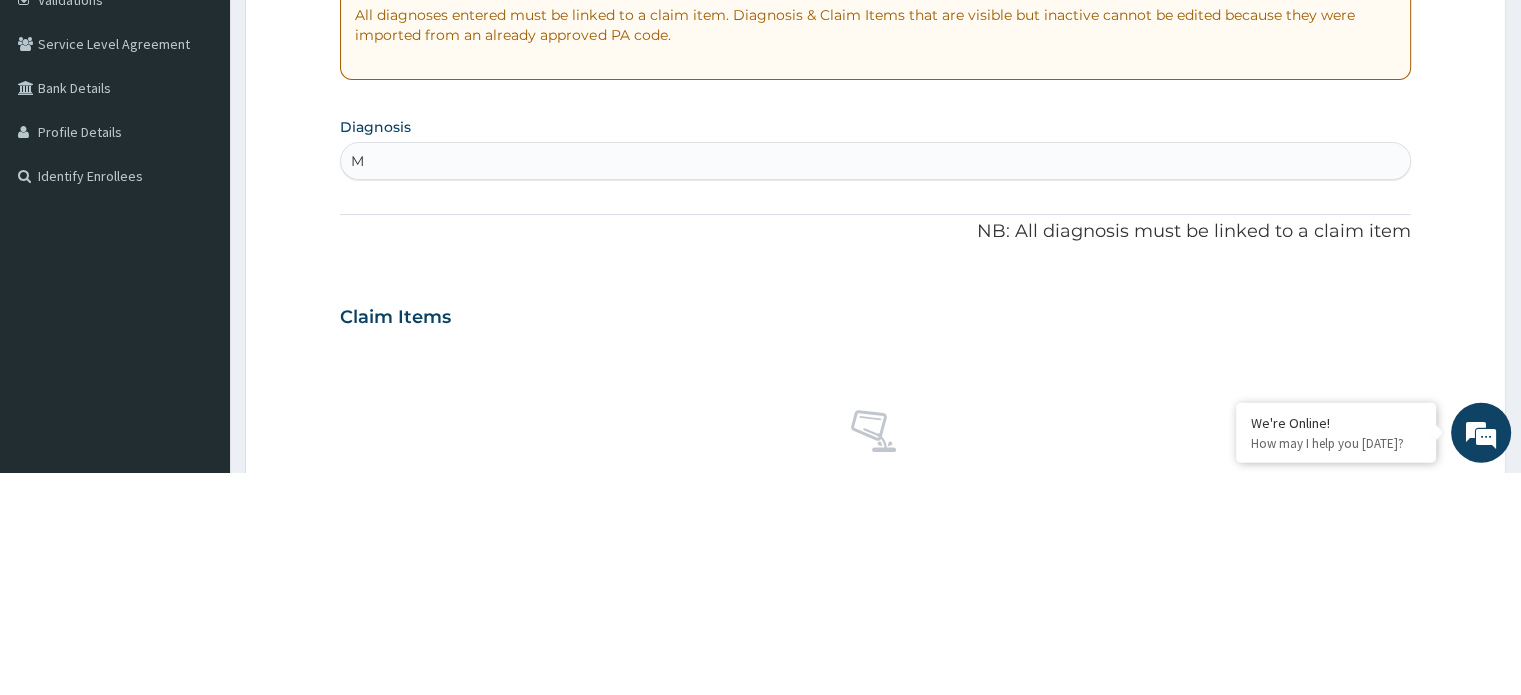 scroll, scrollTop: 172, scrollLeft: 0, axis: vertical 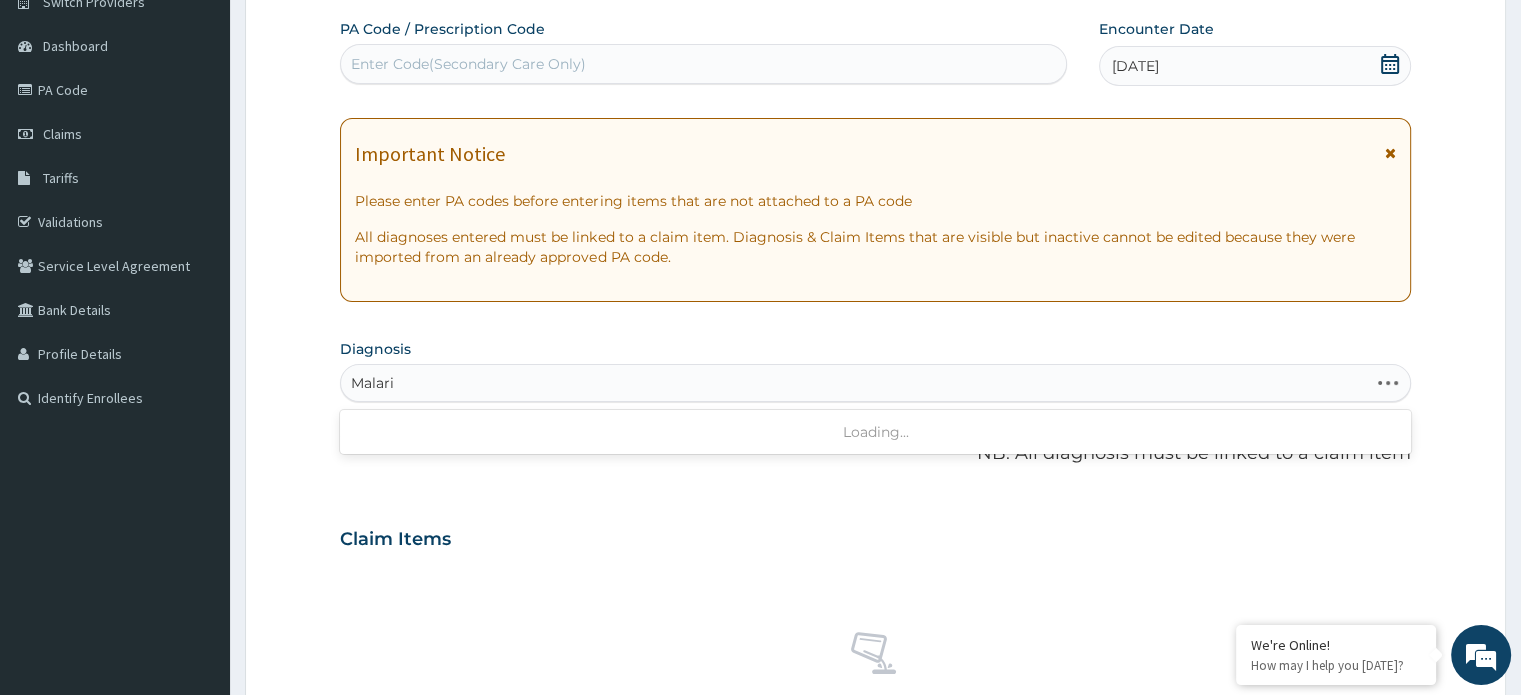 type on "Malaria" 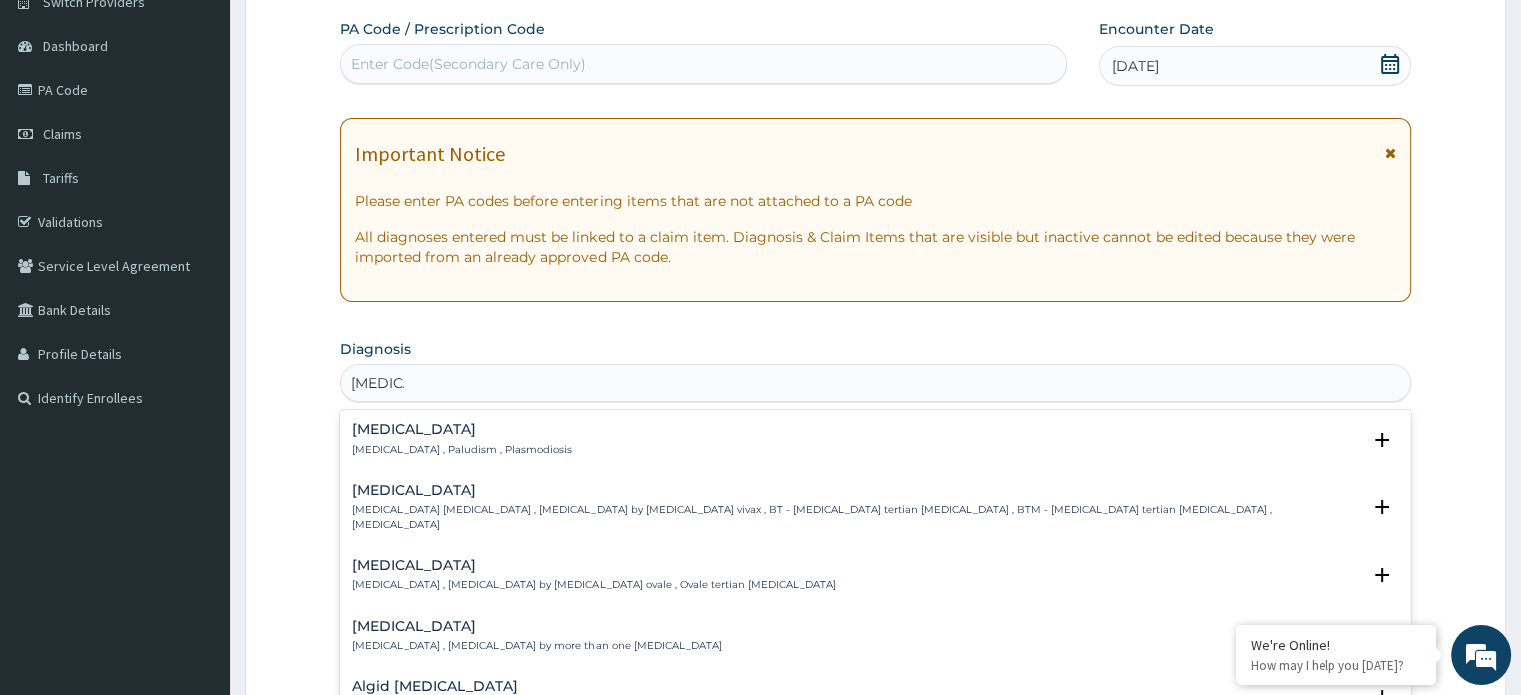 click on "Malaria" at bounding box center [462, 429] 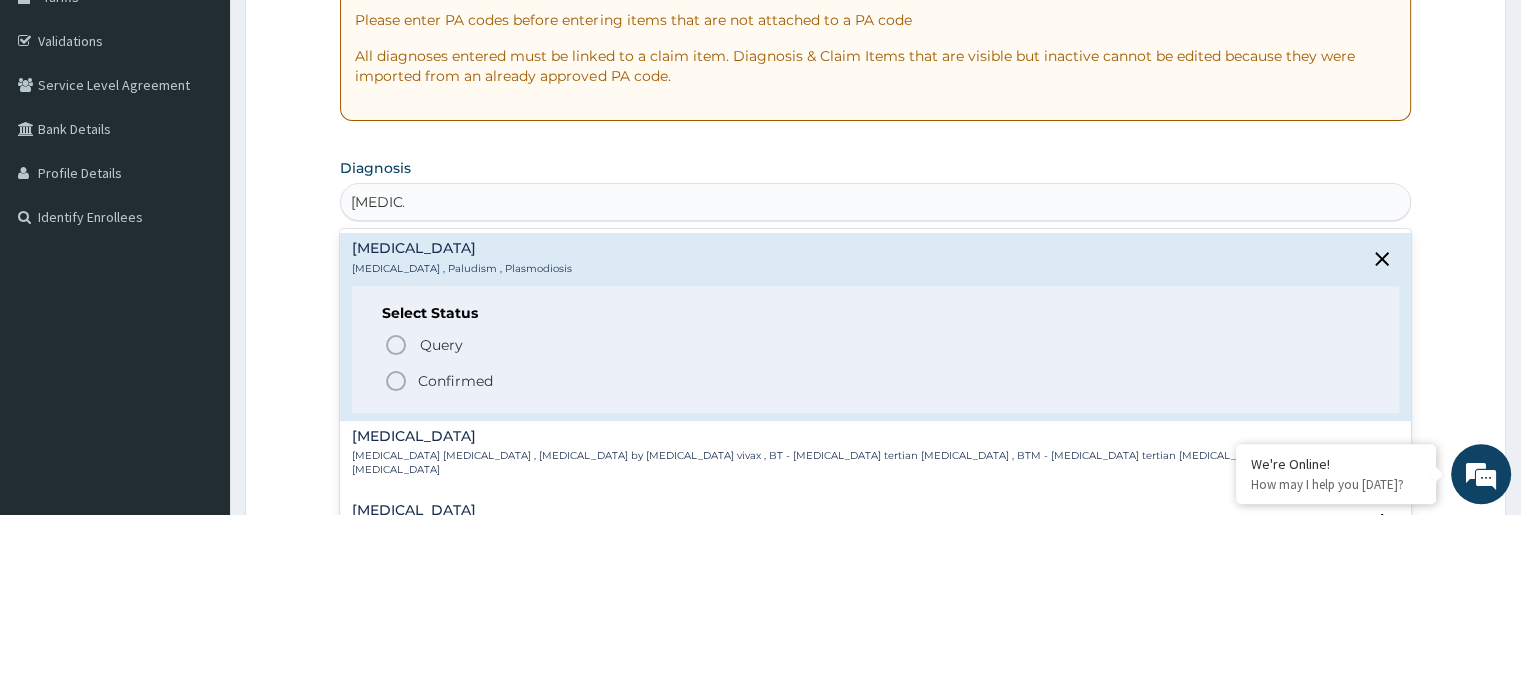 scroll, scrollTop: 172, scrollLeft: 0, axis: vertical 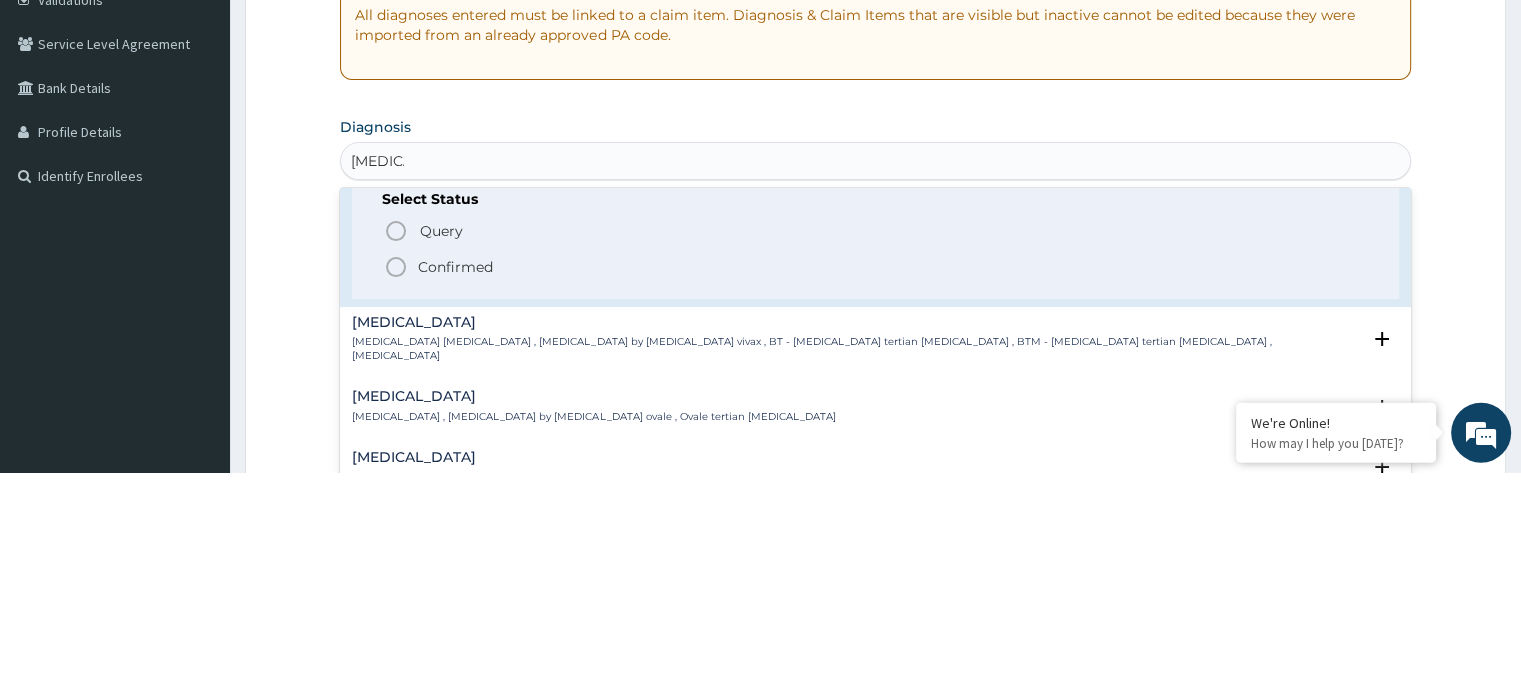 click on "Confirmed" at bounding box center [876, 489] 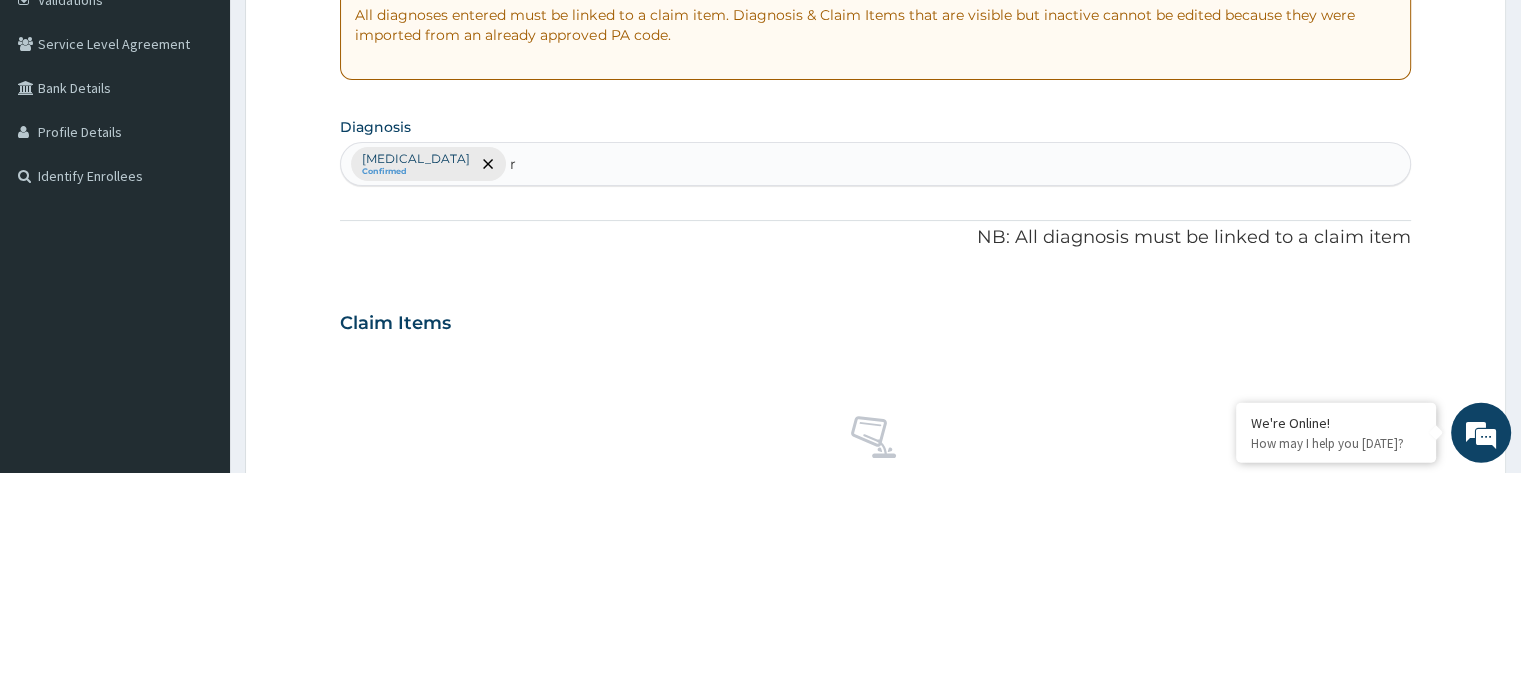 scroll, scrollTop: 172, scrollLeft: 0, axis: vertical 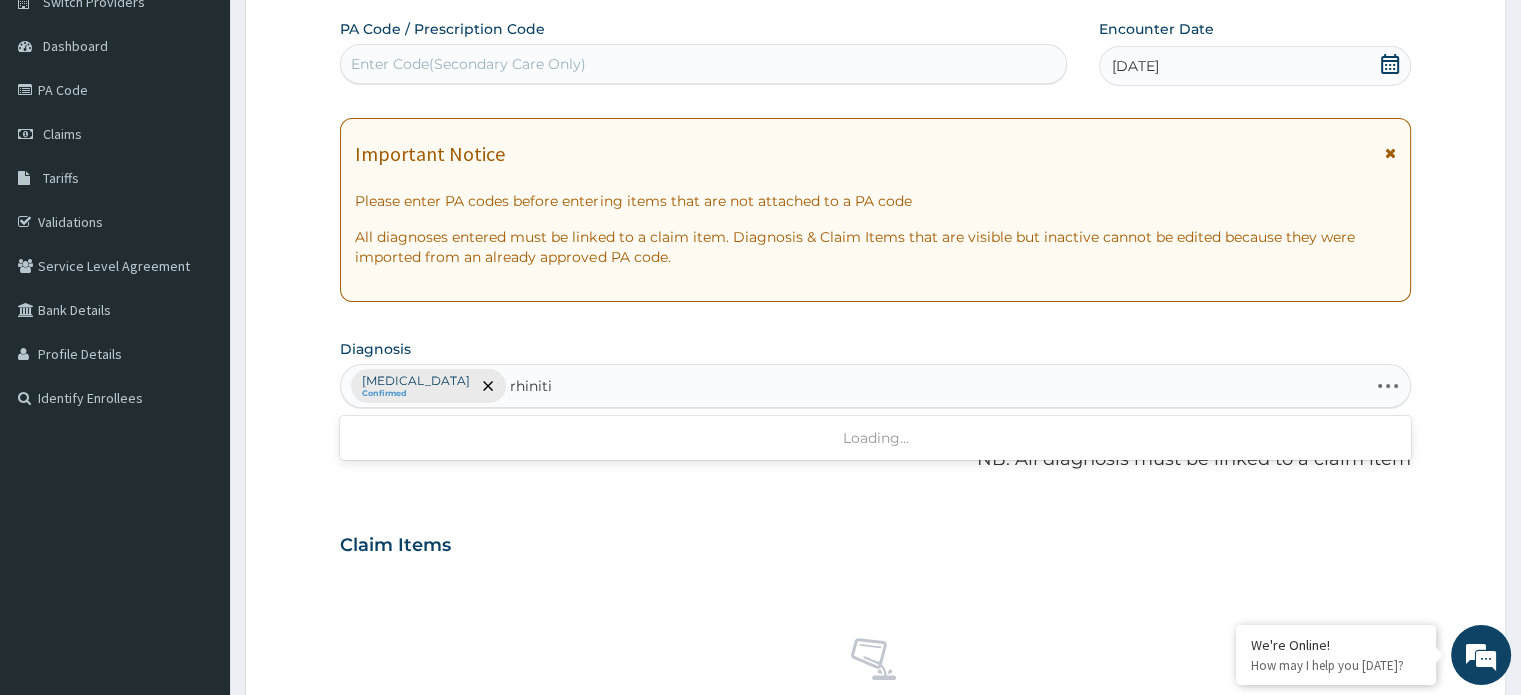 type on "rhinitis" 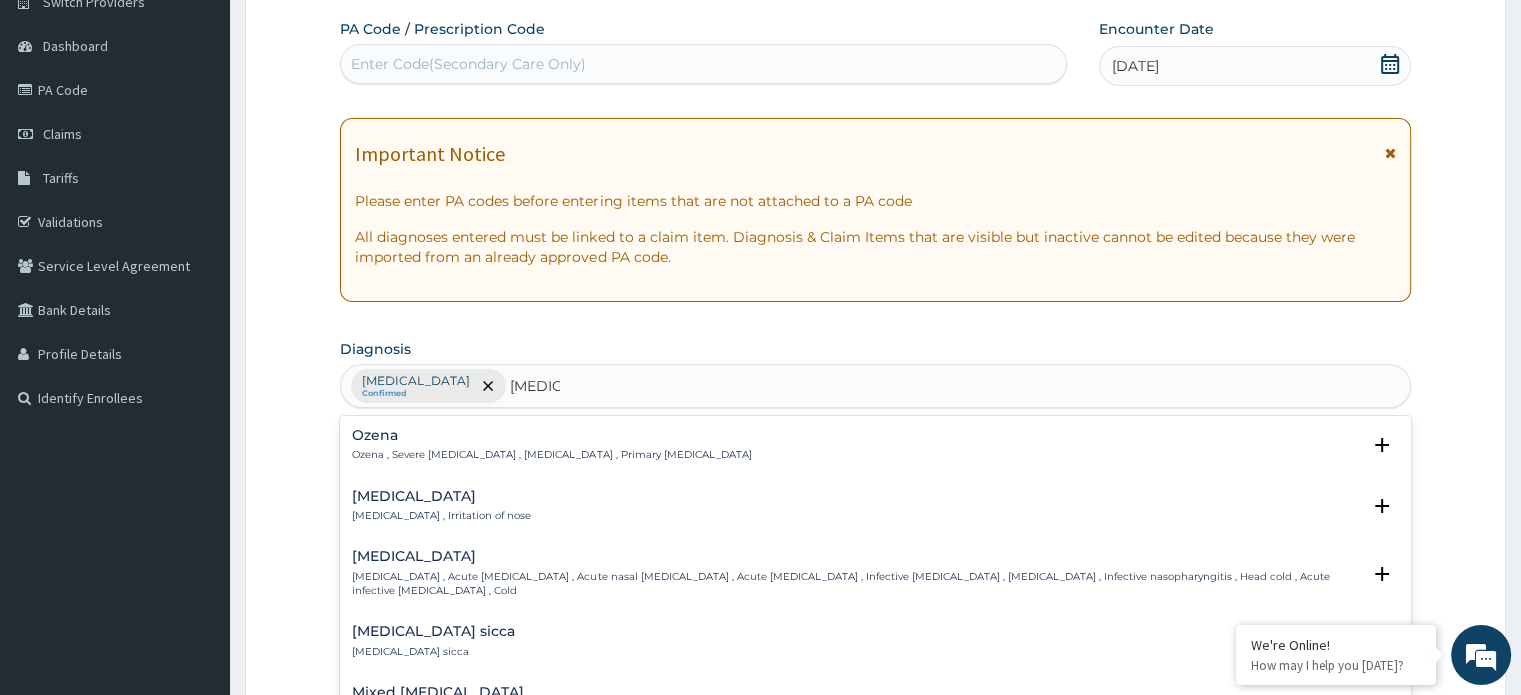 click on "Rhinitis" at bounding box center (441, 496) 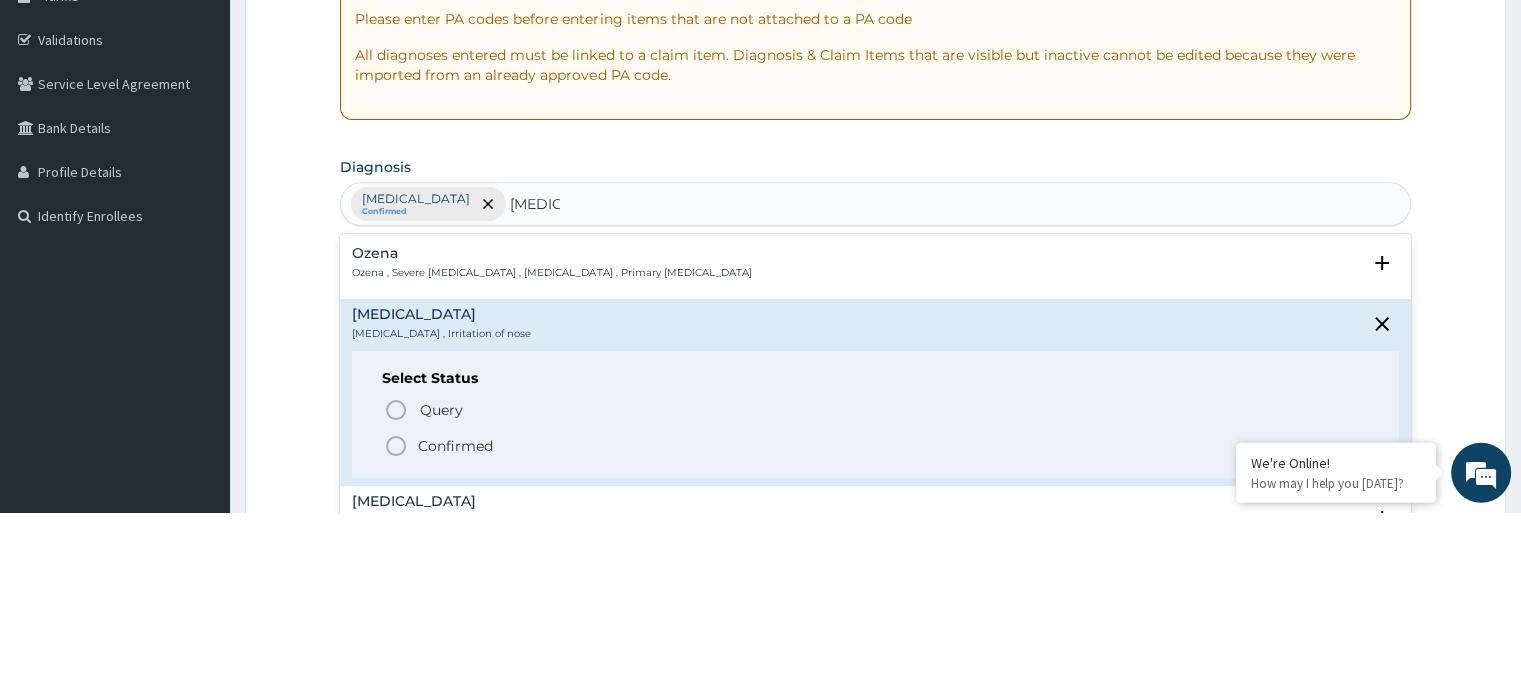 scroll, scrollTop: 172, scrollLeft: 0, axis: vertical 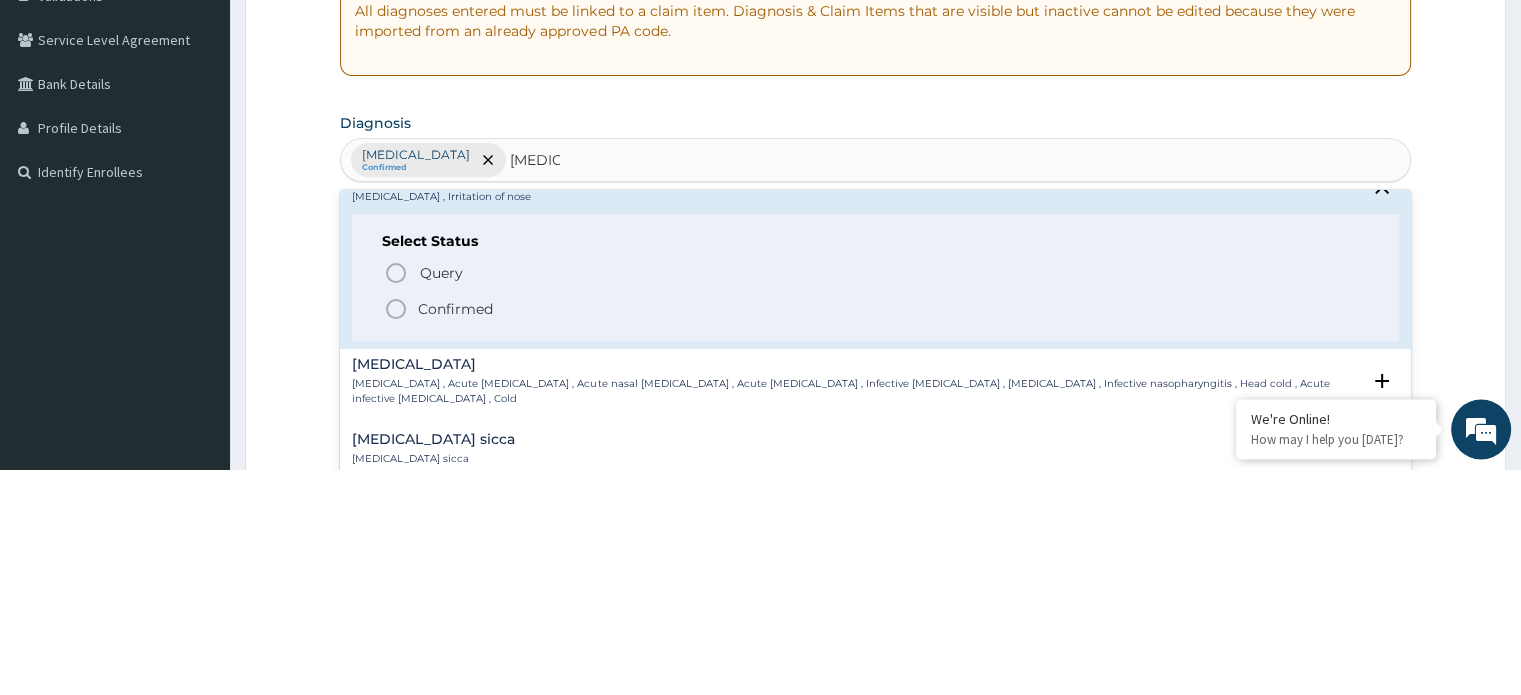 click 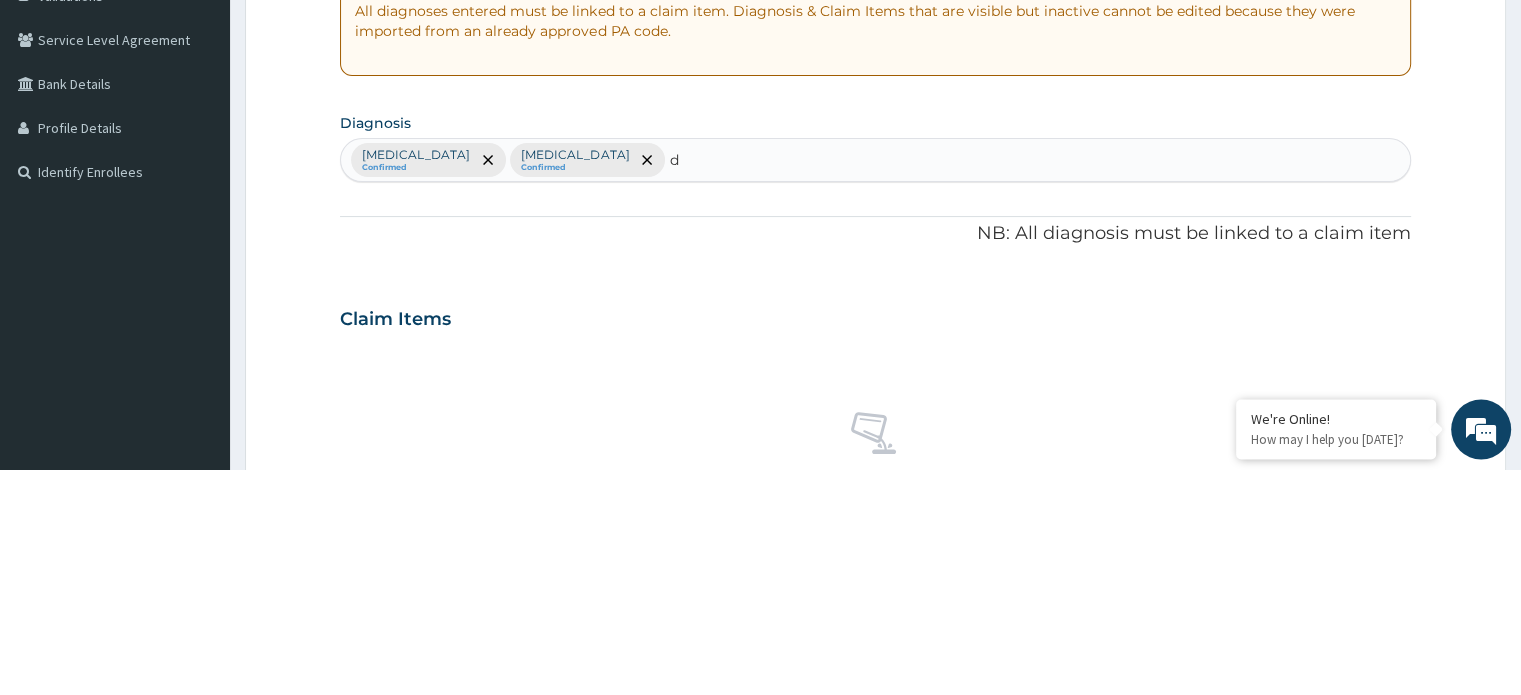 scroll, scrollTop: 172, scrollLeft: 0, axis: vertical 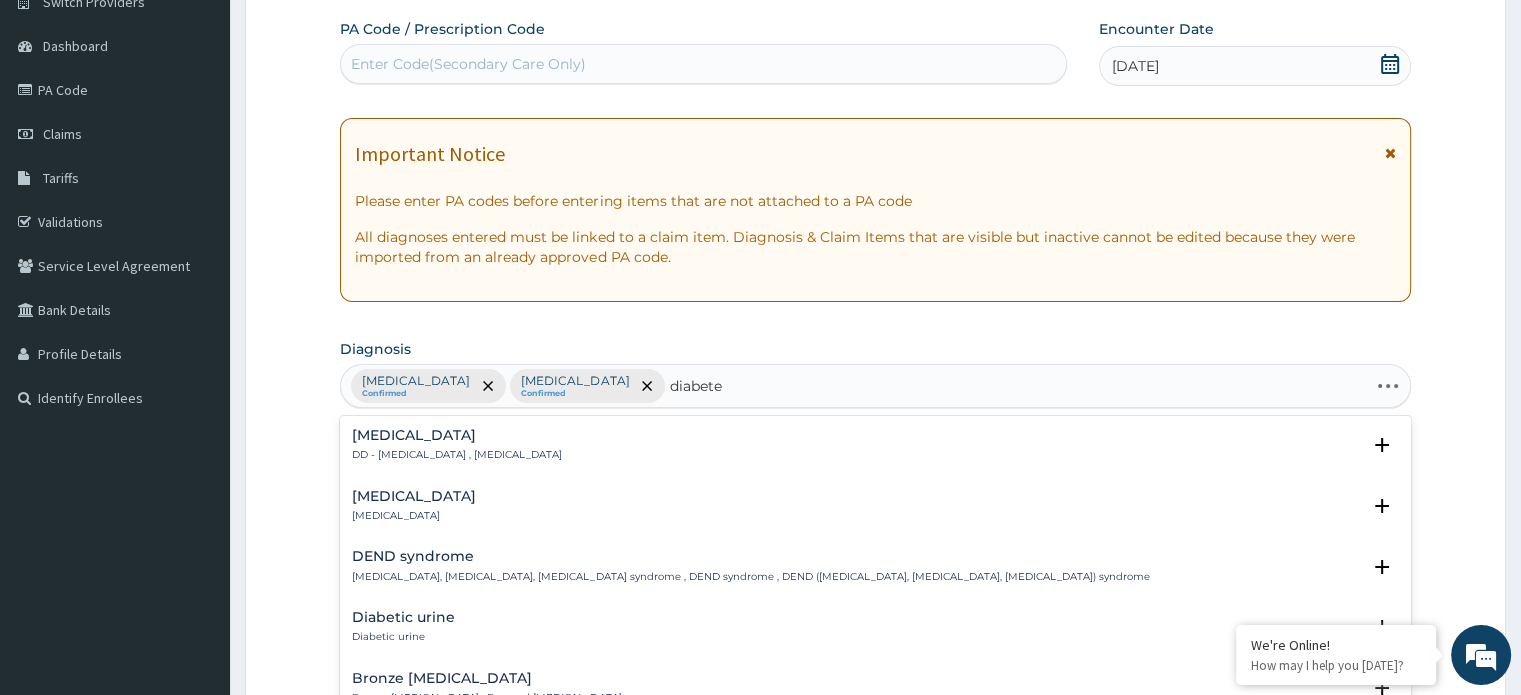 type on "diabetes" 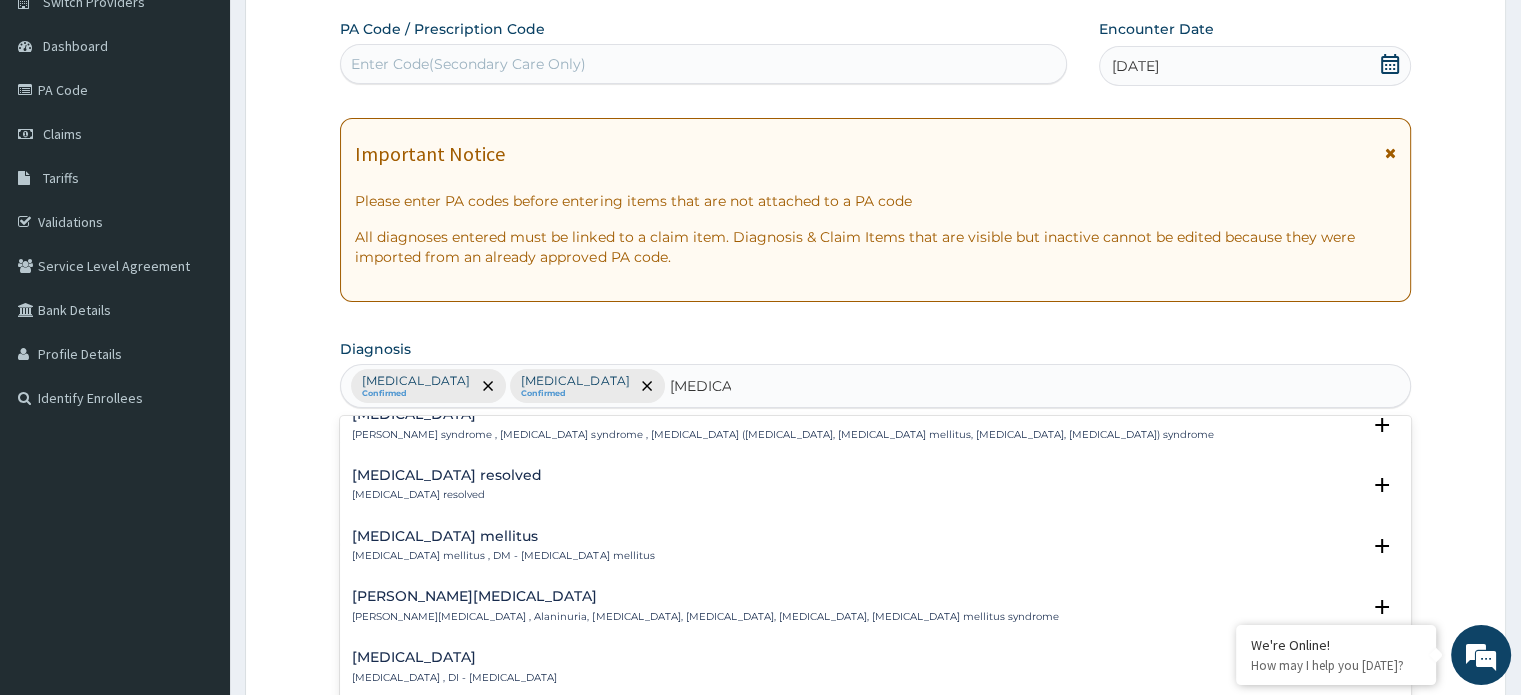 scroll, scrollTop: 159, scrollLeft: 0, axis: vertical 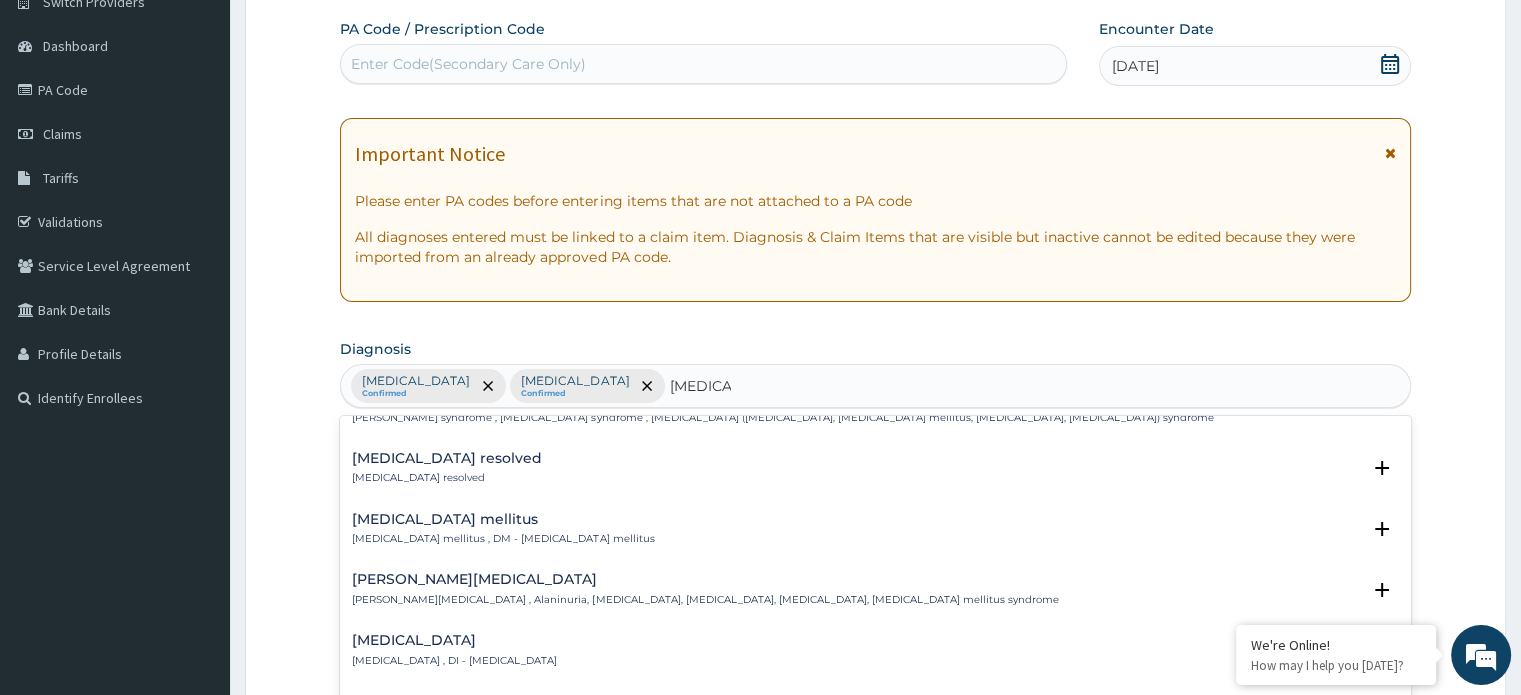 click on "Diabetes mellitus" at bounding box center (503, 519) 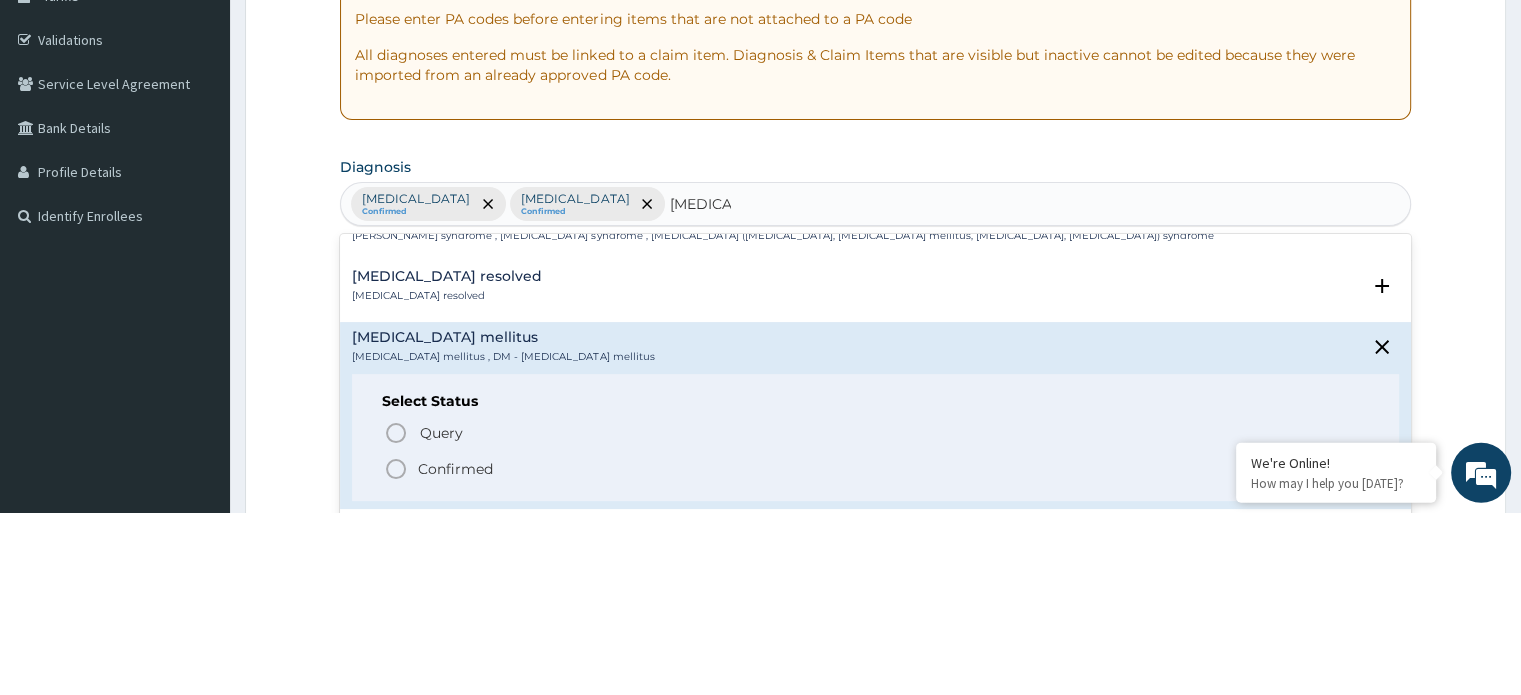 scroll, scrollTop: 172, scrollLeft: 0, axis: vertical 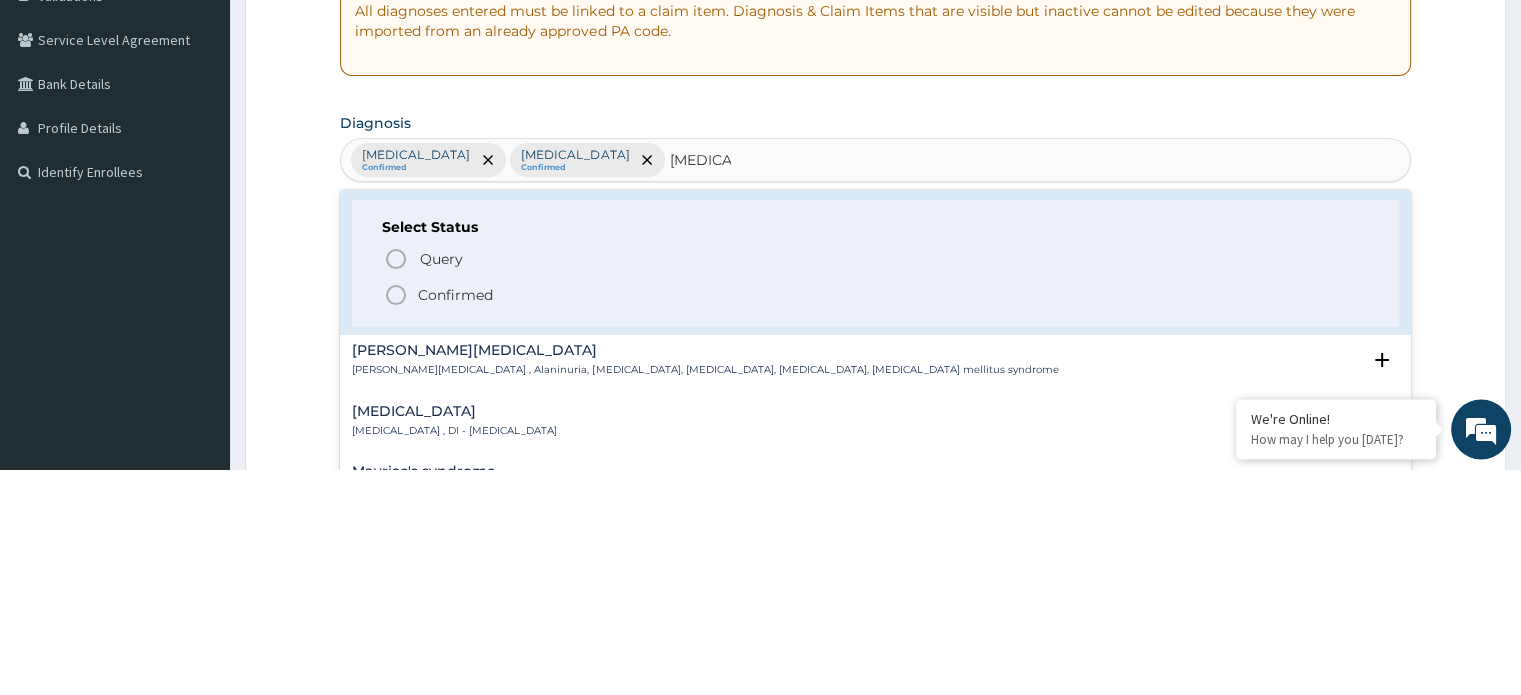 click 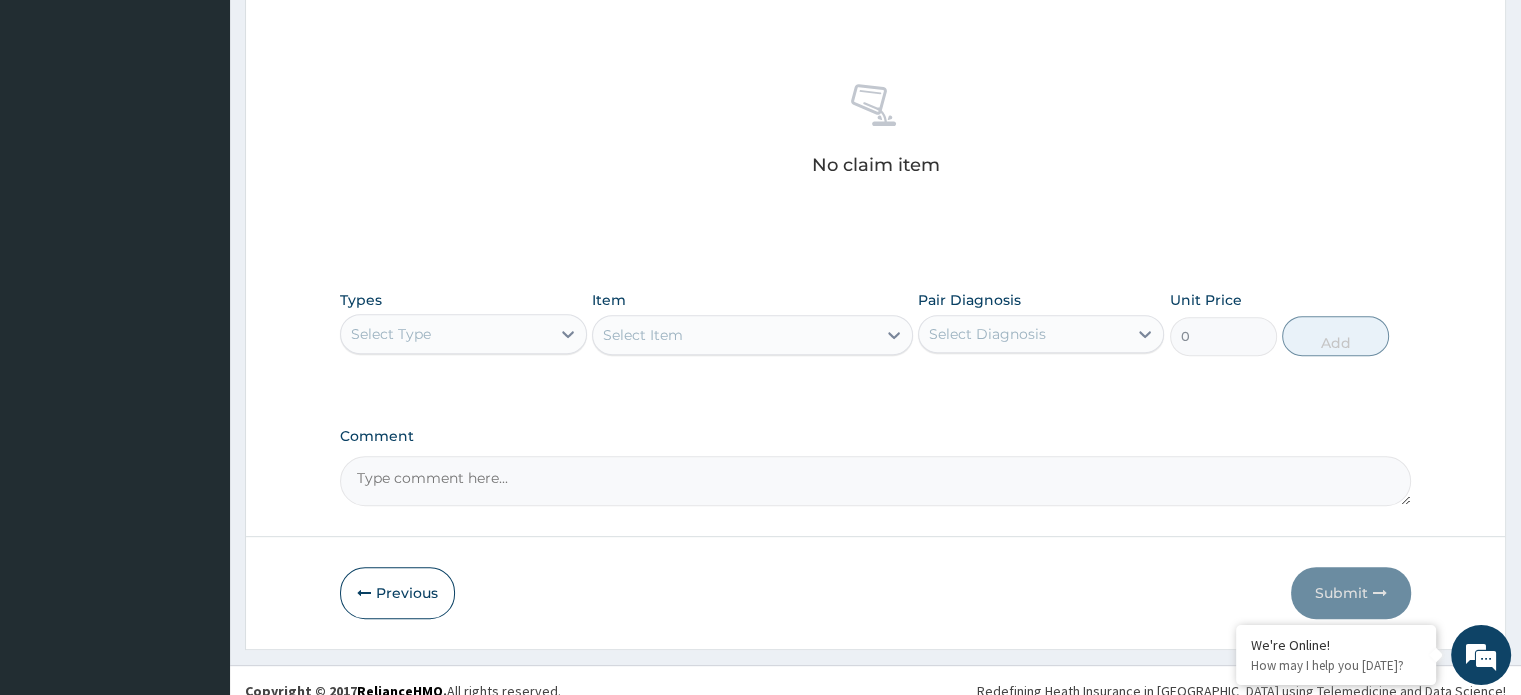 scroll, scrollTop: 744, scrollLeft: 0, axis: vertical 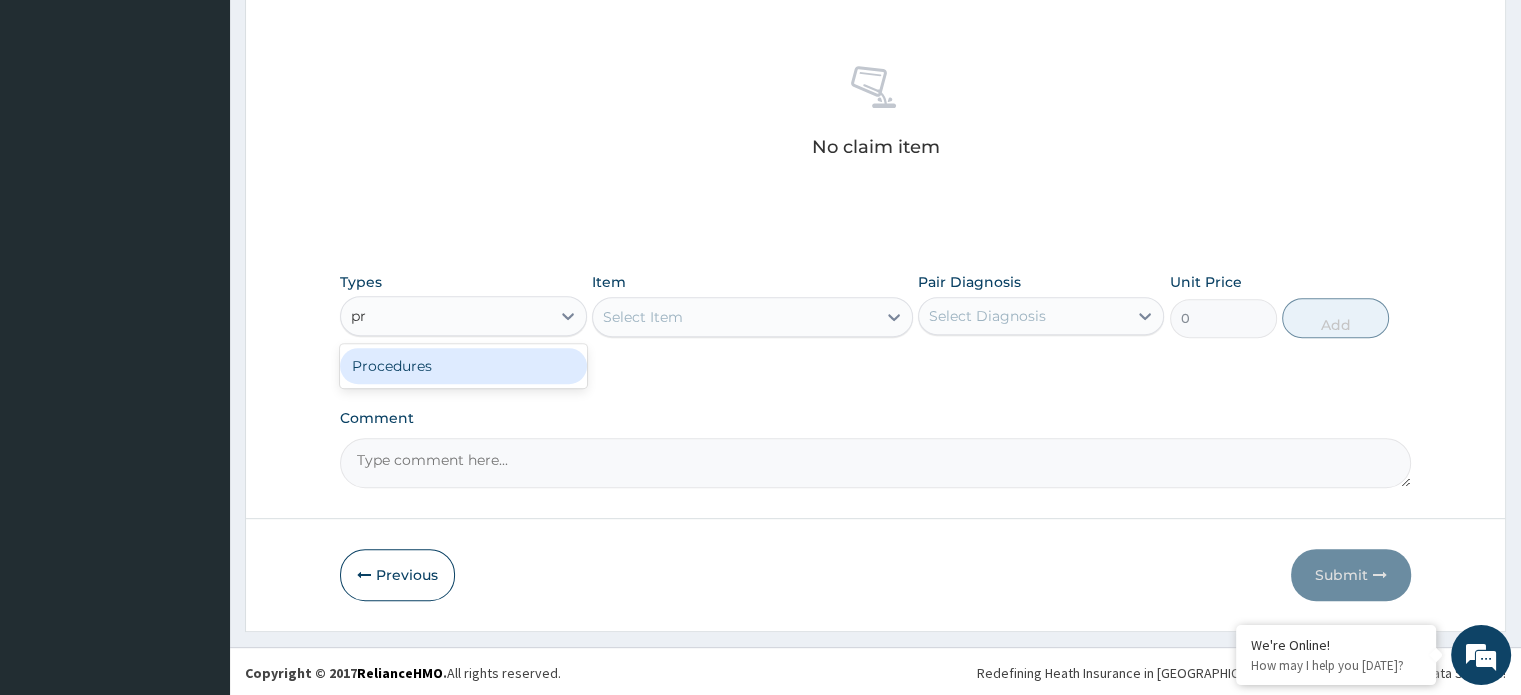 type on "pro" 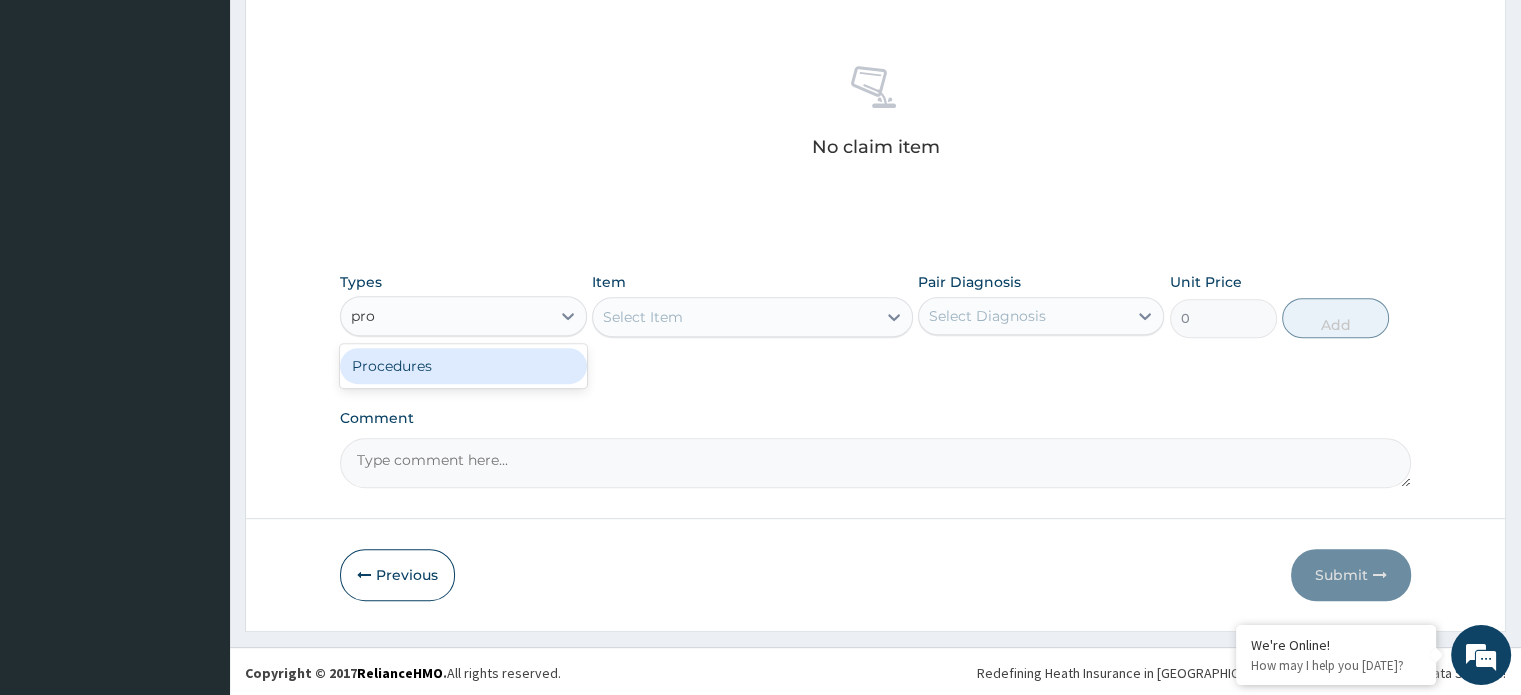 click on "Procedures" at bounding box center (463, 366) 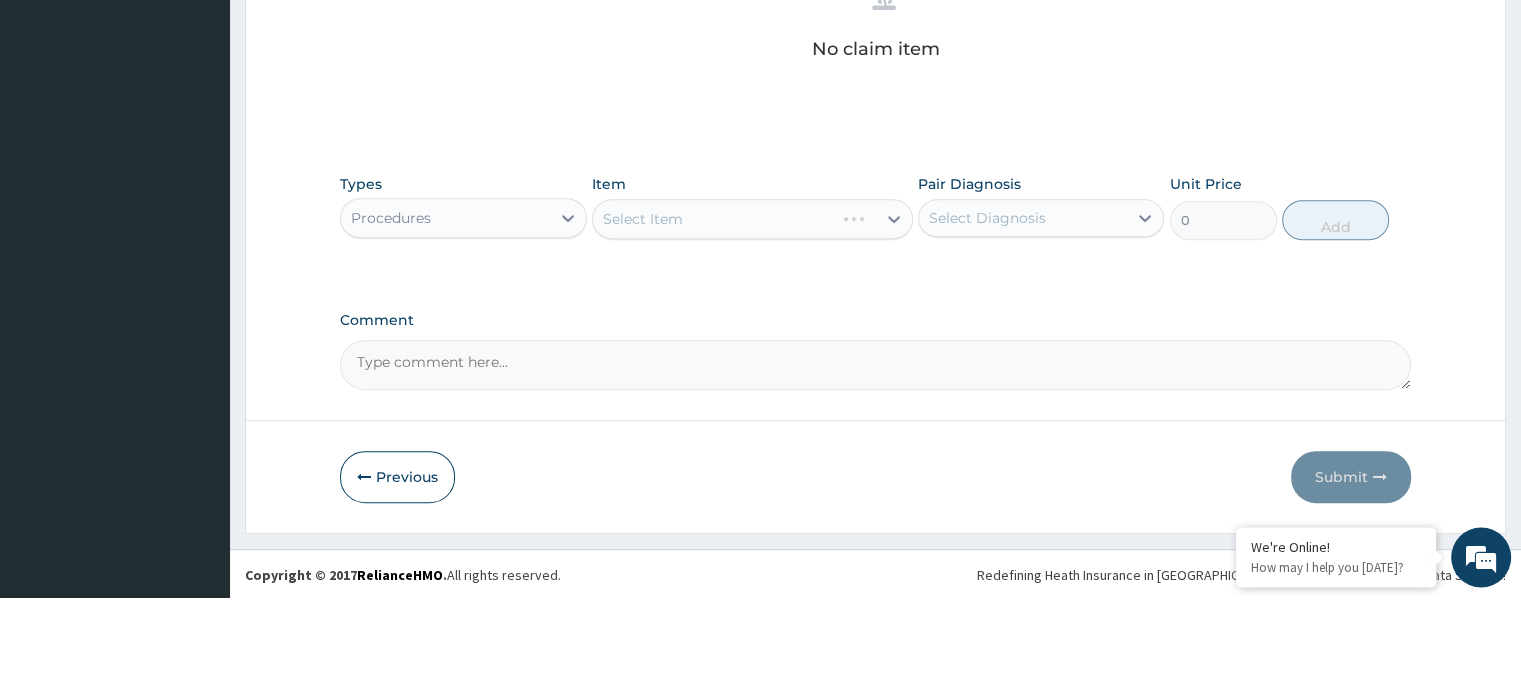 scroll, scrollTop: 744, scrollLeft: 0, axis: vertical 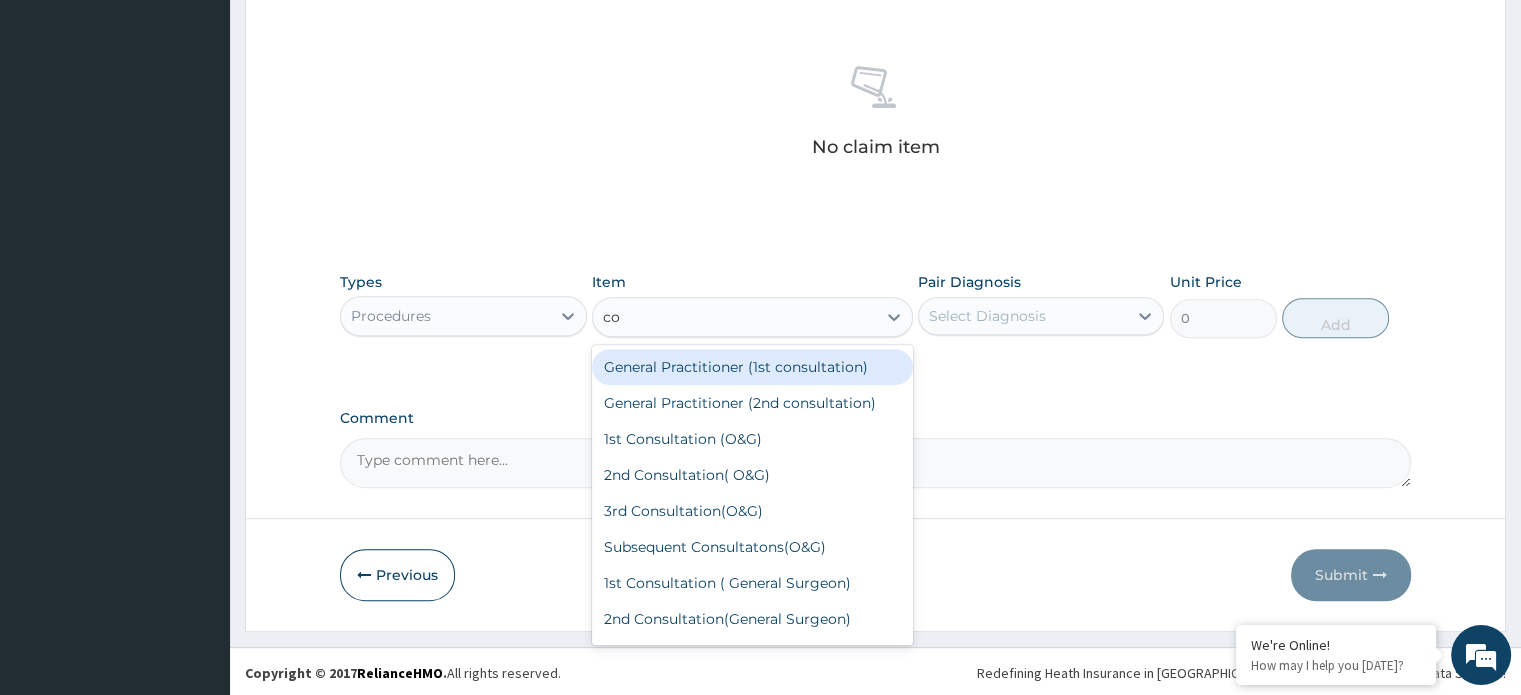 type on "con" 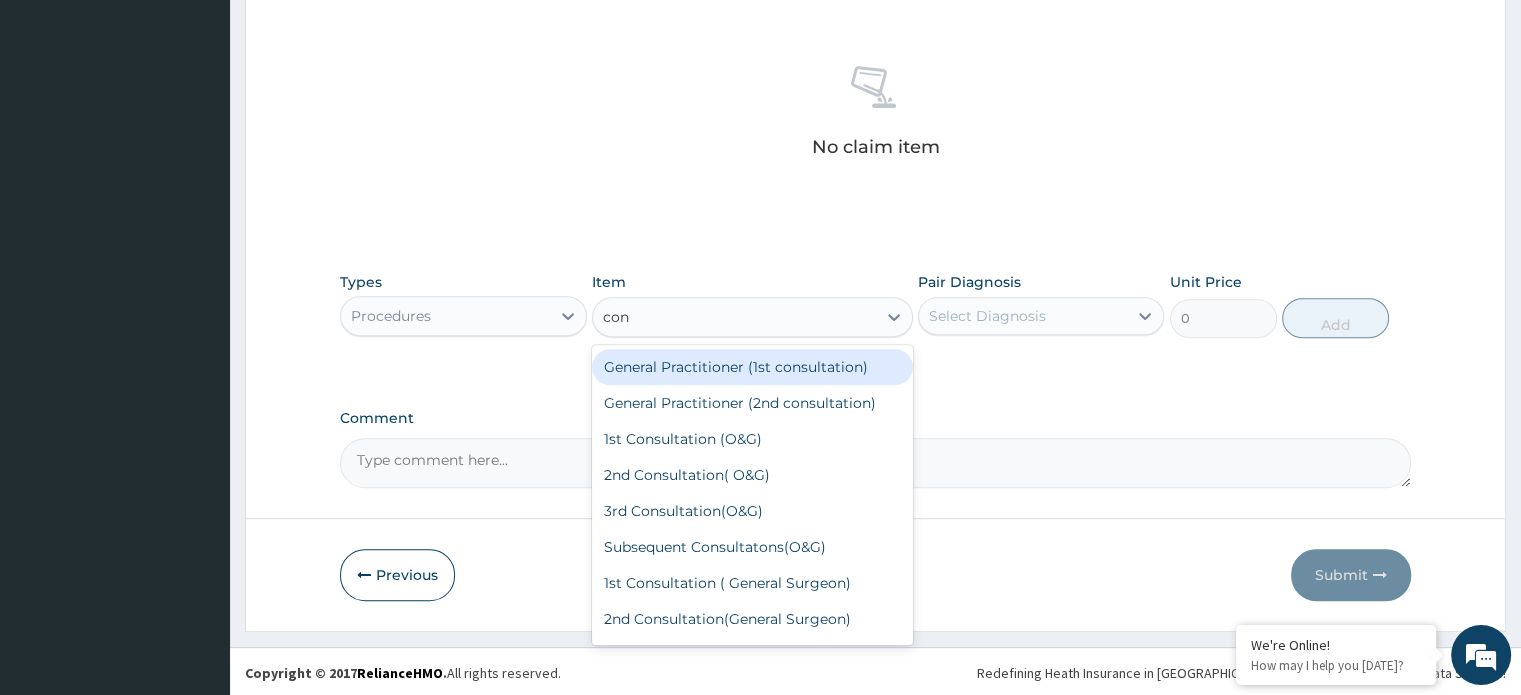 click on "General Practitioner (1st consultation)" at bounding box center [752, 367] 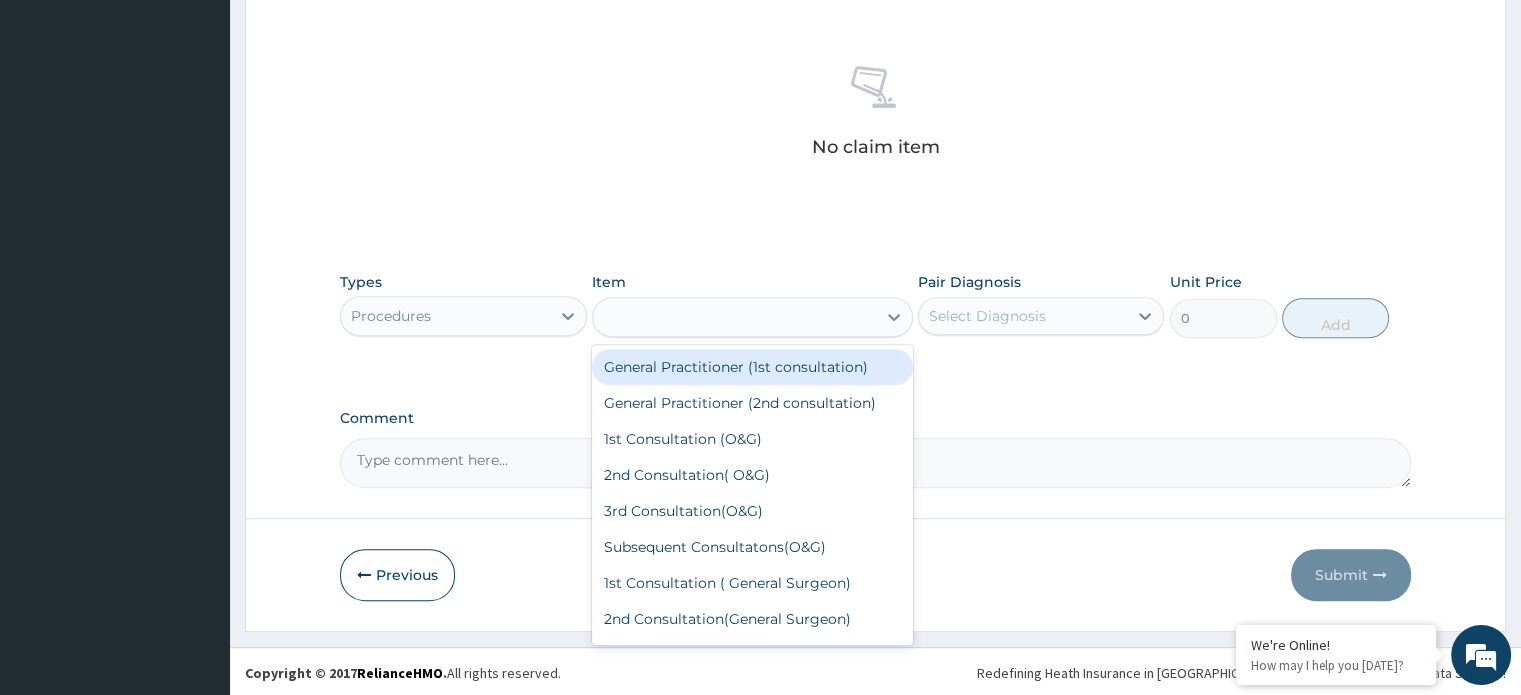 type on "1500" 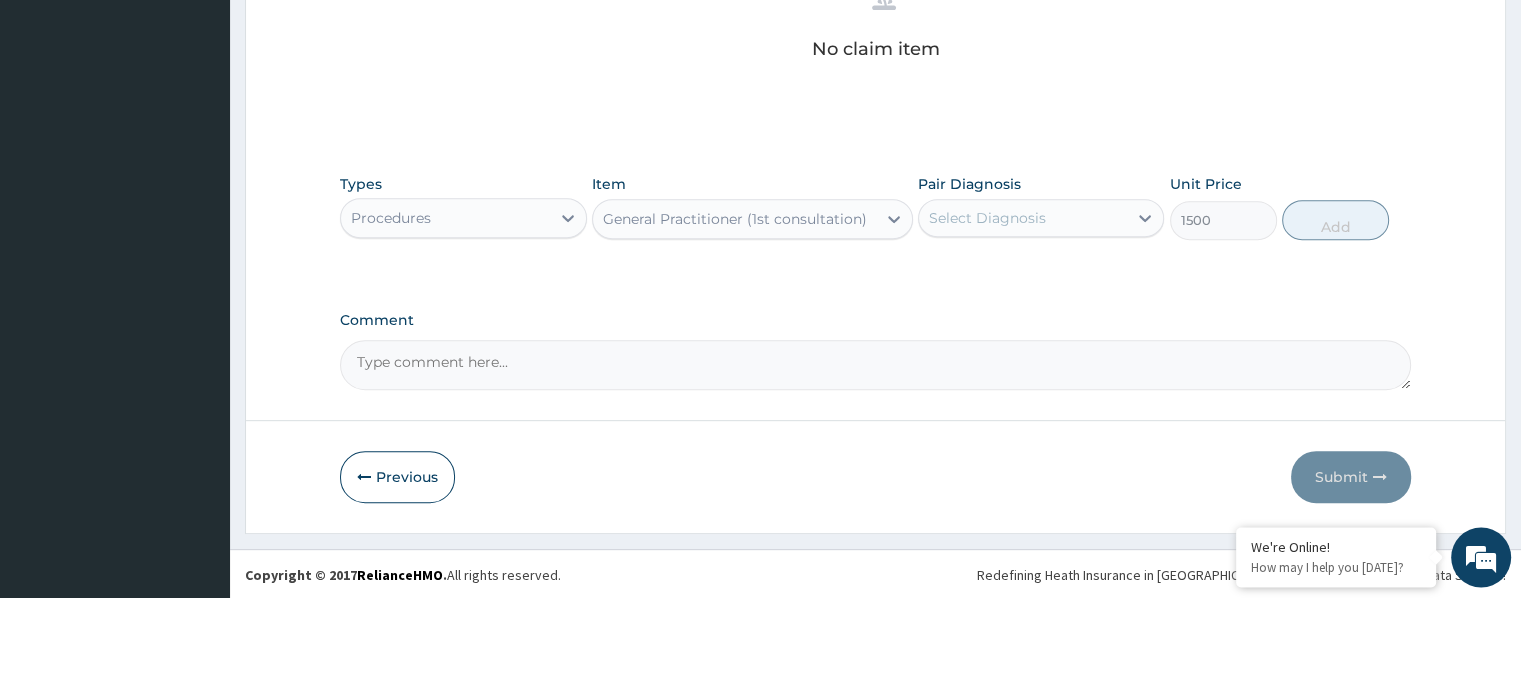 scroll, scrollTop: 744, scrollLeft: 0, axis: vertical 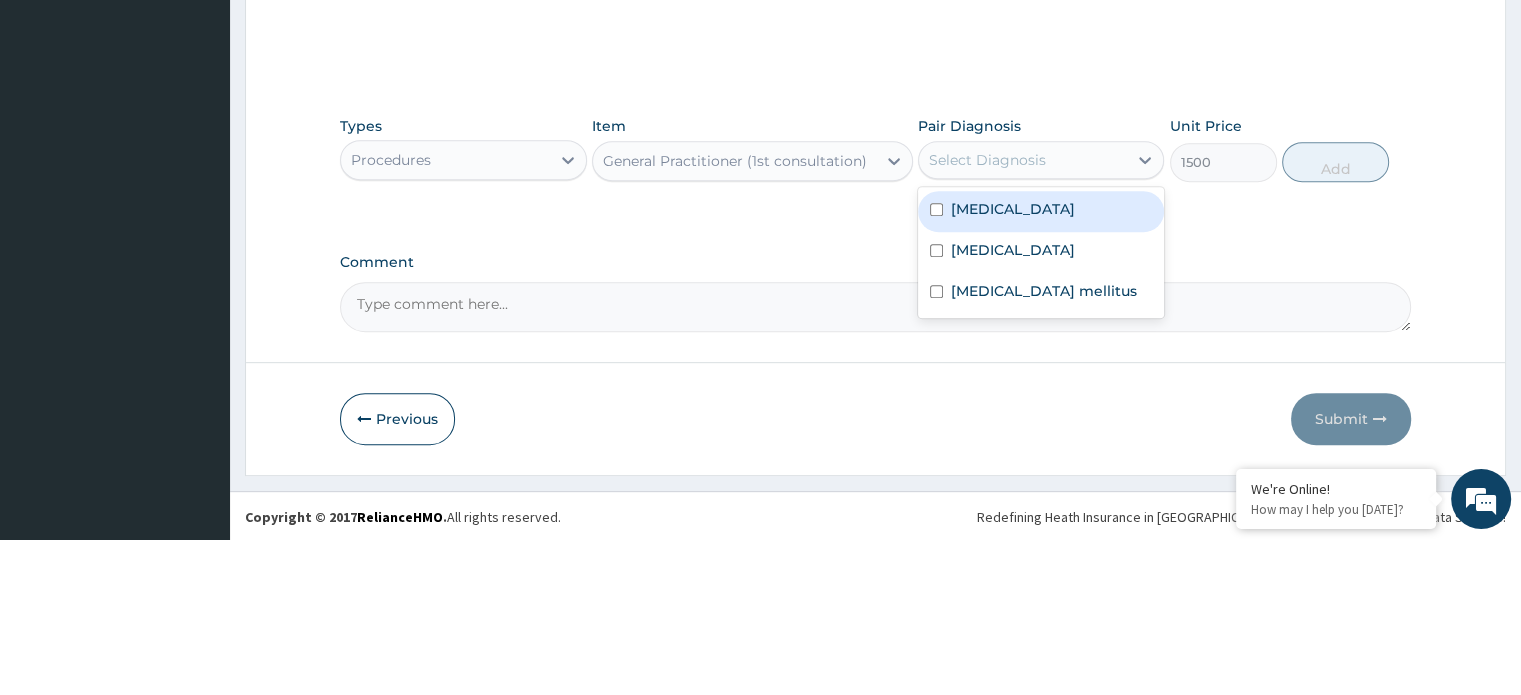 click on "Malaria" at bounding box center (1041, 367) 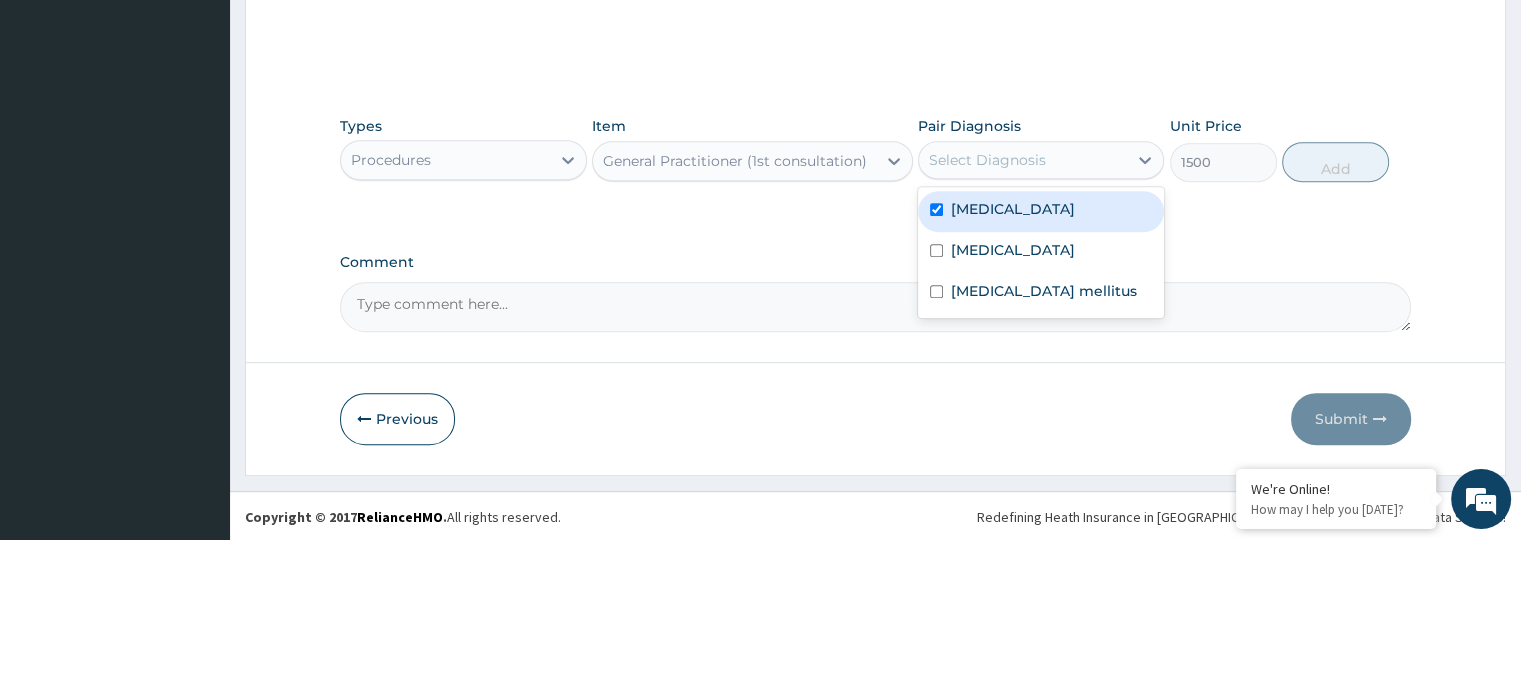 checkbox on "true" 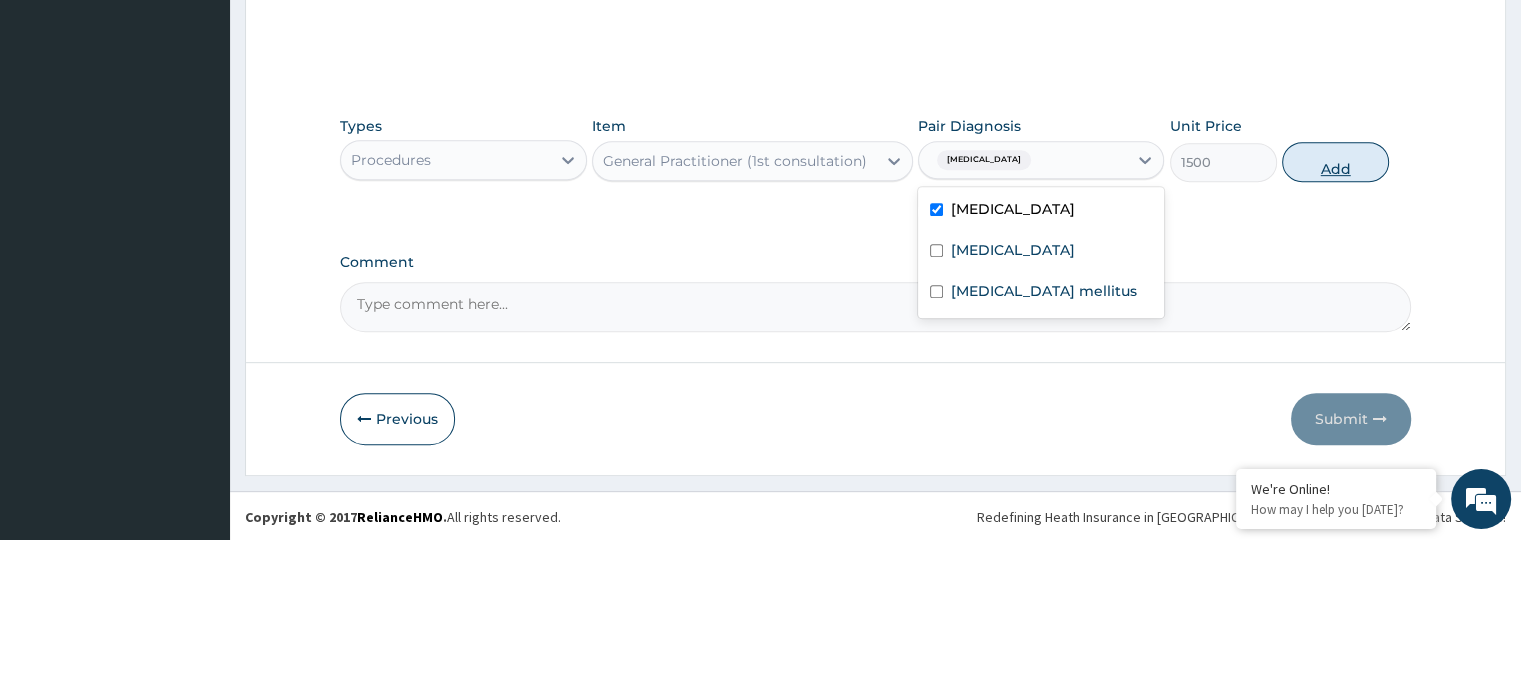 click on "Add" at bounding box center [1335, 318] 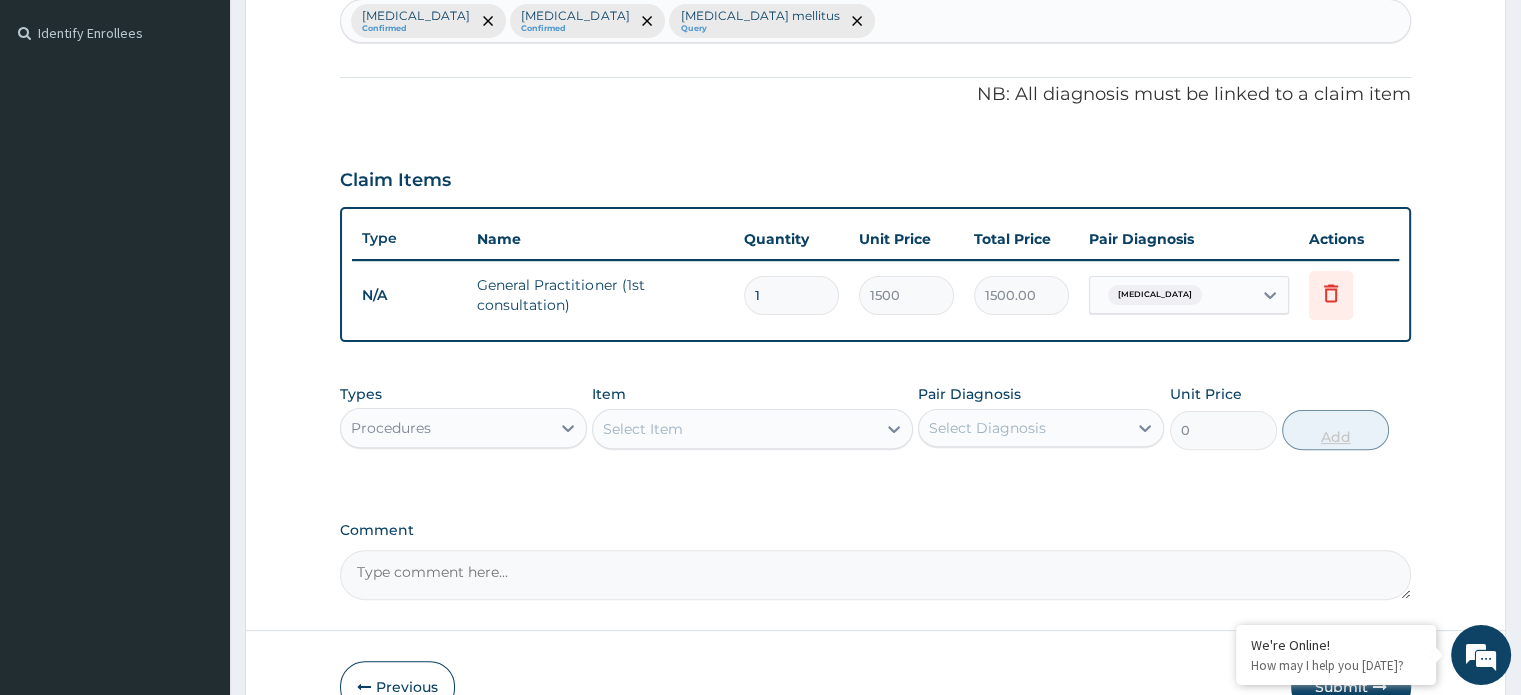 scroll, scrollTop: 536, scrollLeft: 0, axis: vertical 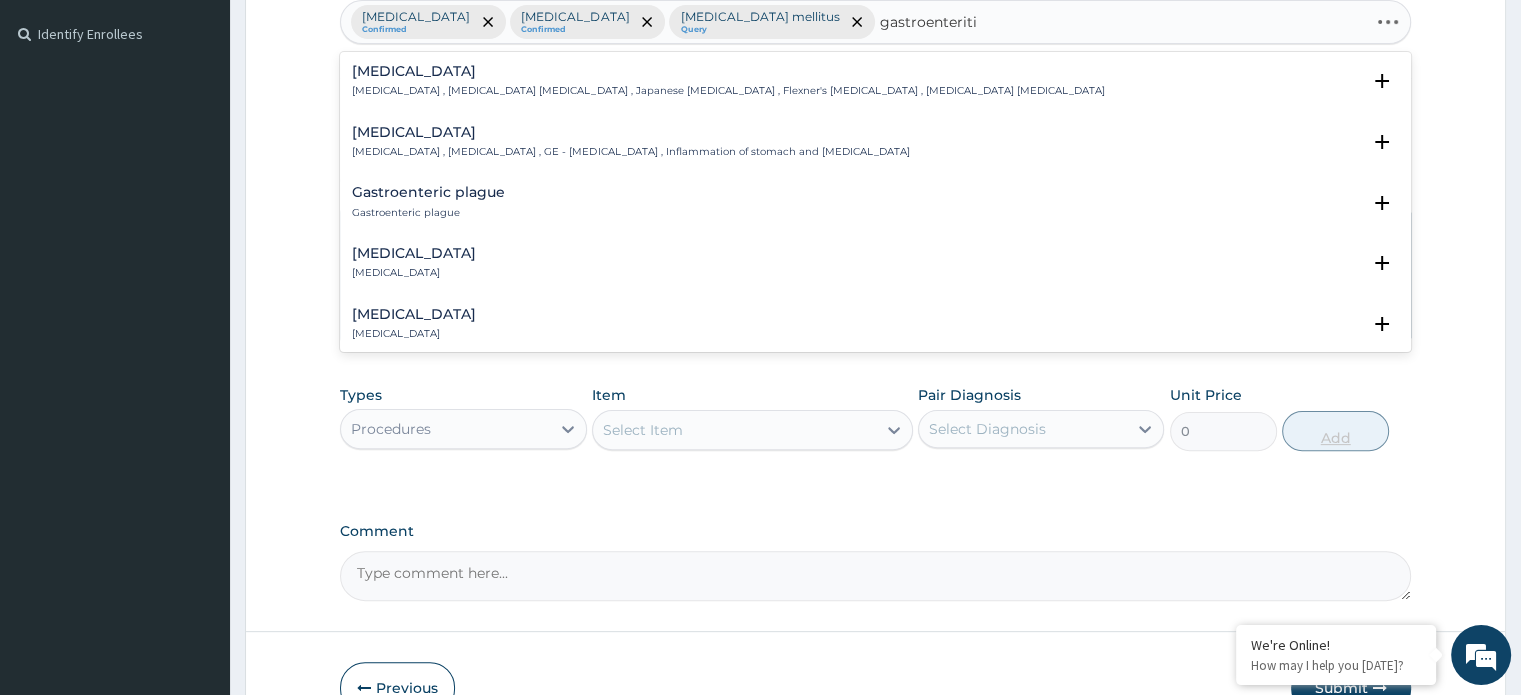 type on "gastroenteritis" 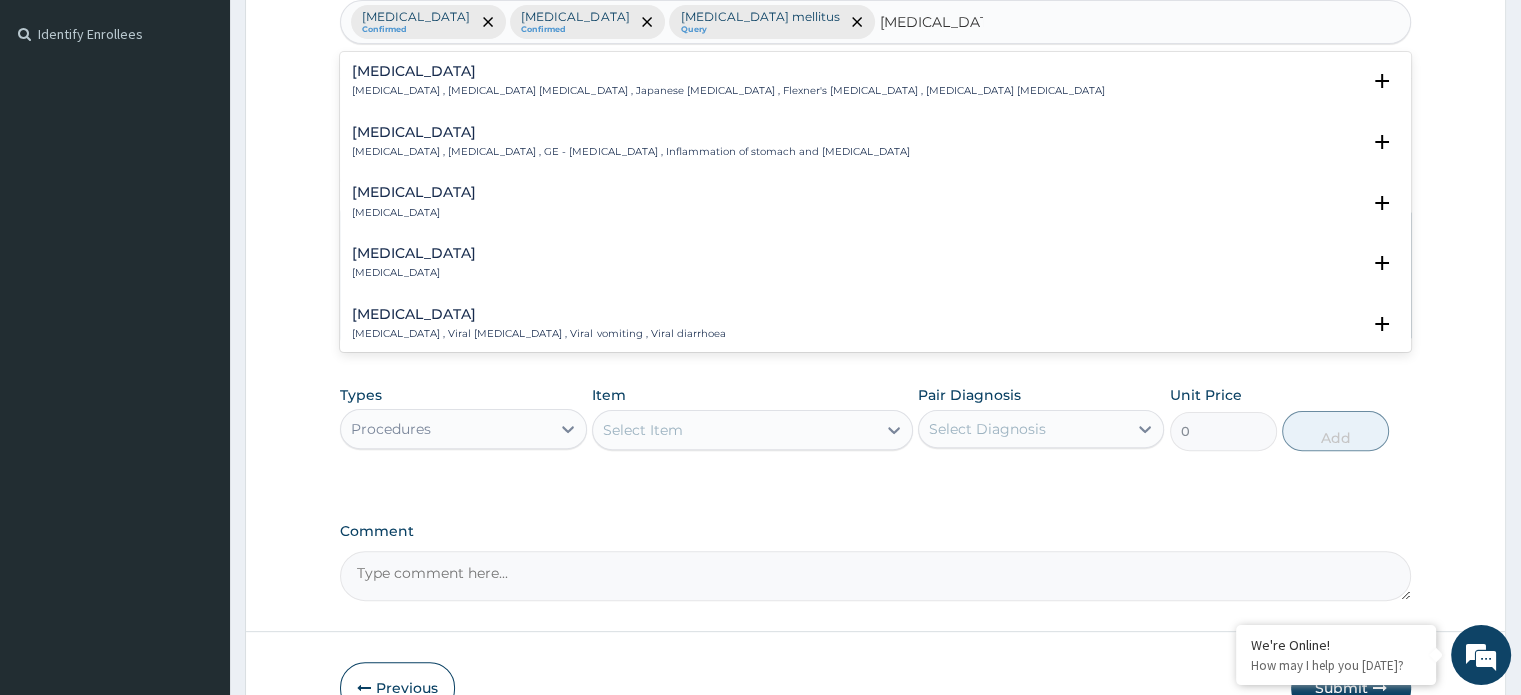click on "Acute gastroenteritis" at bounding box center [414, 192] 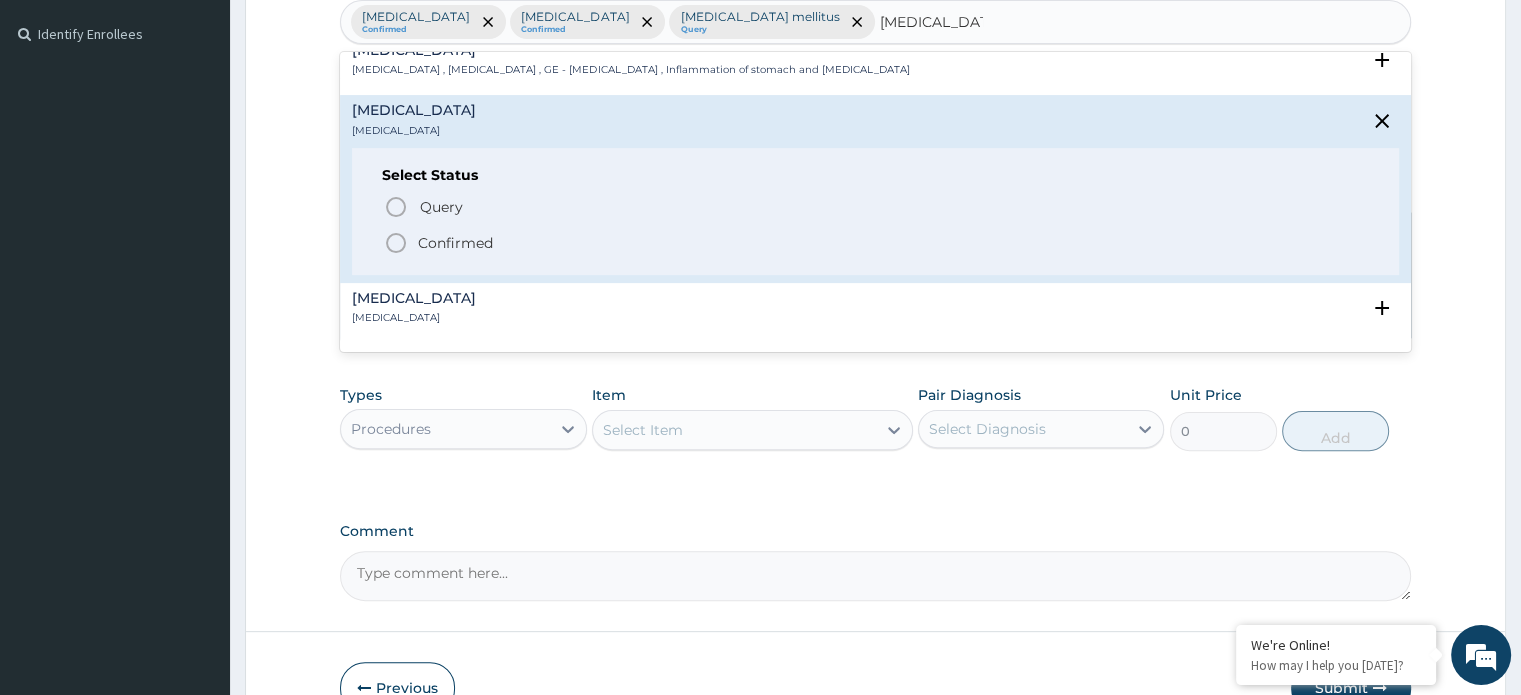 scroll, scrollTop: 95, scrollLeft: 0, axis: vertical 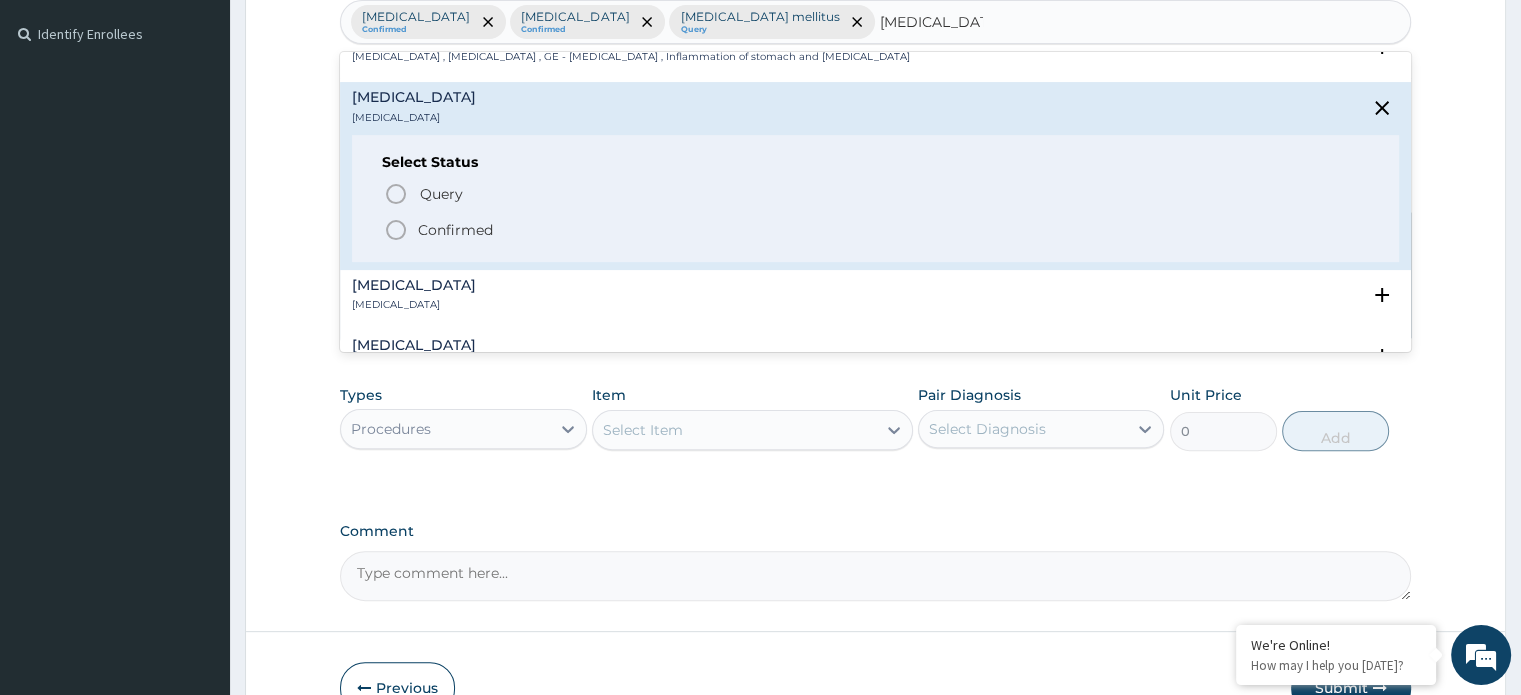 click 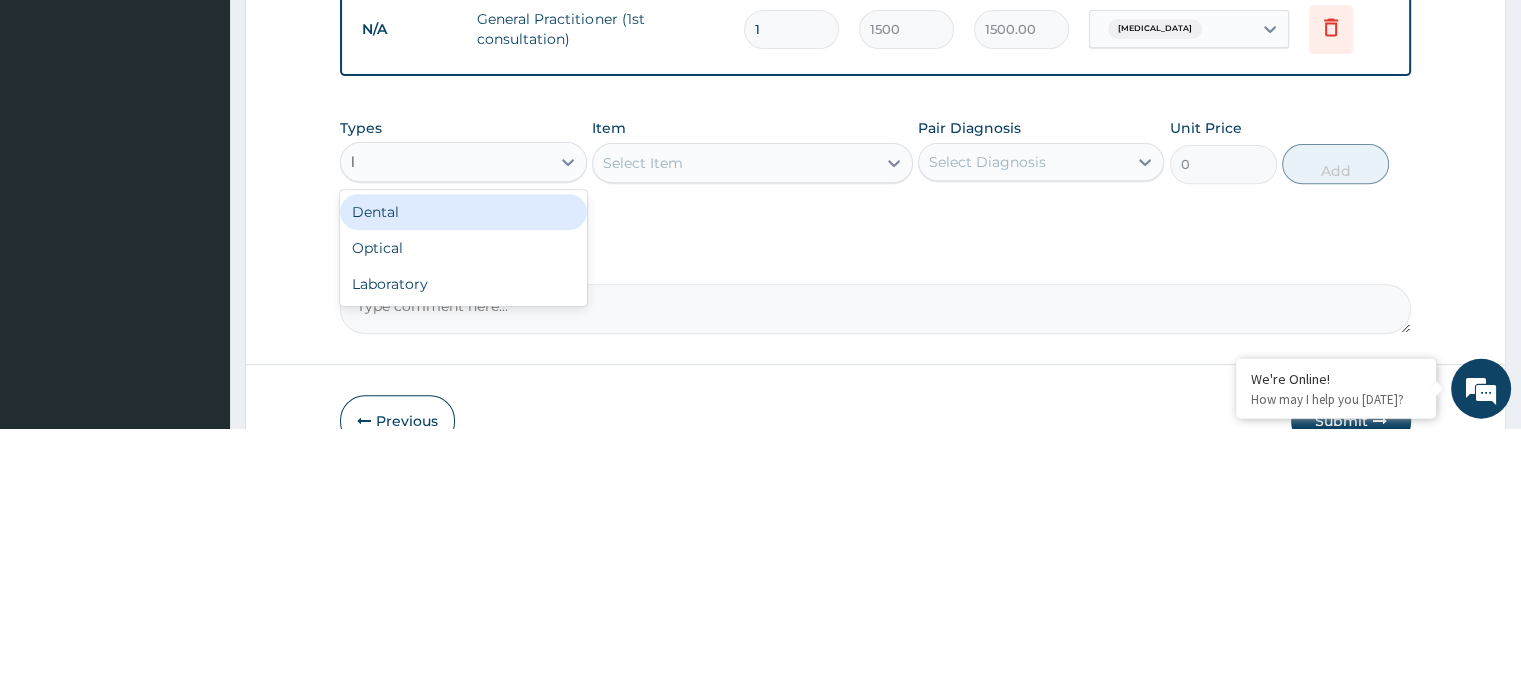 scroll, scrollTop: 536, scrollLeft: 0, axis: vertical 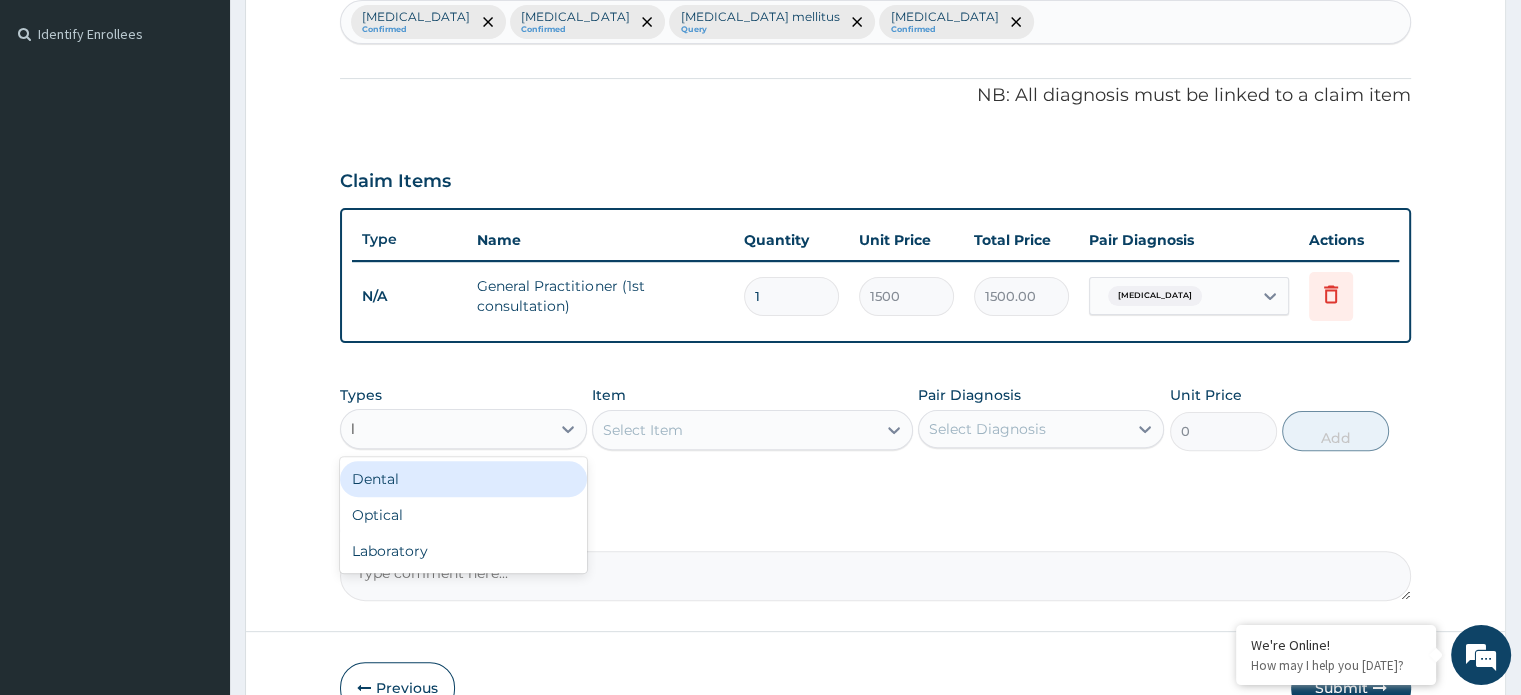 type on "la" 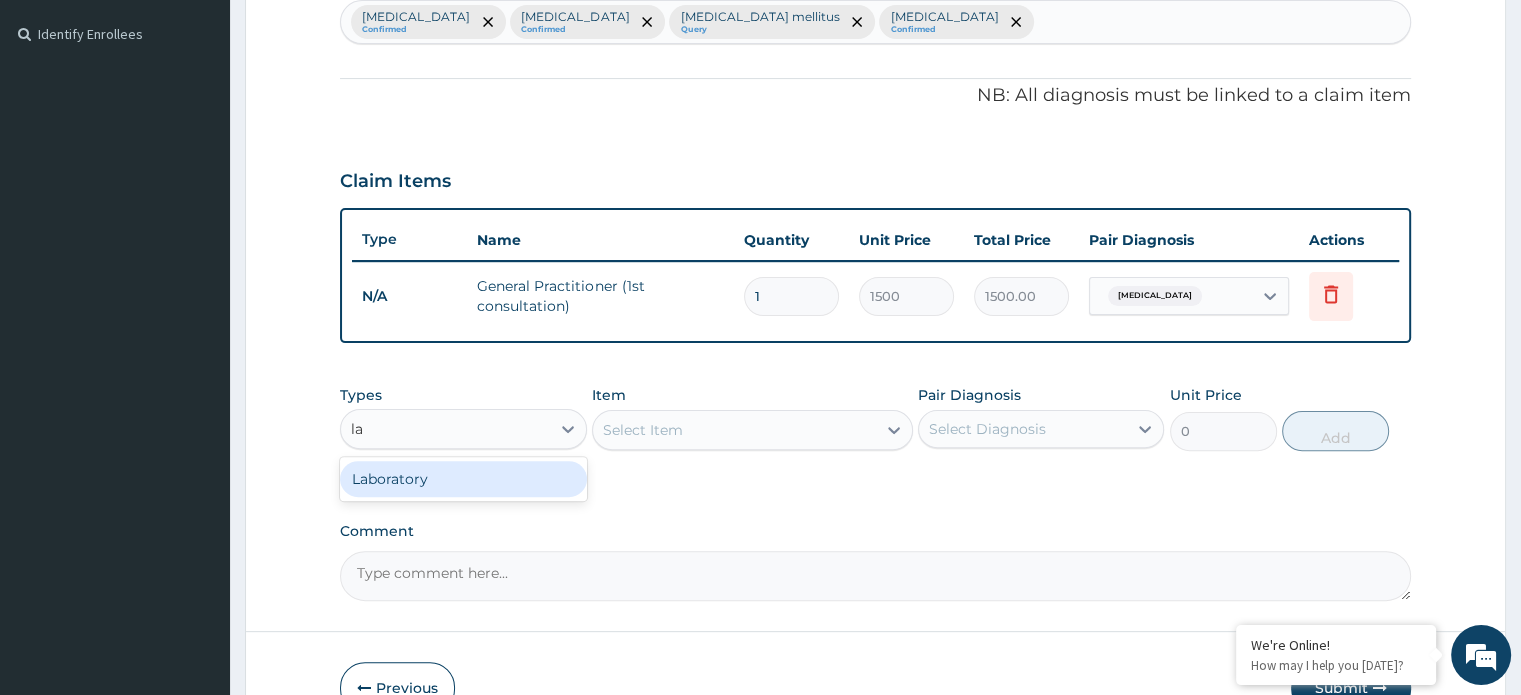 click on "Laboratory" at bounding box center (463, 479) 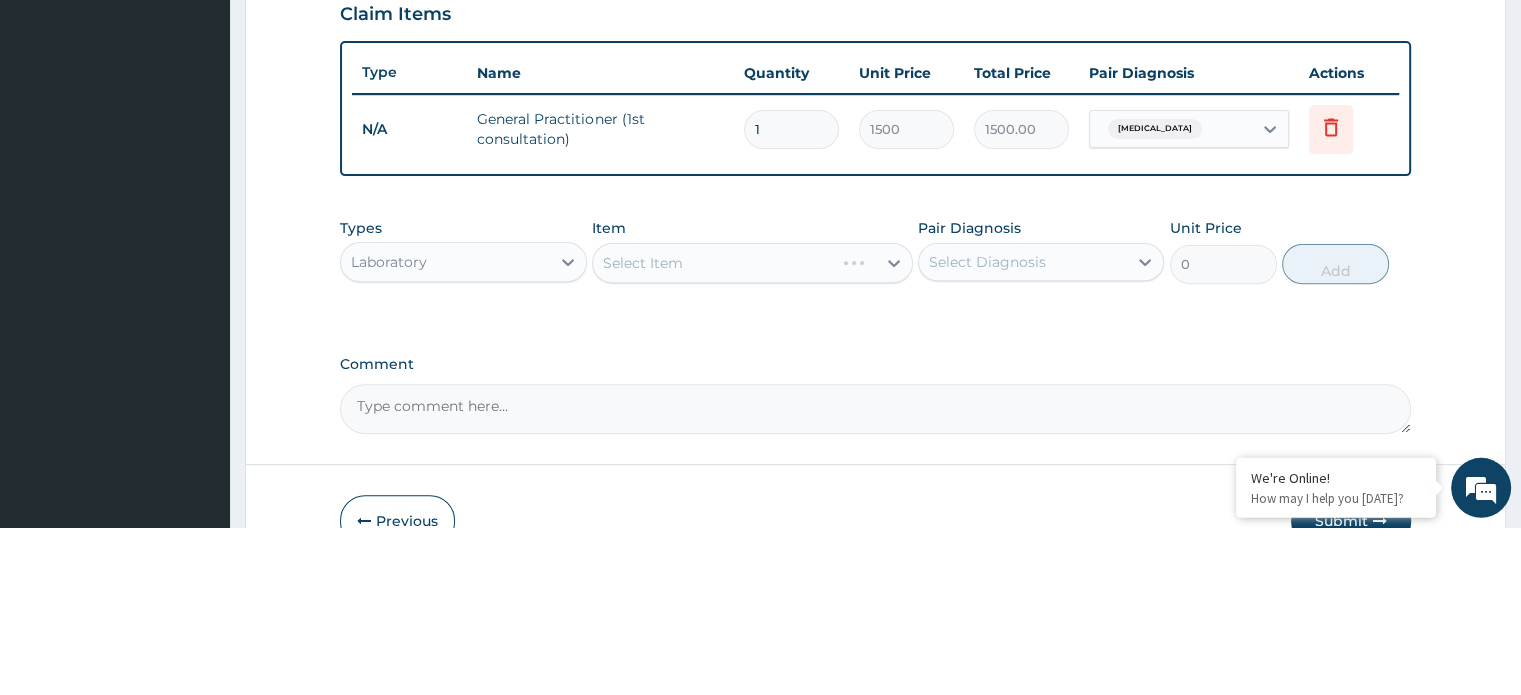 scroll, scrollTop: 536, scrollLeft: 0, axis: vertical 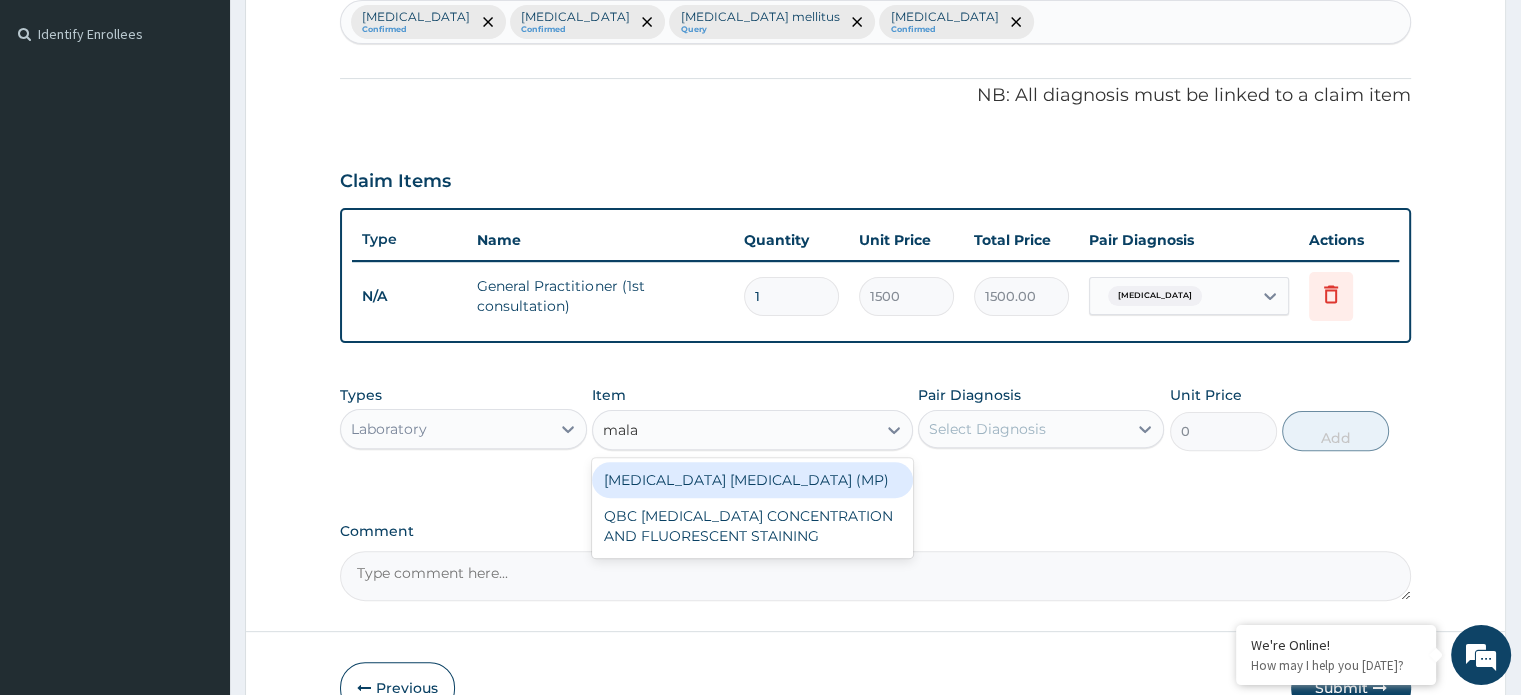 type on "malar" 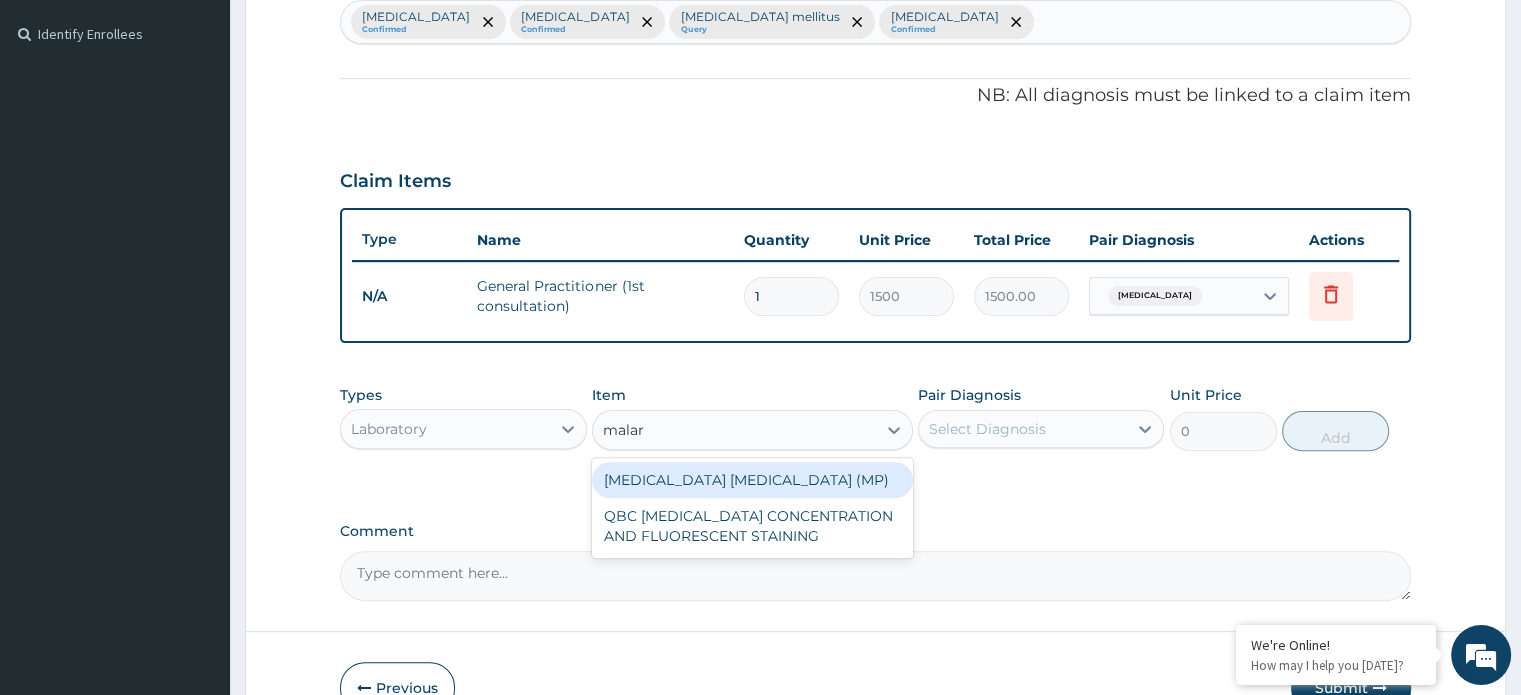 click on "MALARIA PARASITE (MP)" at bounding box center [752, 480] 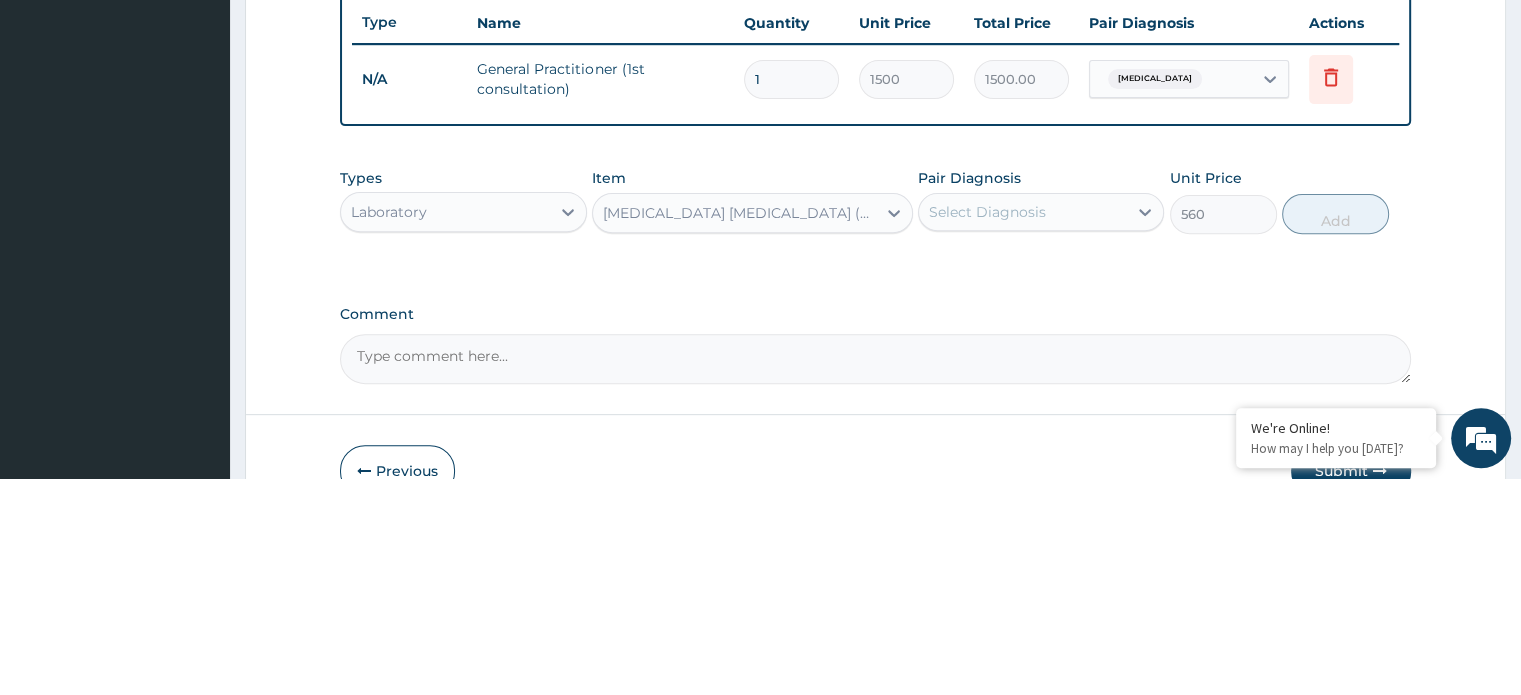 scroll, scrollTop: 536, scrollLeft: 0, axis: vertical 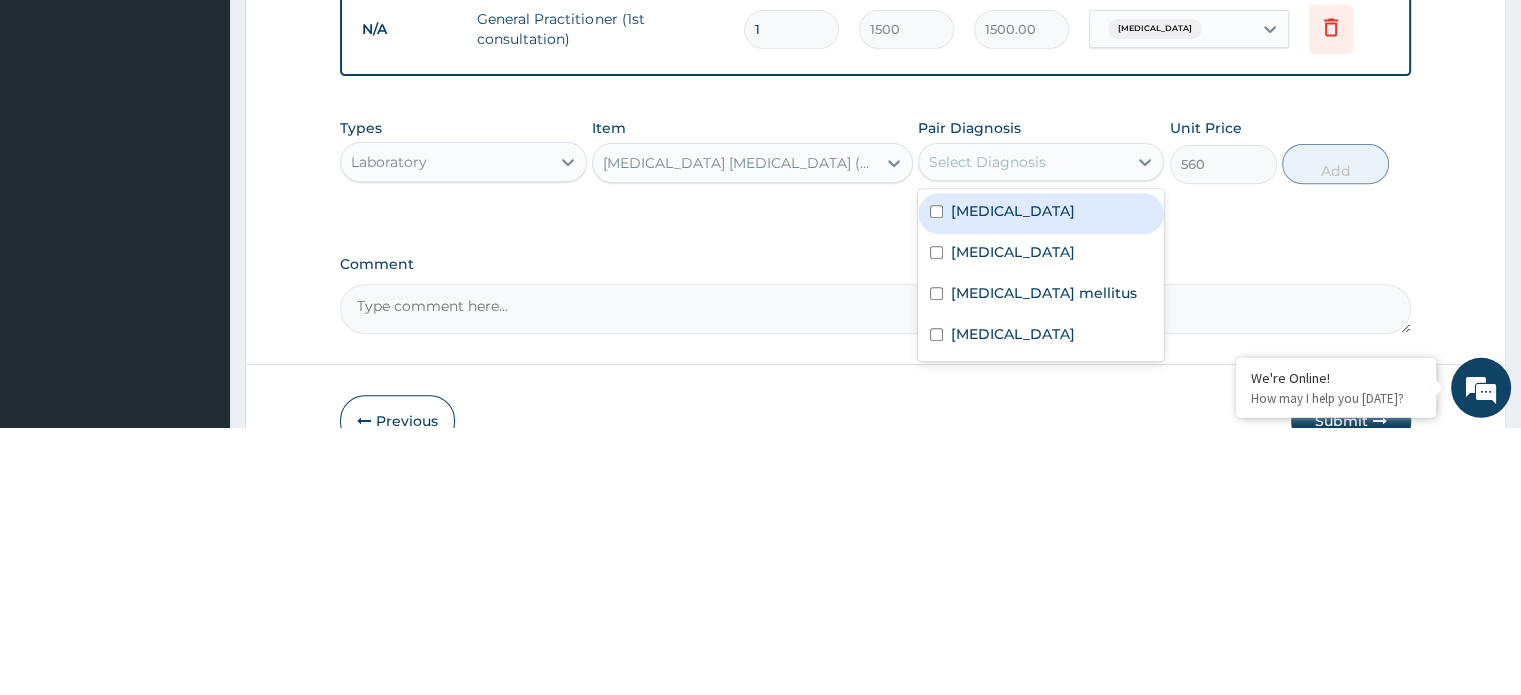 click on "Malaria" at bounding box center (1041, 480) 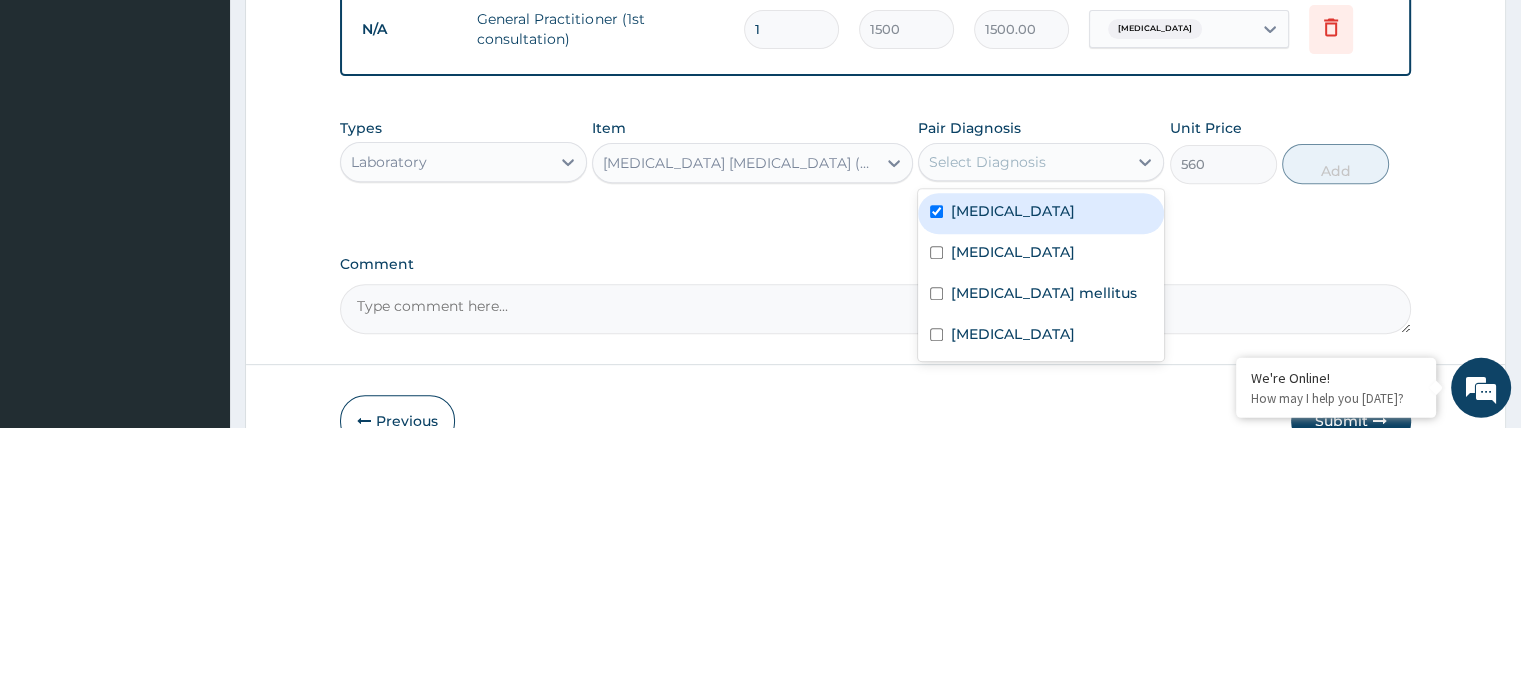 checkbox on "true" 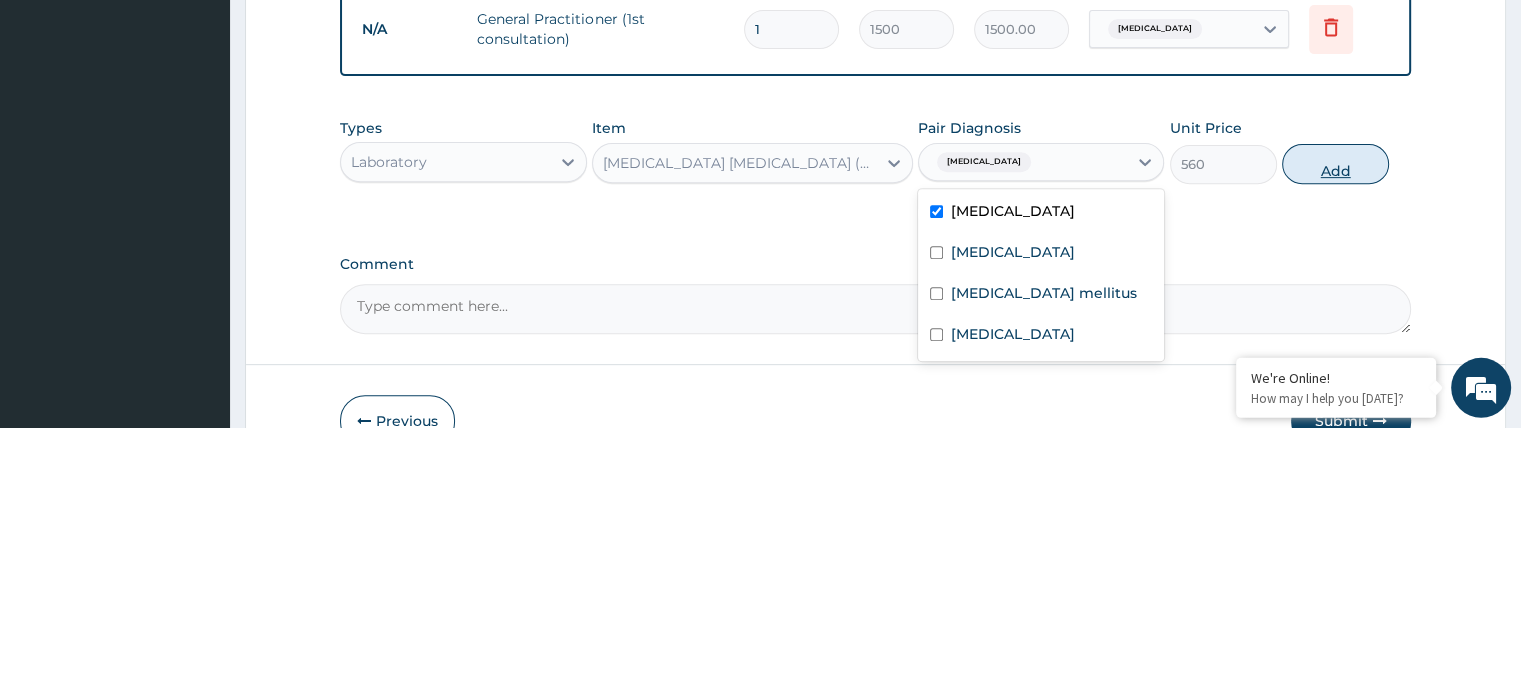 click on "Add" at bounding box center (1335, 431) 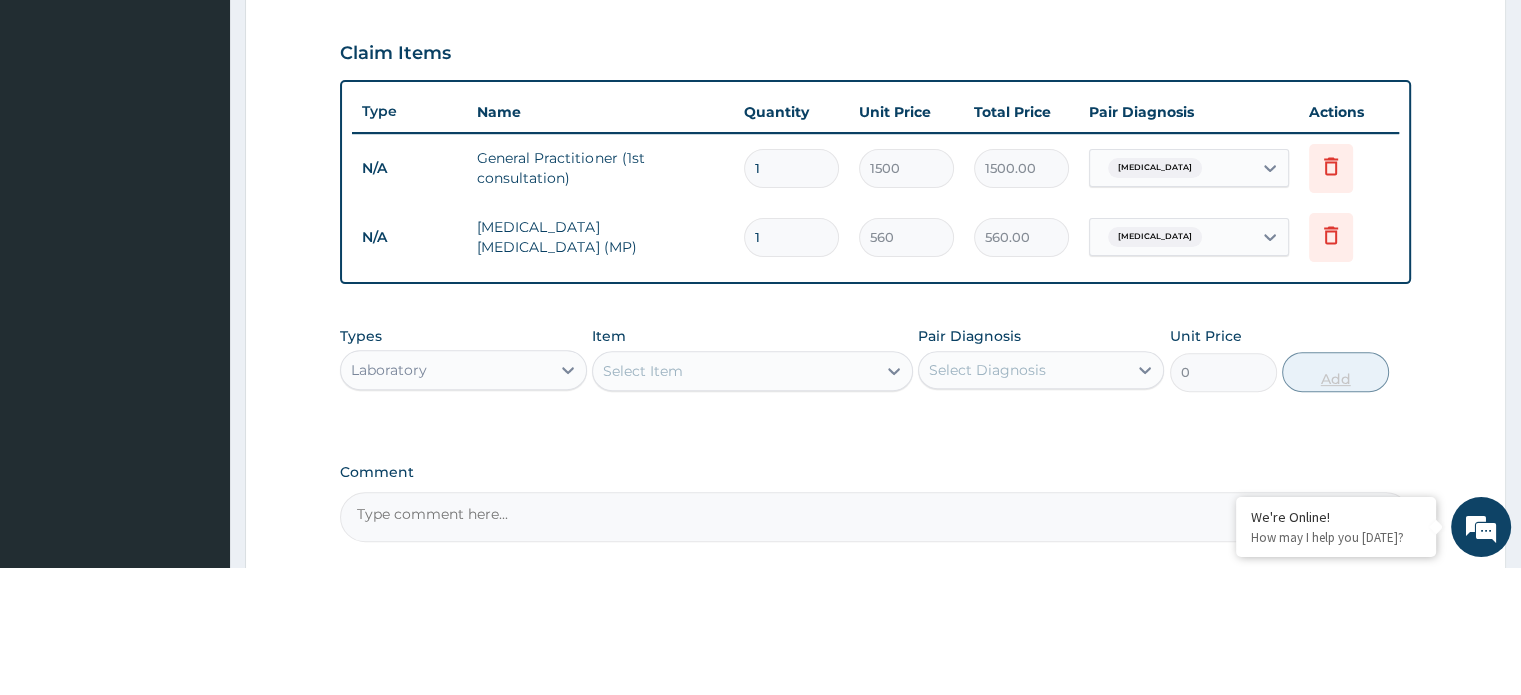 scroll, scrollTop: 536, scrollLeft: 0, axis: vertical 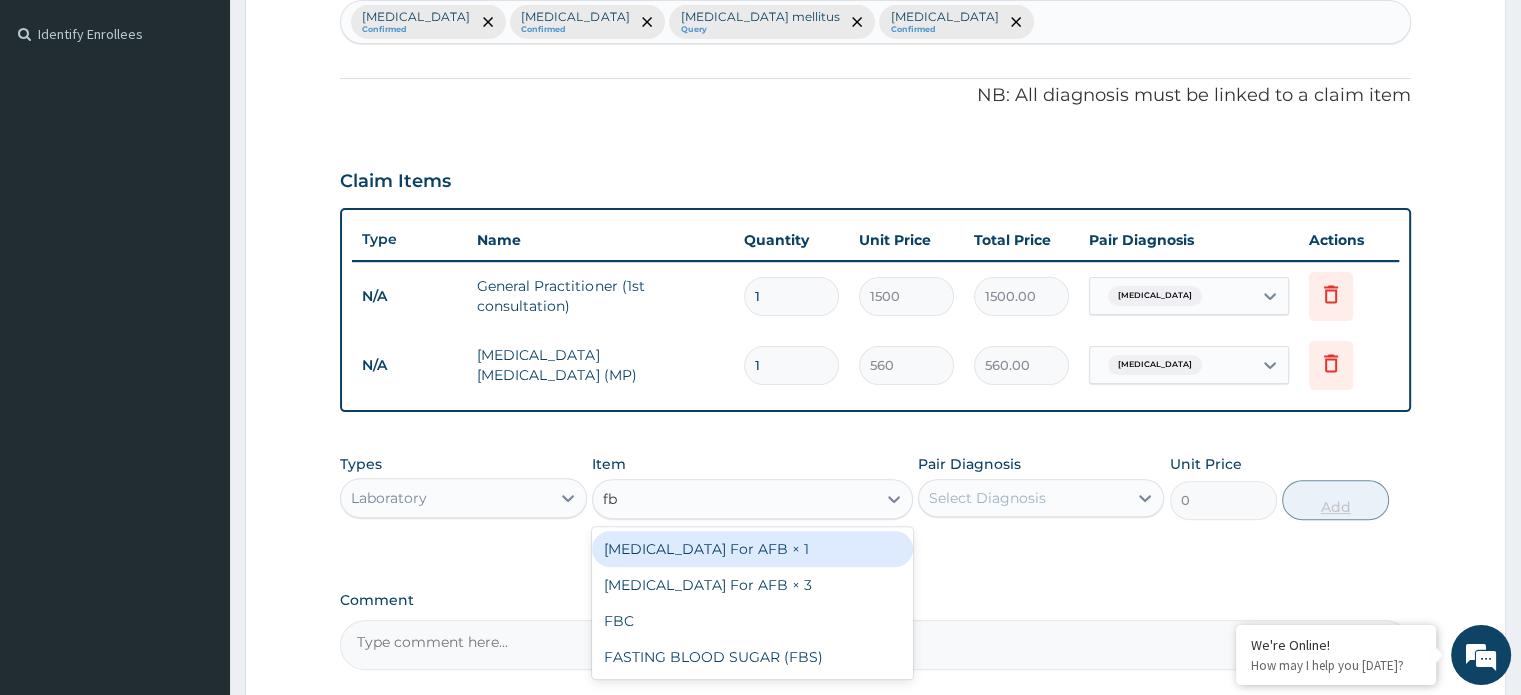 type on "fbs" 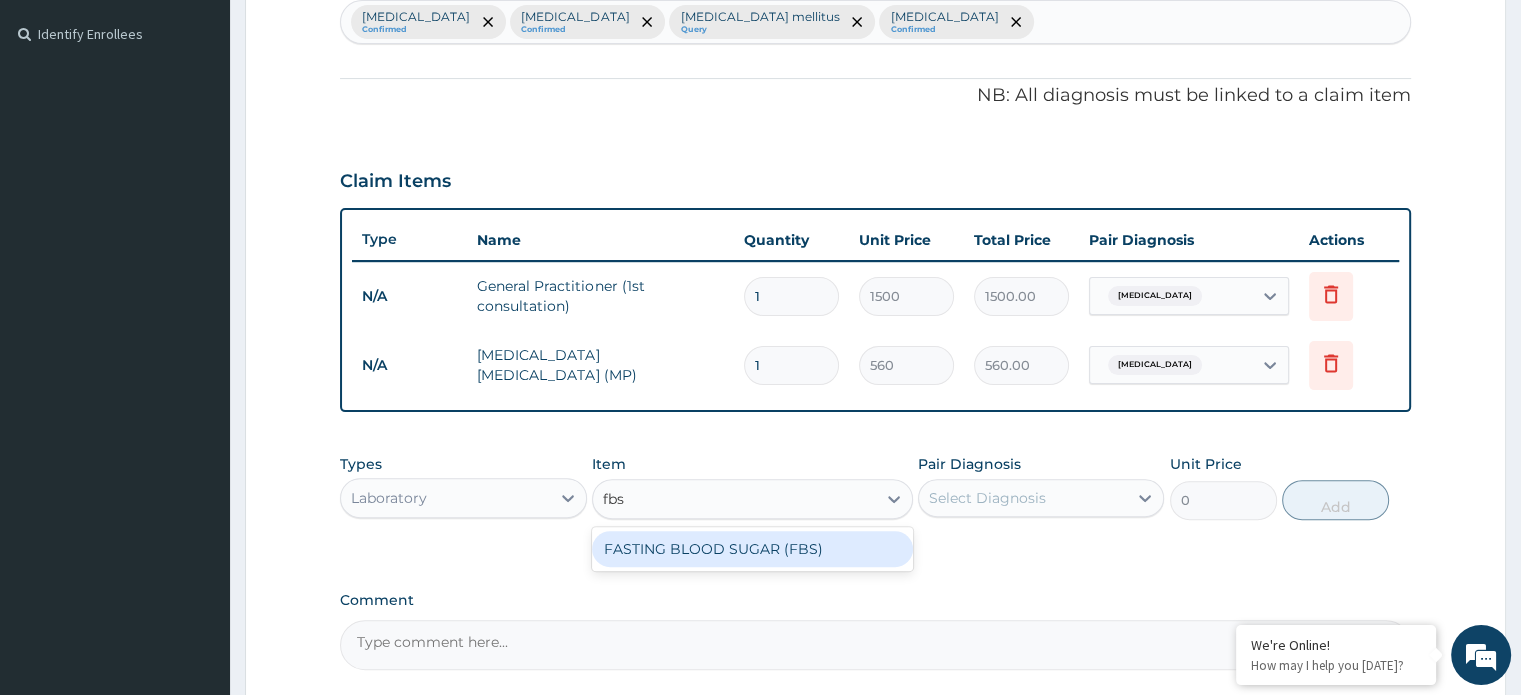 click on "FASTING BLOOD SUGAR (FBS)" at bounding box center [752, 549] 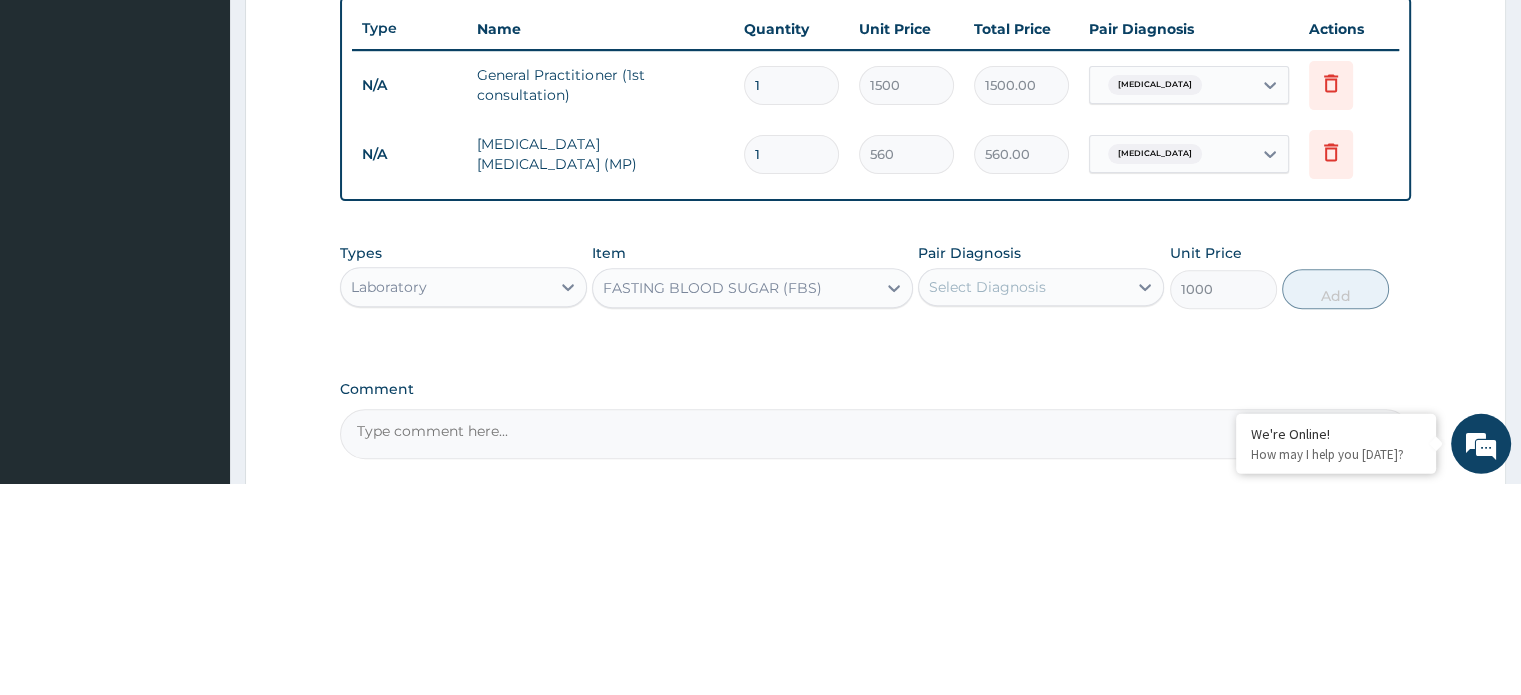 scroll, scrollTop: 536, scrollLeft: 0, axis: vertical 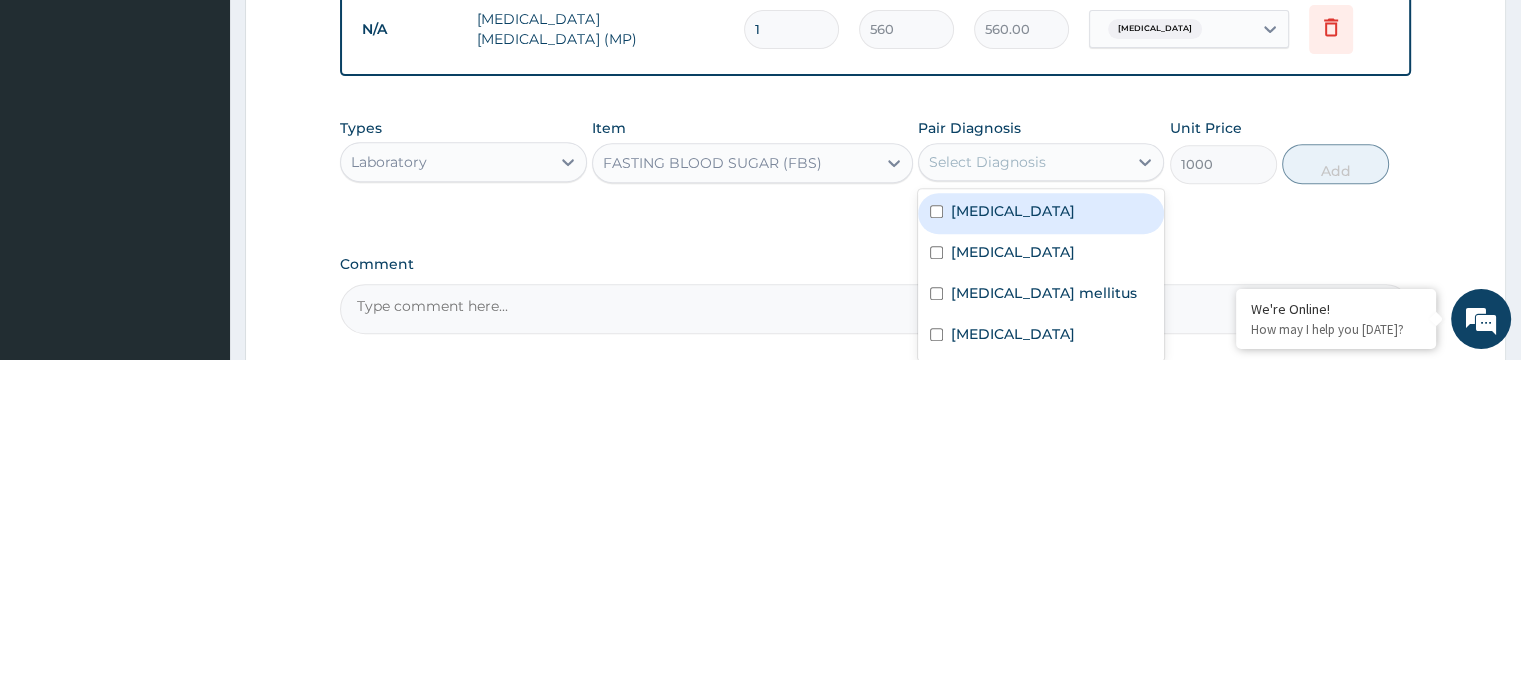 click on "Diabetes mellitus" at bounding box center [1041, 631] 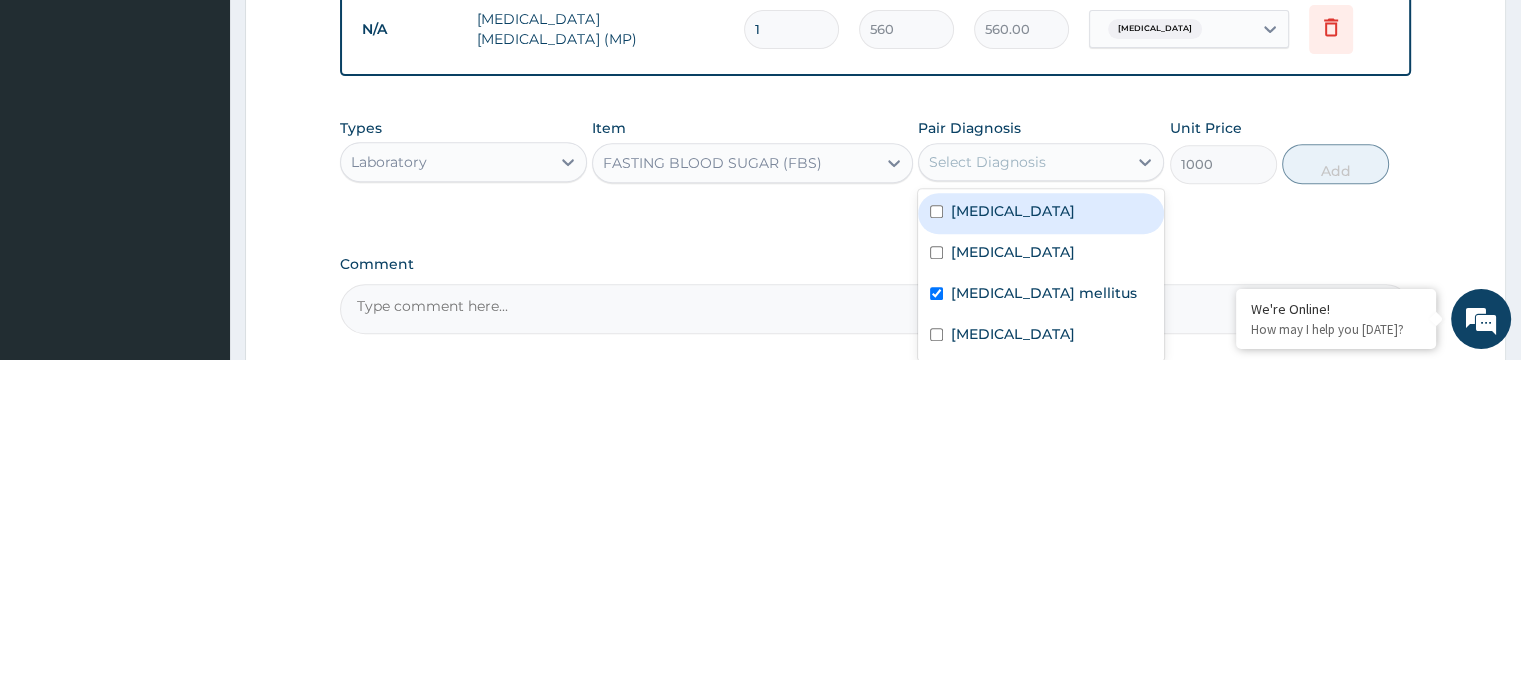 checkbox on "true" 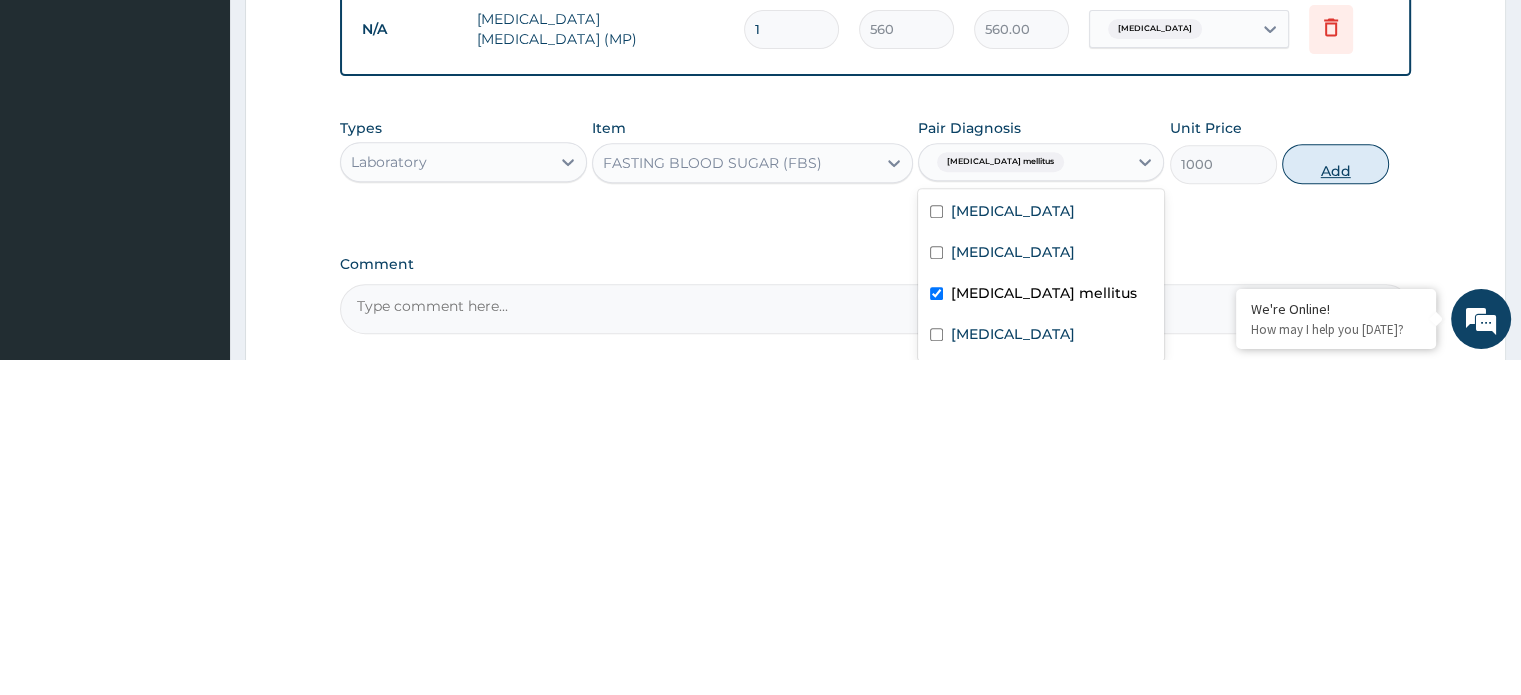 click on "Add" at bounding box center [1335, 500] 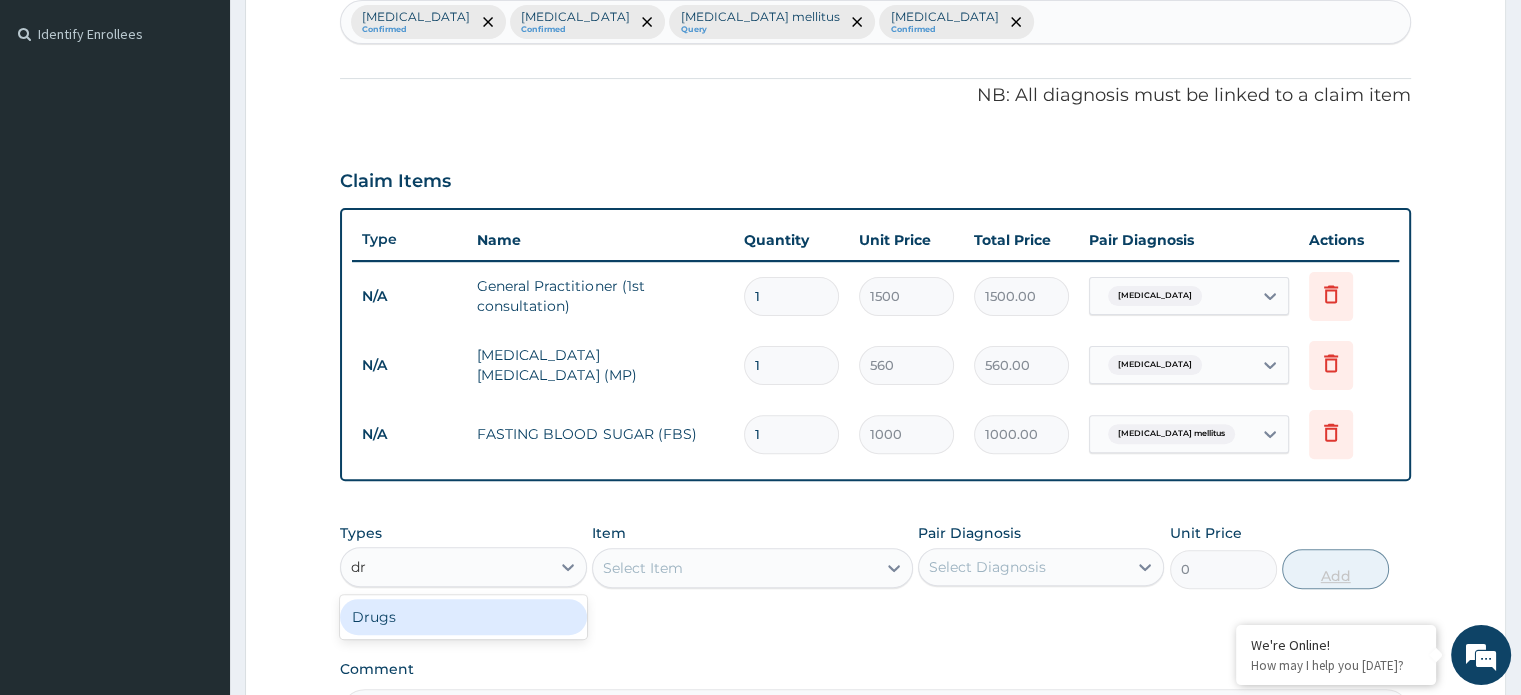 type on "dru" 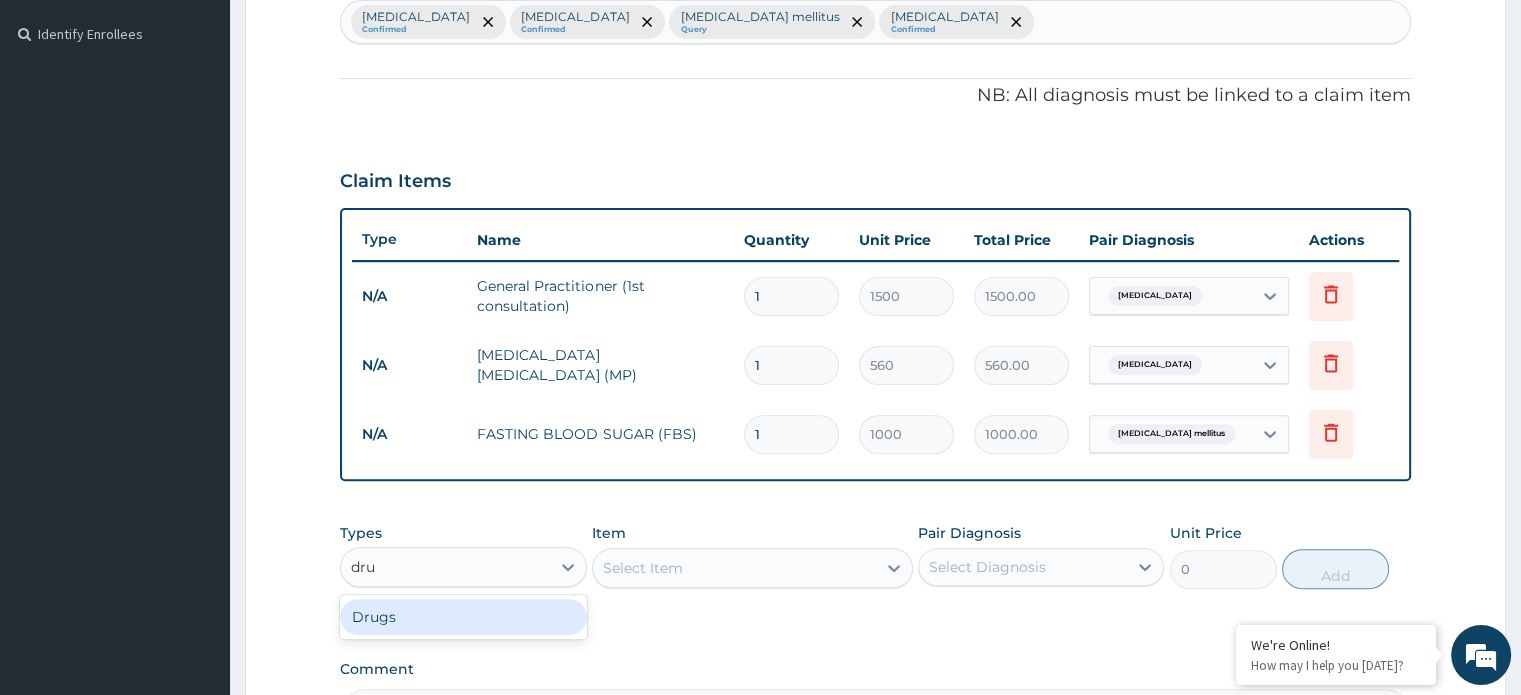 click on "Drugs" at bounding box center (463, 617) 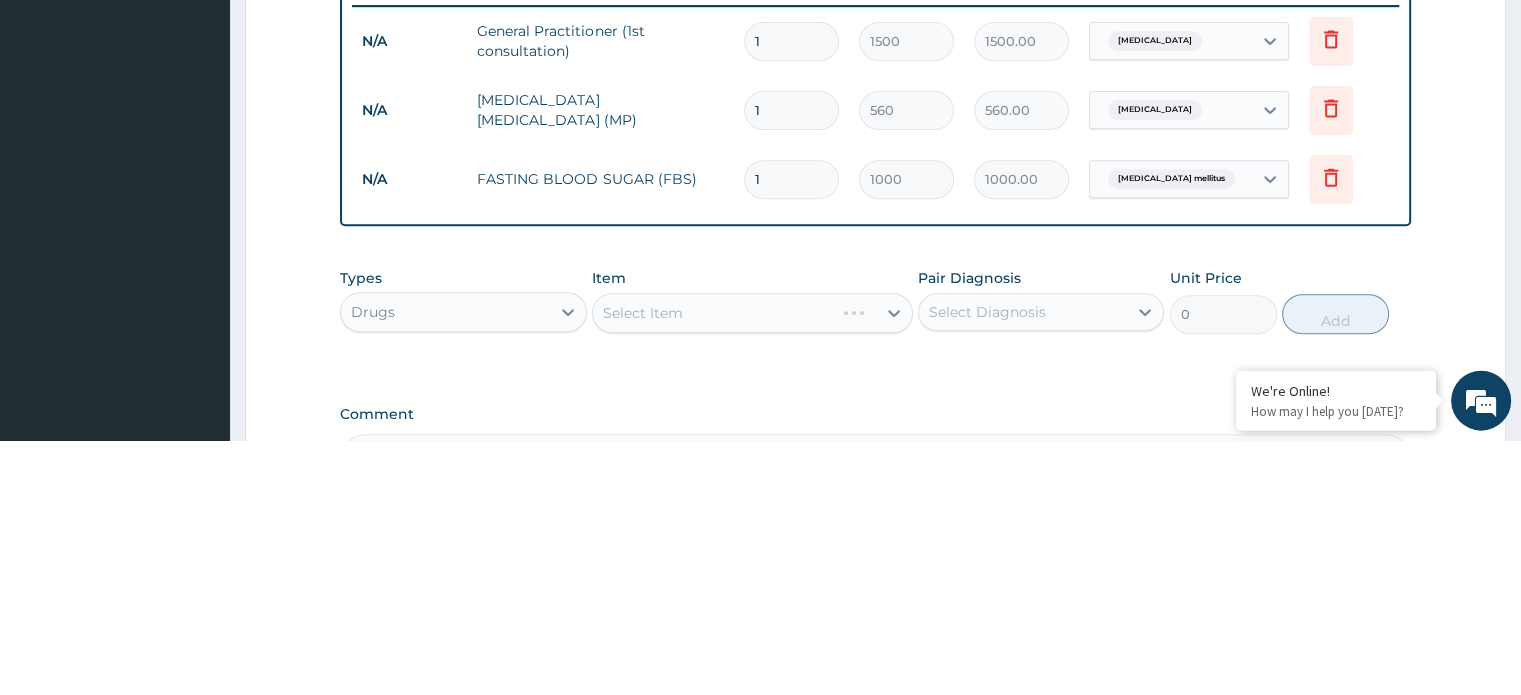 scroll, scrollTop: 563, scrollLeft: 0, axis: vertical 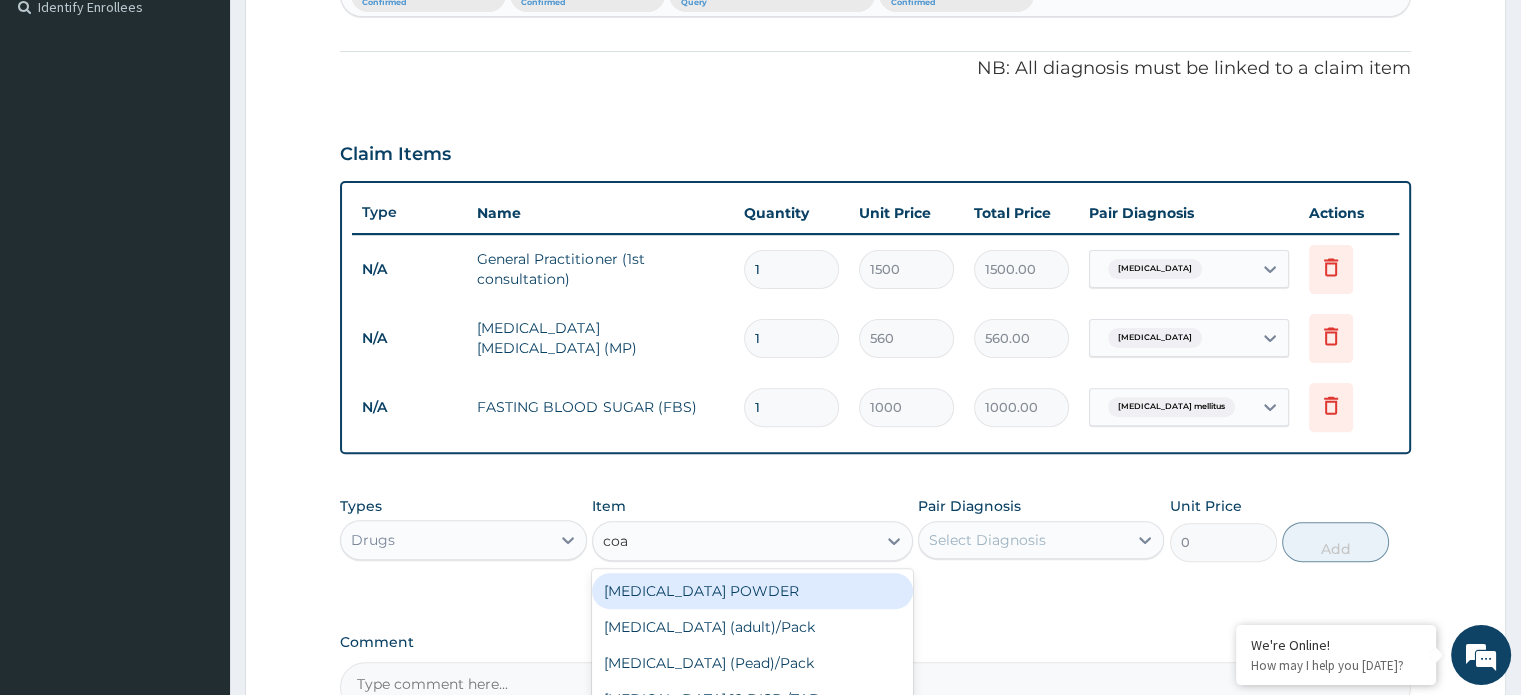 type on "coar" 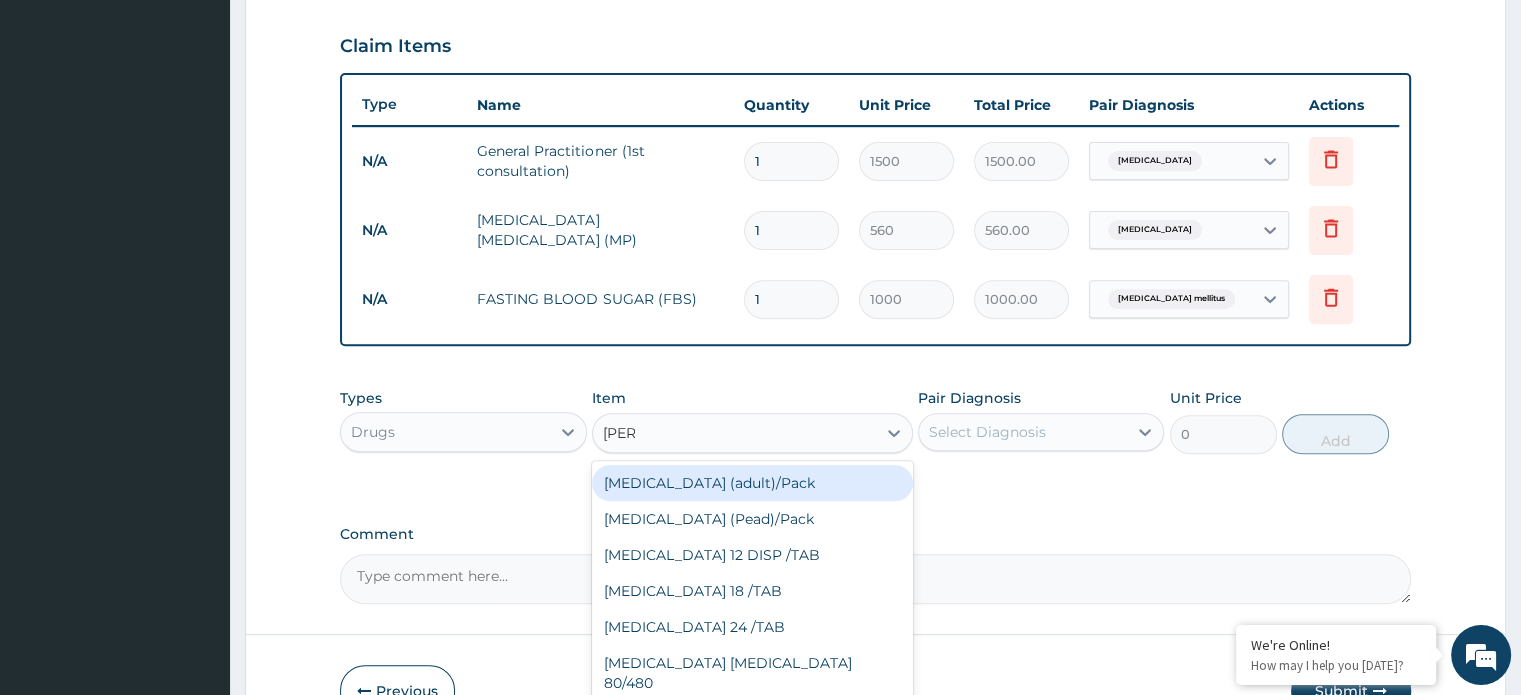 scroll, scrollTop: 672, scrollLeft: 0, axis: vertical 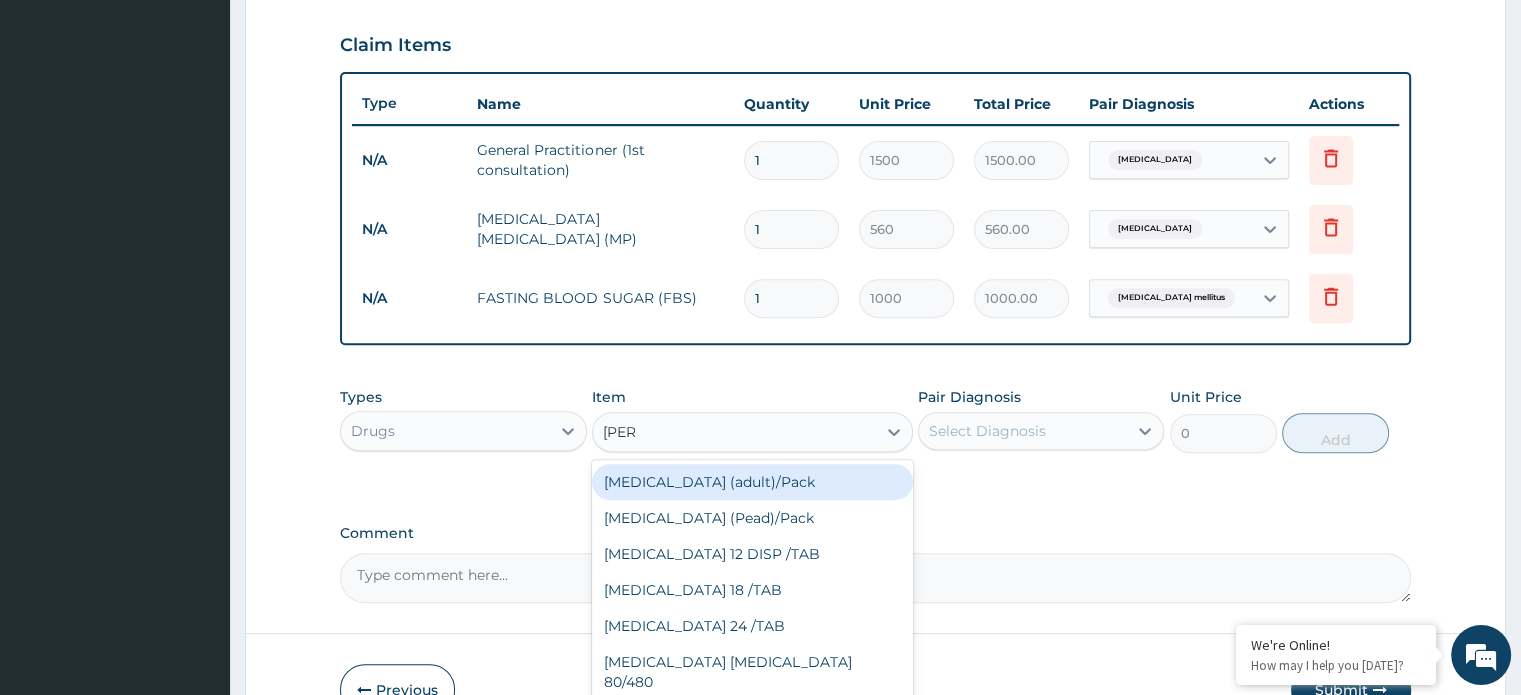 click on "COARTEM 18 /TAB" at bounding box center [752, 590] 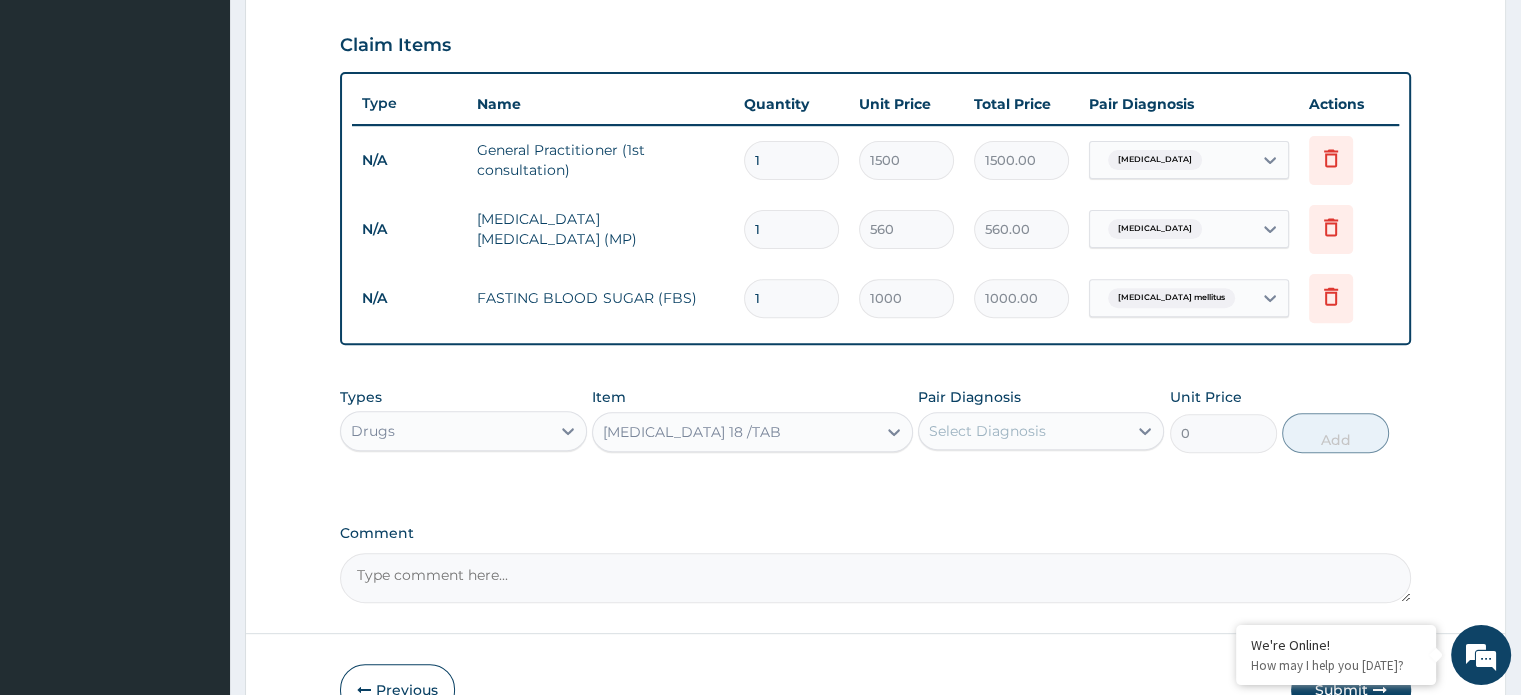 type 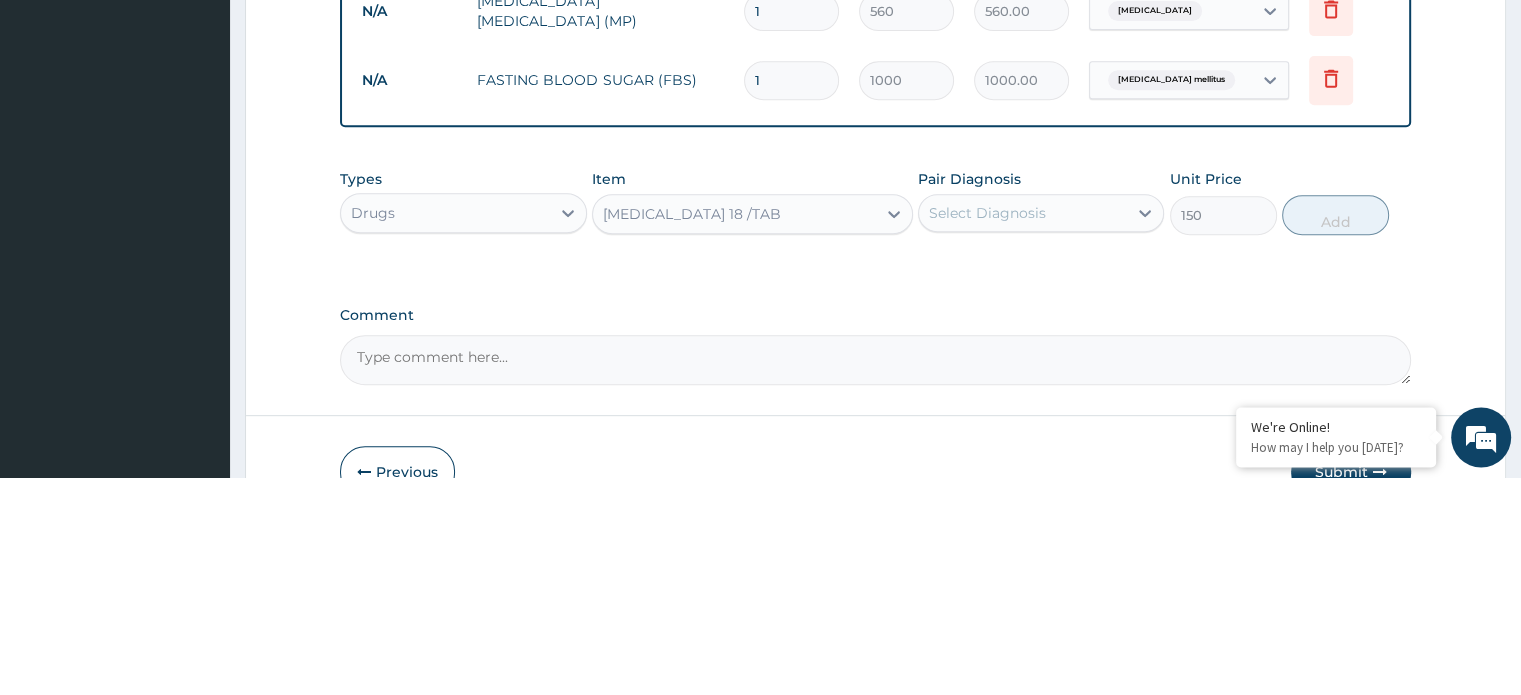 scroll, scrollTop: 672, scrollLeft: 0, axis: vertical 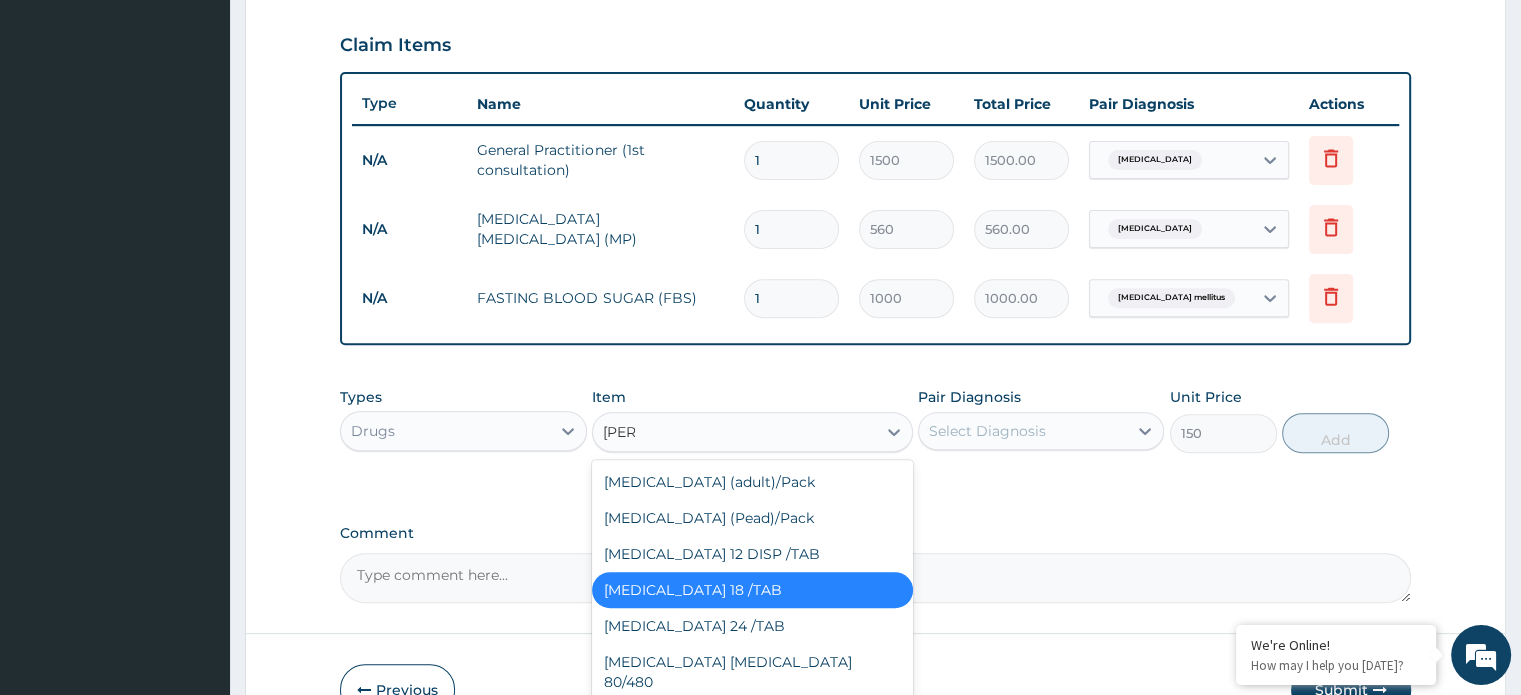type on "coart" 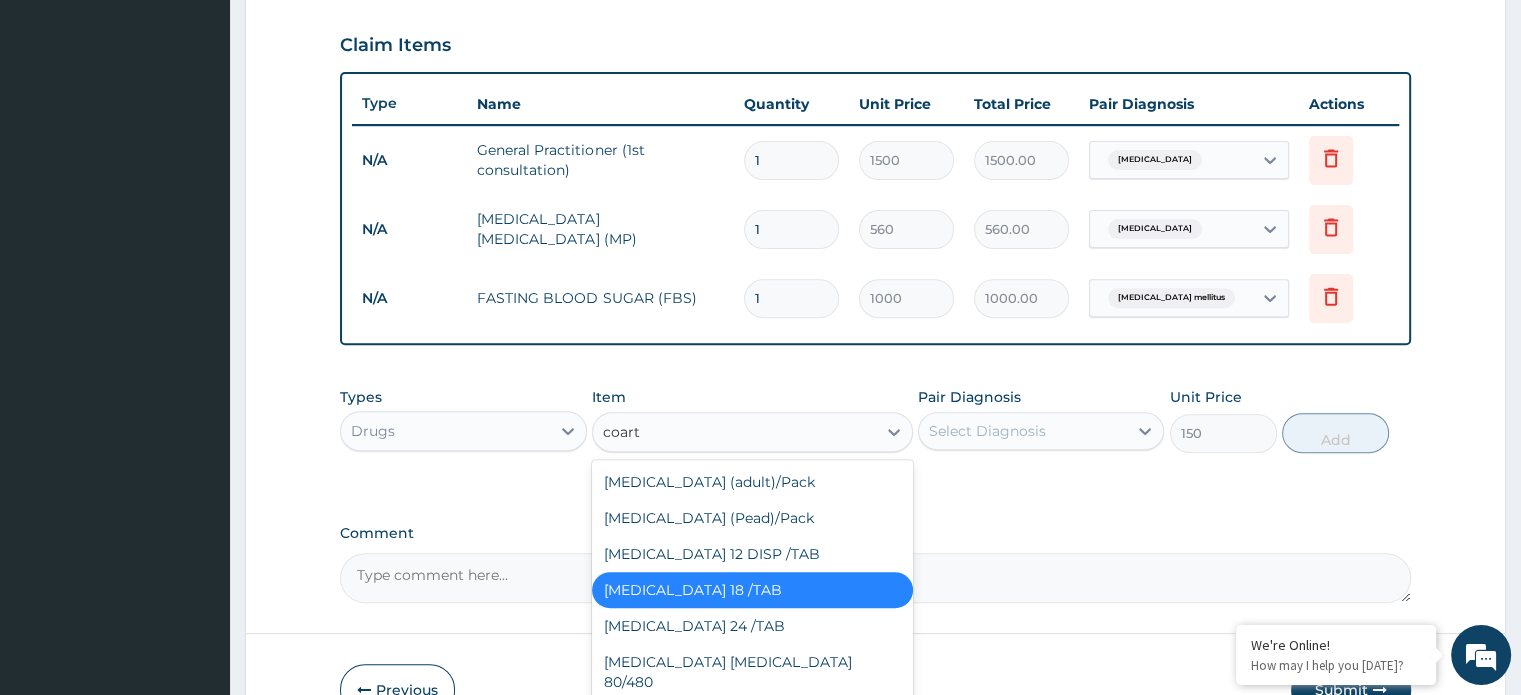 click on "COARTEM D TAB 80/480" at bounding box center (752, 672) 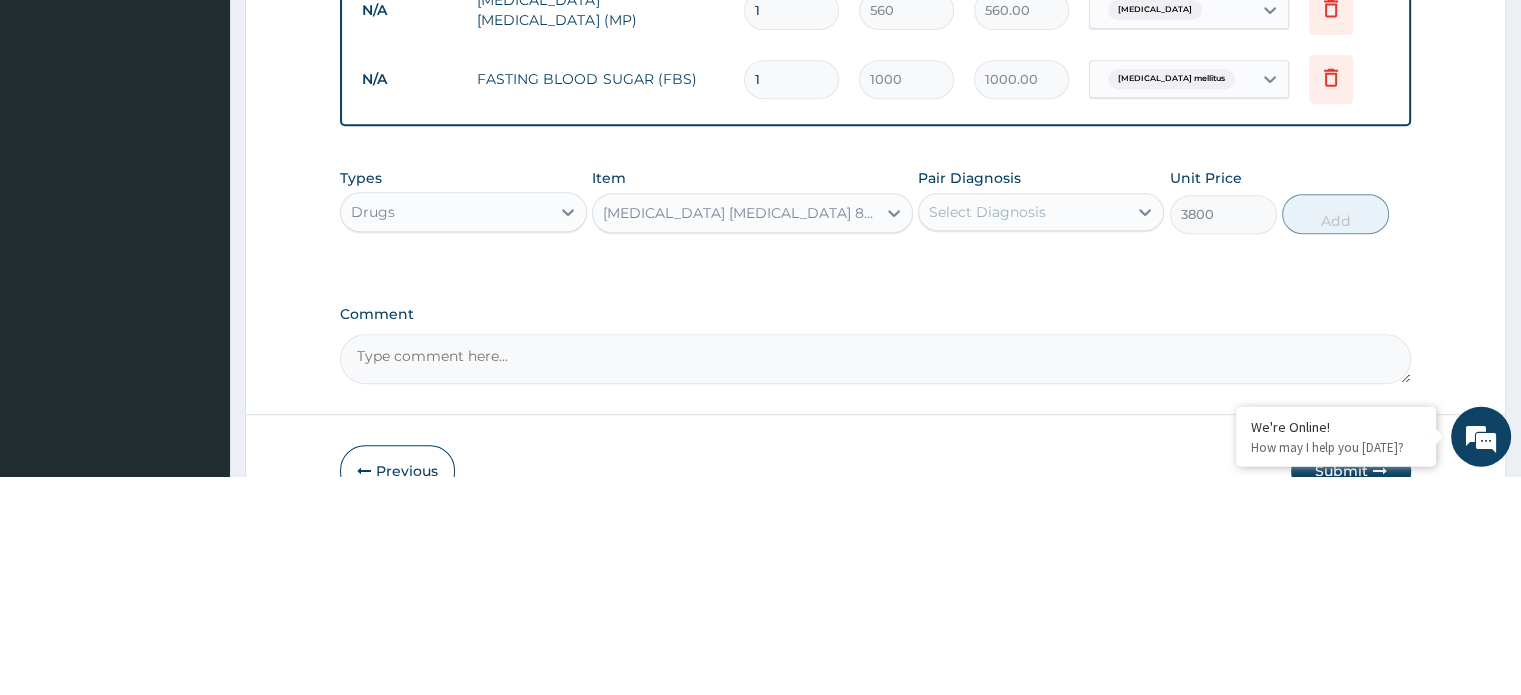 scroll, scrollTop: 672, scrollLeft: 0, axis: vertical 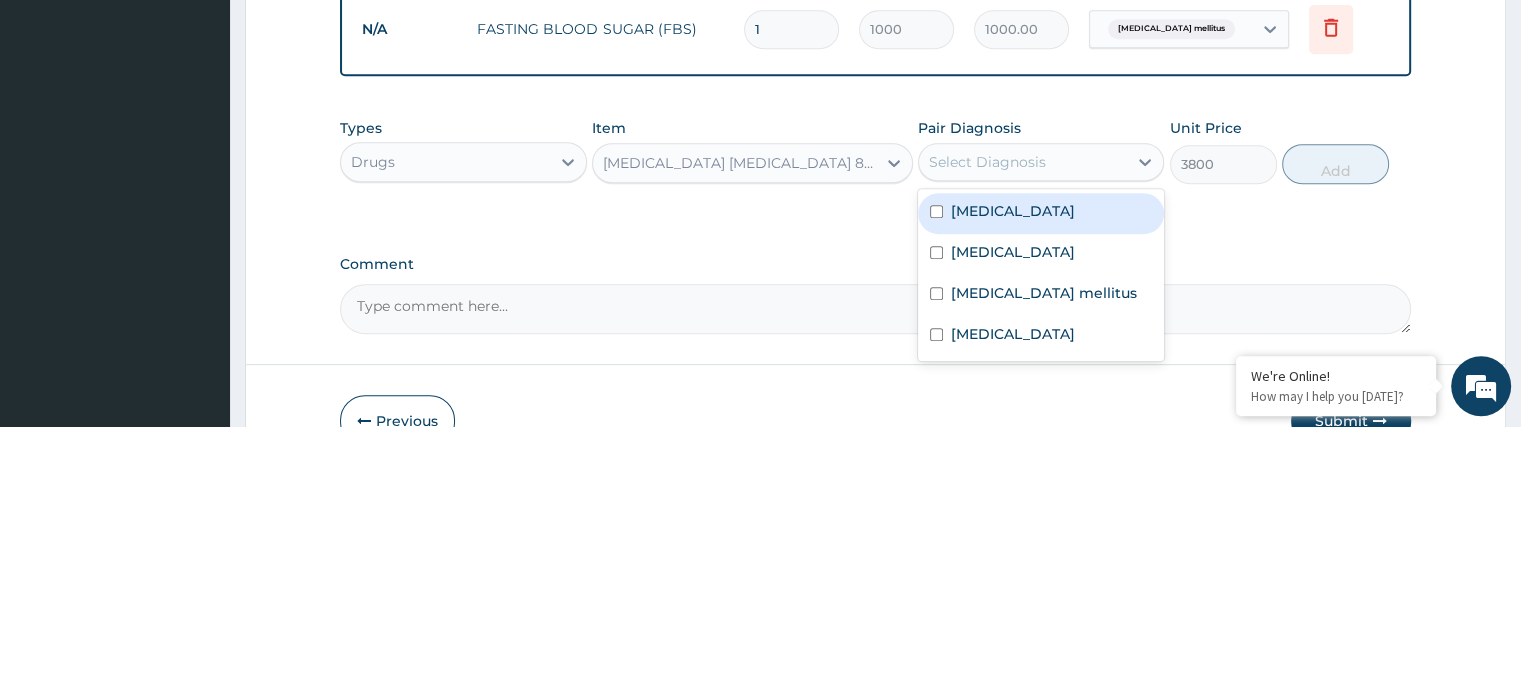 click on "Malaria" at bounding box center (1041, 482) 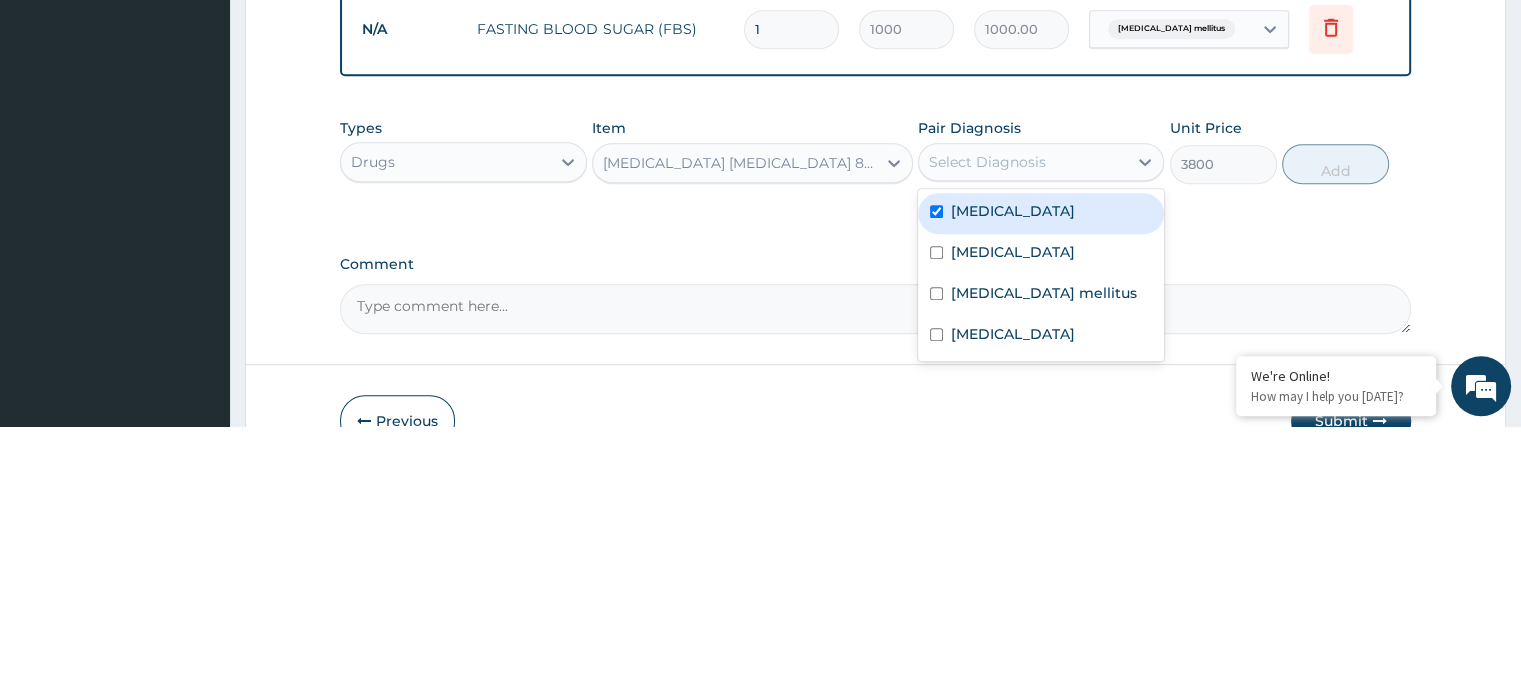 checkbox on "true" 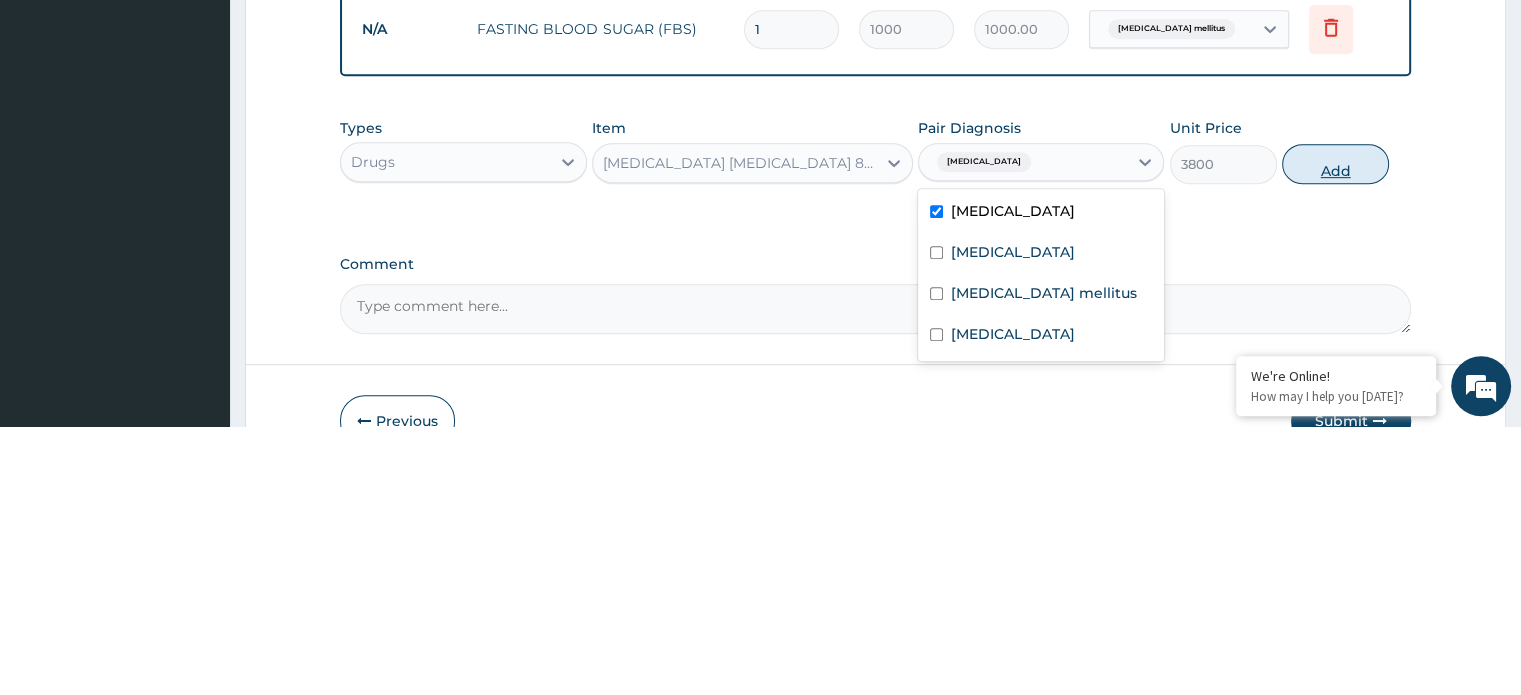 click on "Add" at bounding box center (1335, 433) 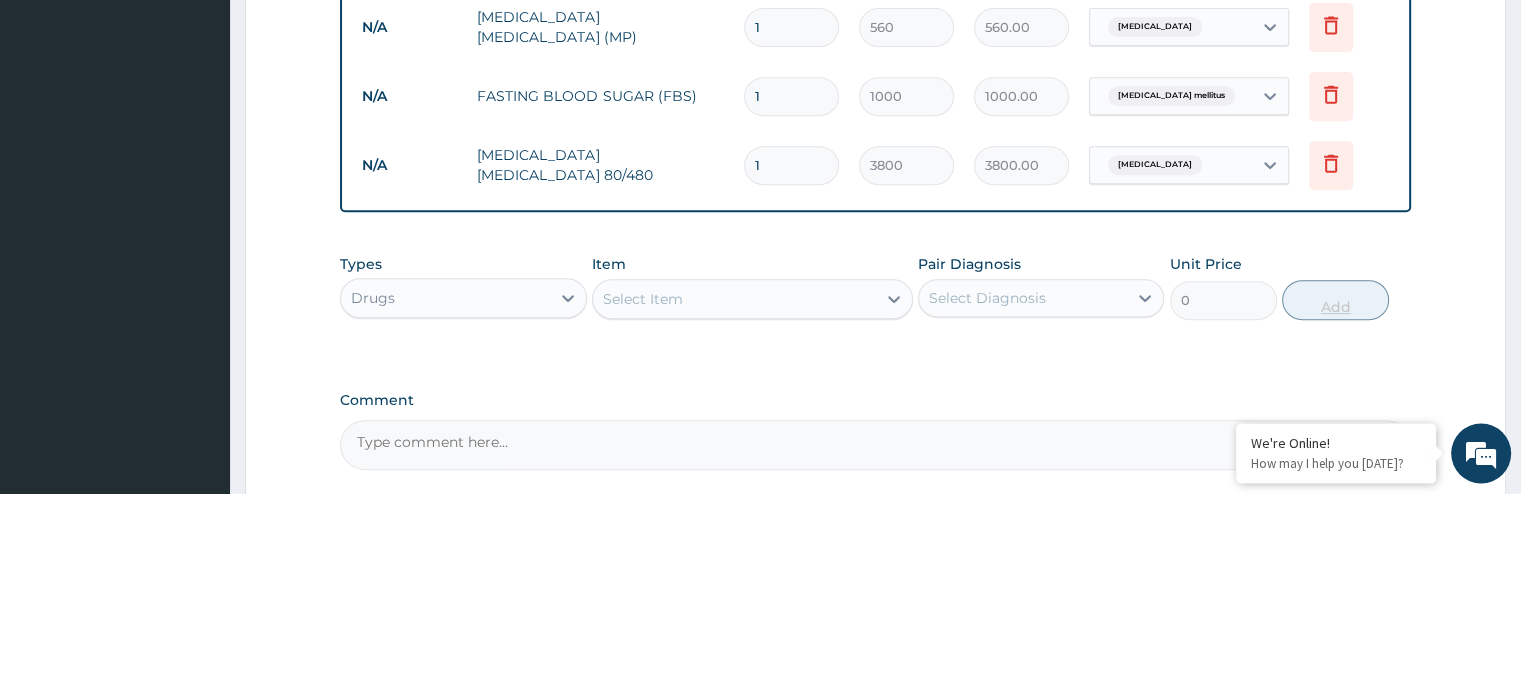 scroll, scrollTop: 672, scrollLeft: 0, axis: vertical 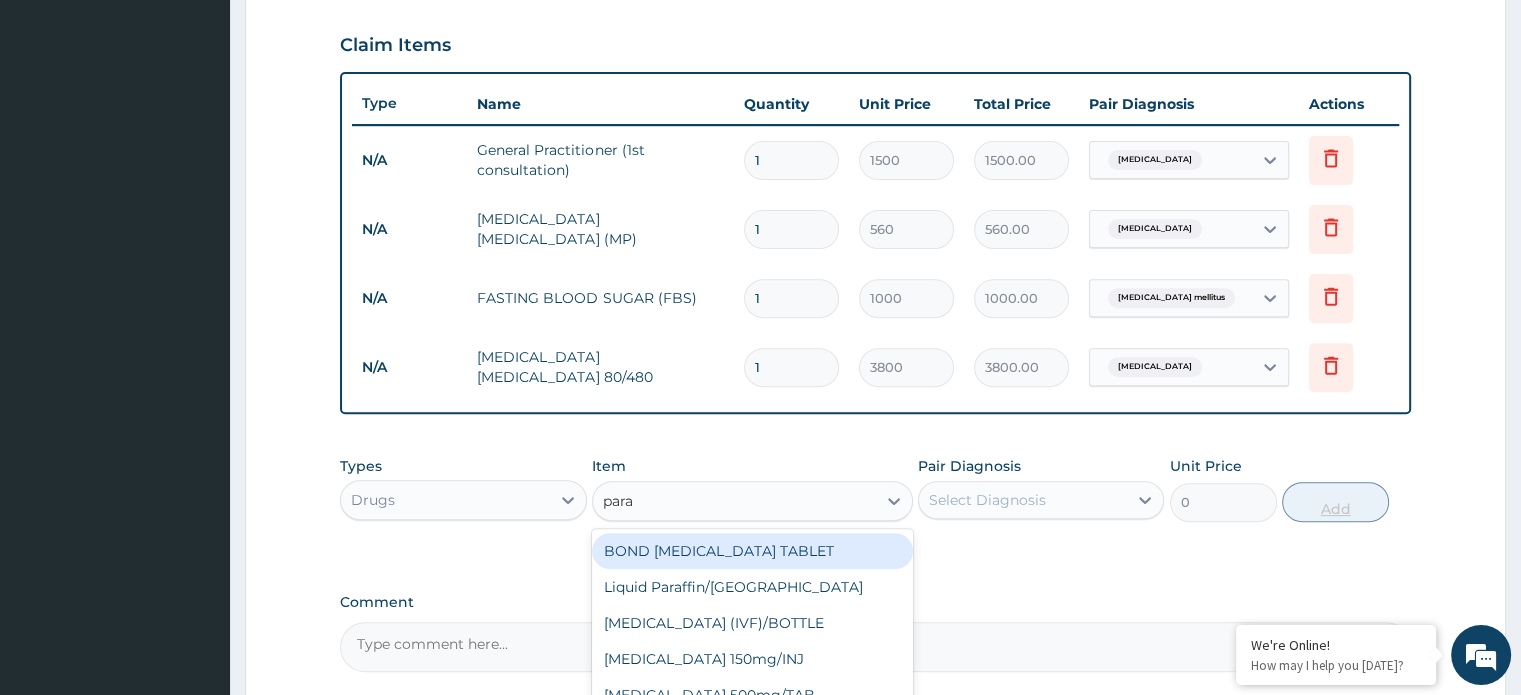 type on "parac" 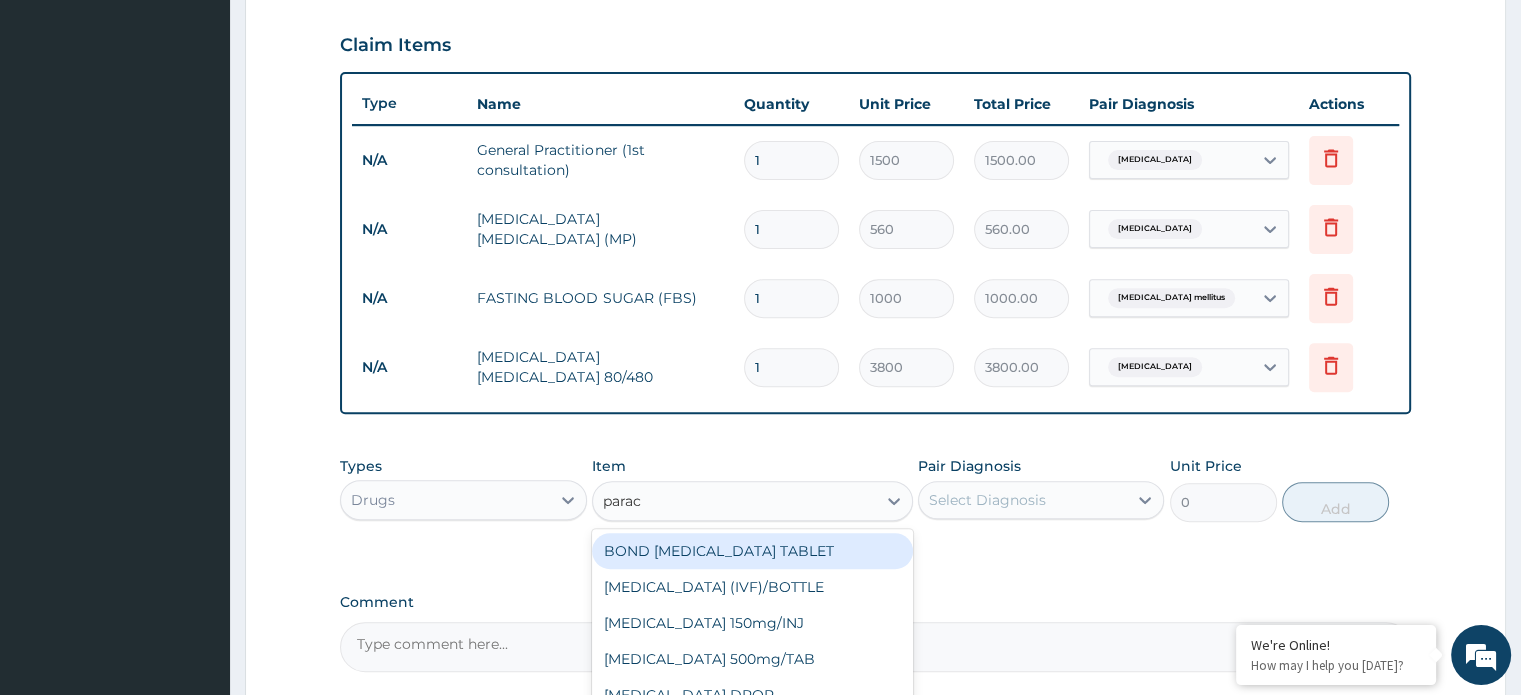 click on "PARACETAMOL 500mg/TAB" at bounding box center [752, 659] 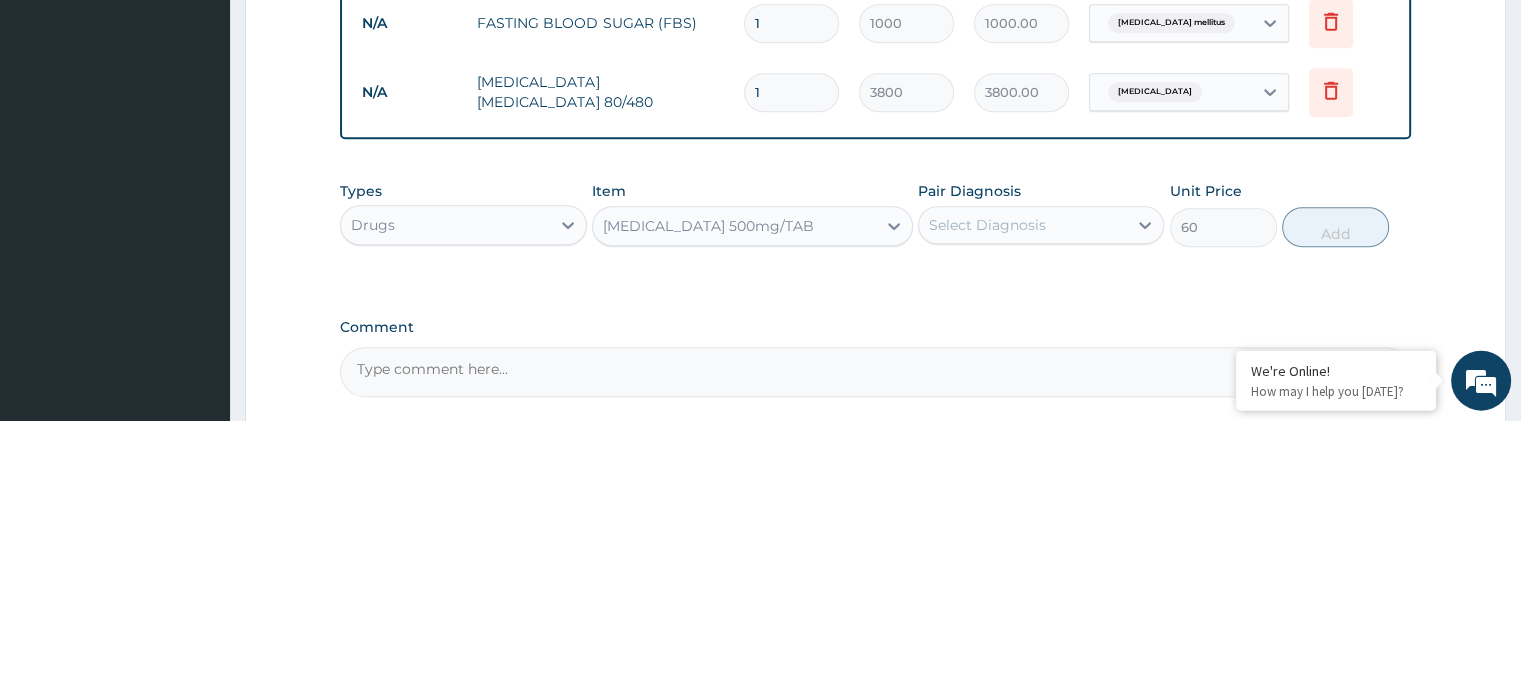 scroll, scrollTop: 672, scrollLeft: 0, axis: vertical 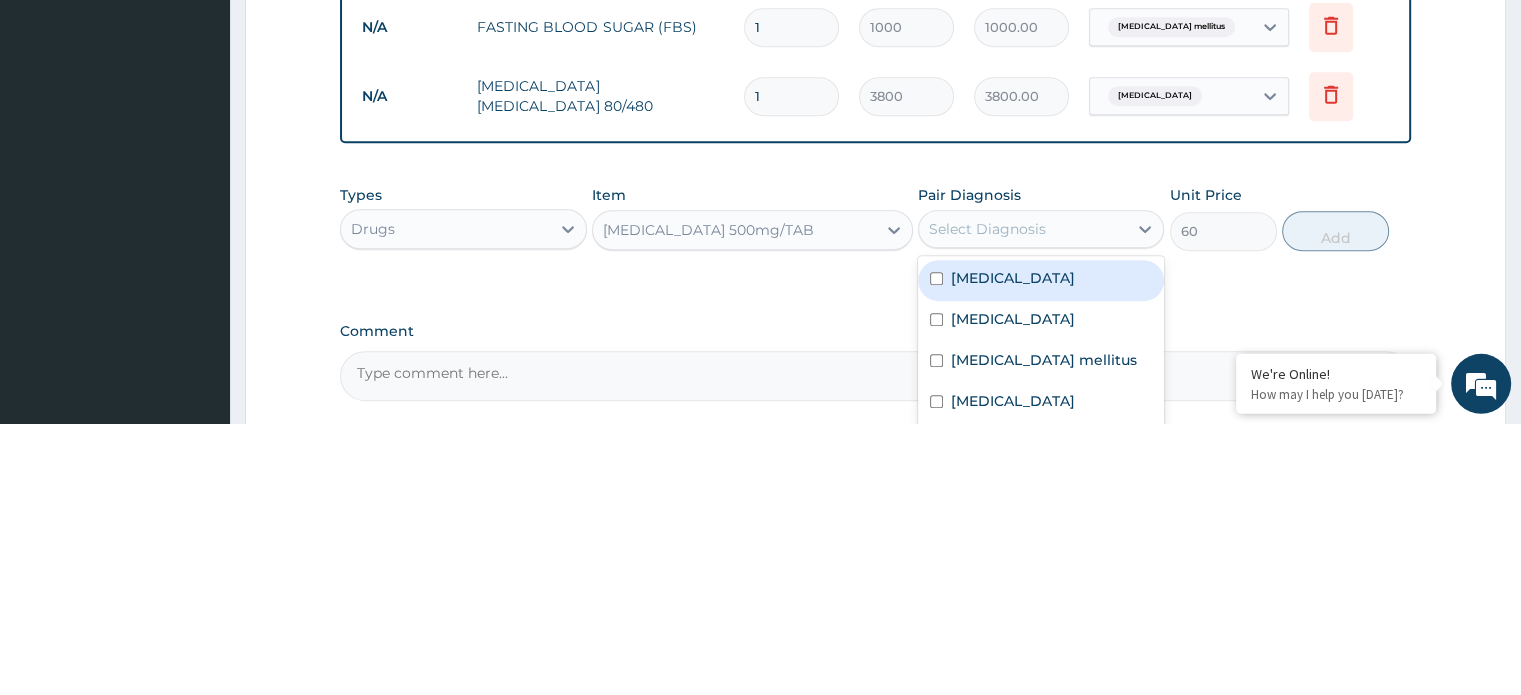 click on "Malaria" at bounding box center [1013, 549] 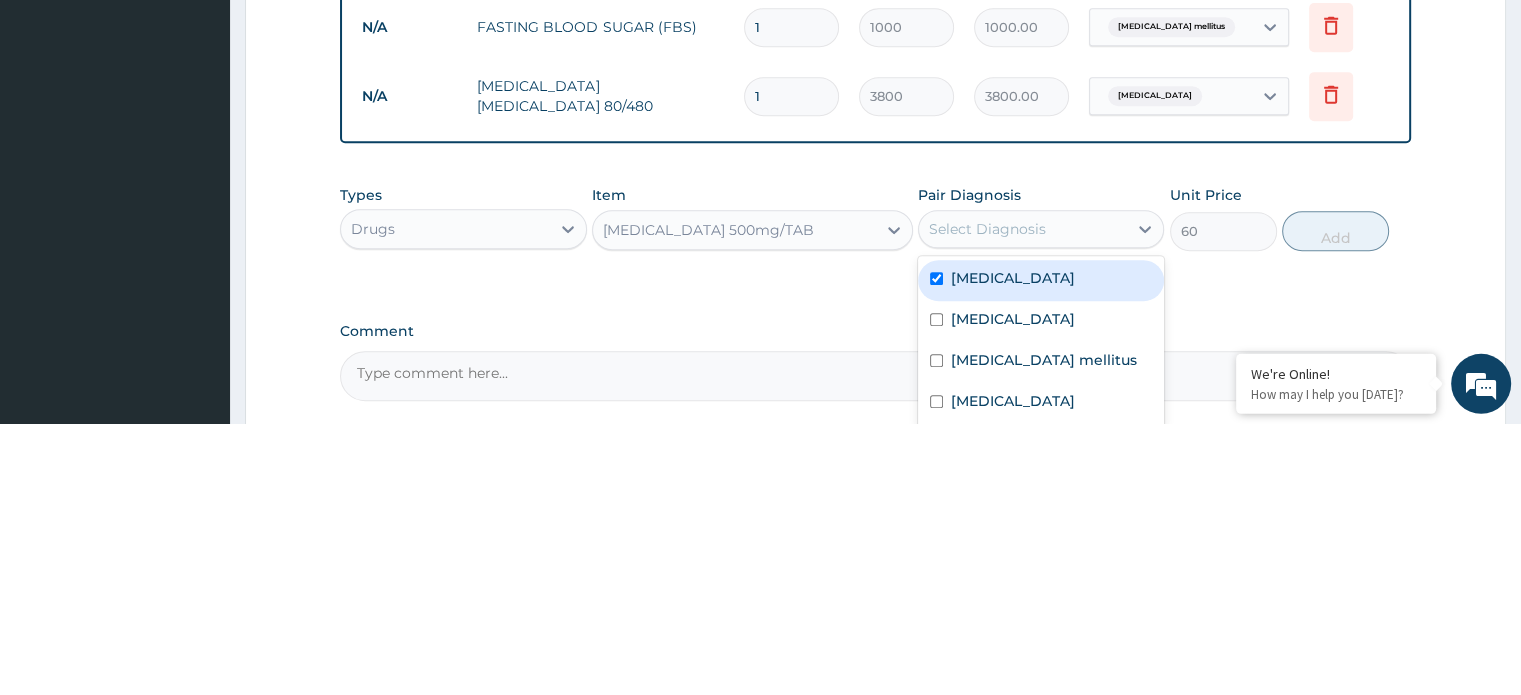 checkbox on "true" 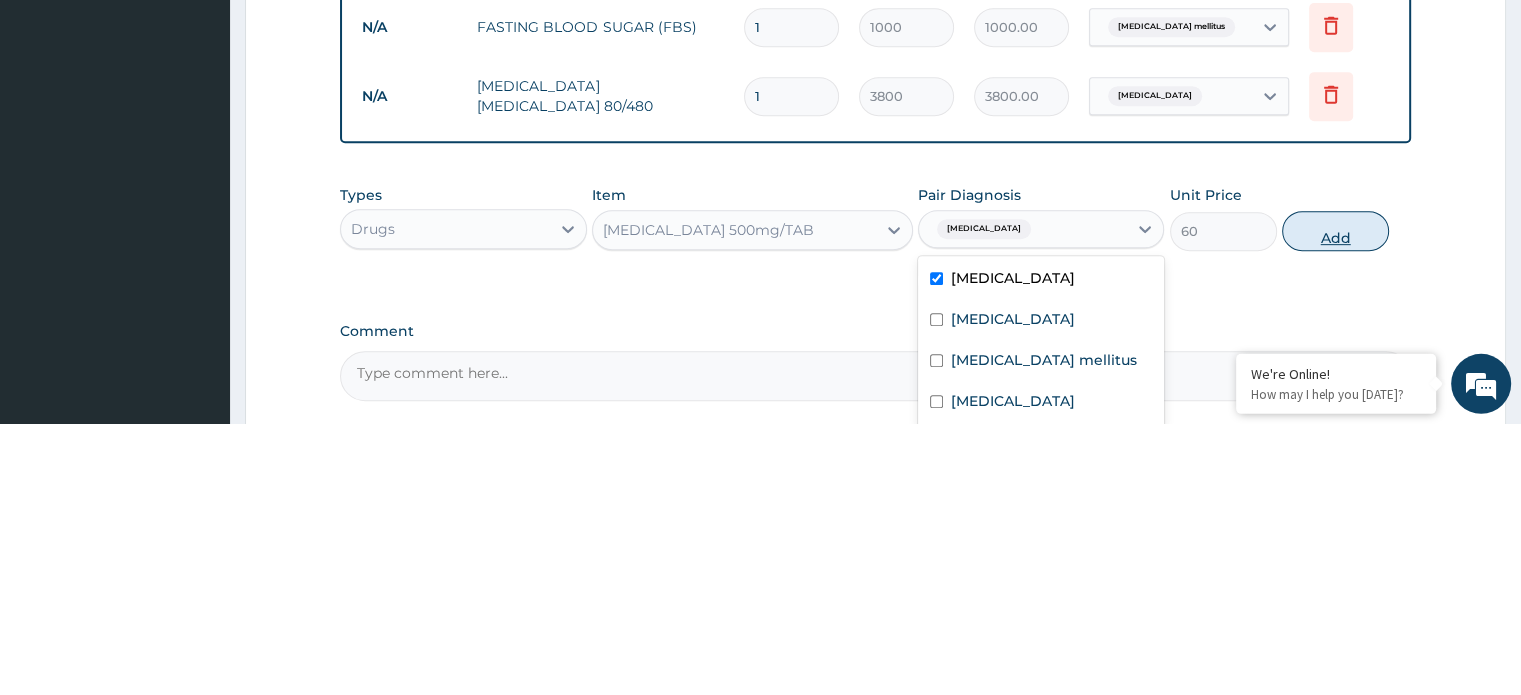click on "Add" at bounding box center (1335, 502) 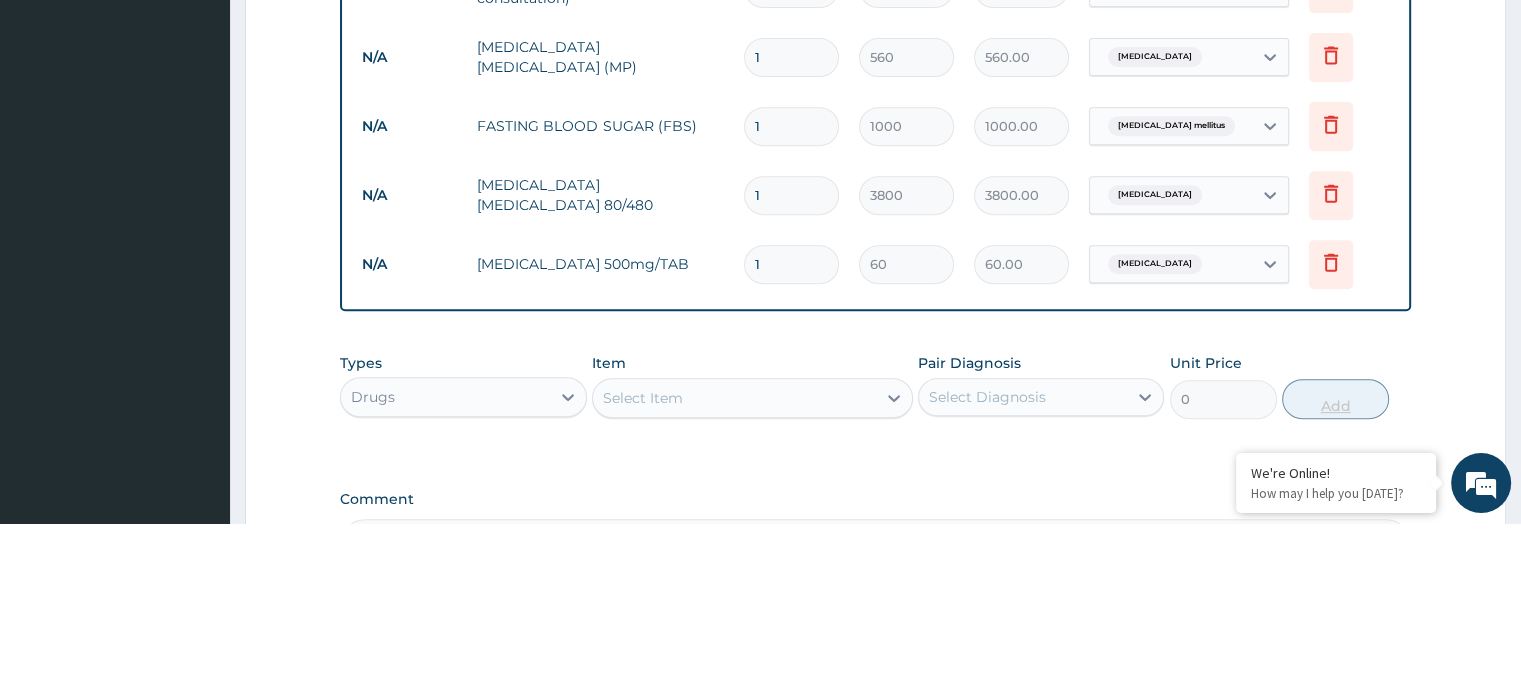 scroll, scrollTop: 672, scrollLeft: 0, axis: vertical 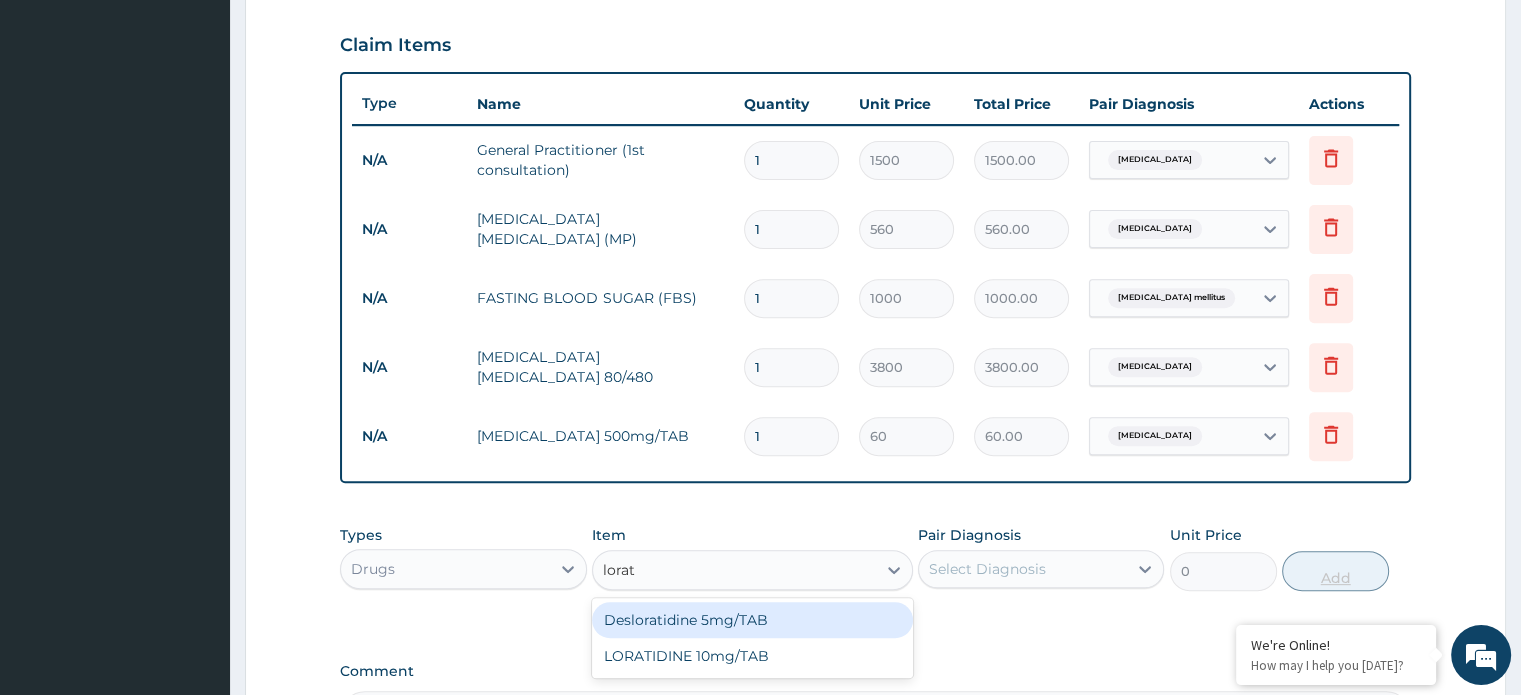 type on "lorati" 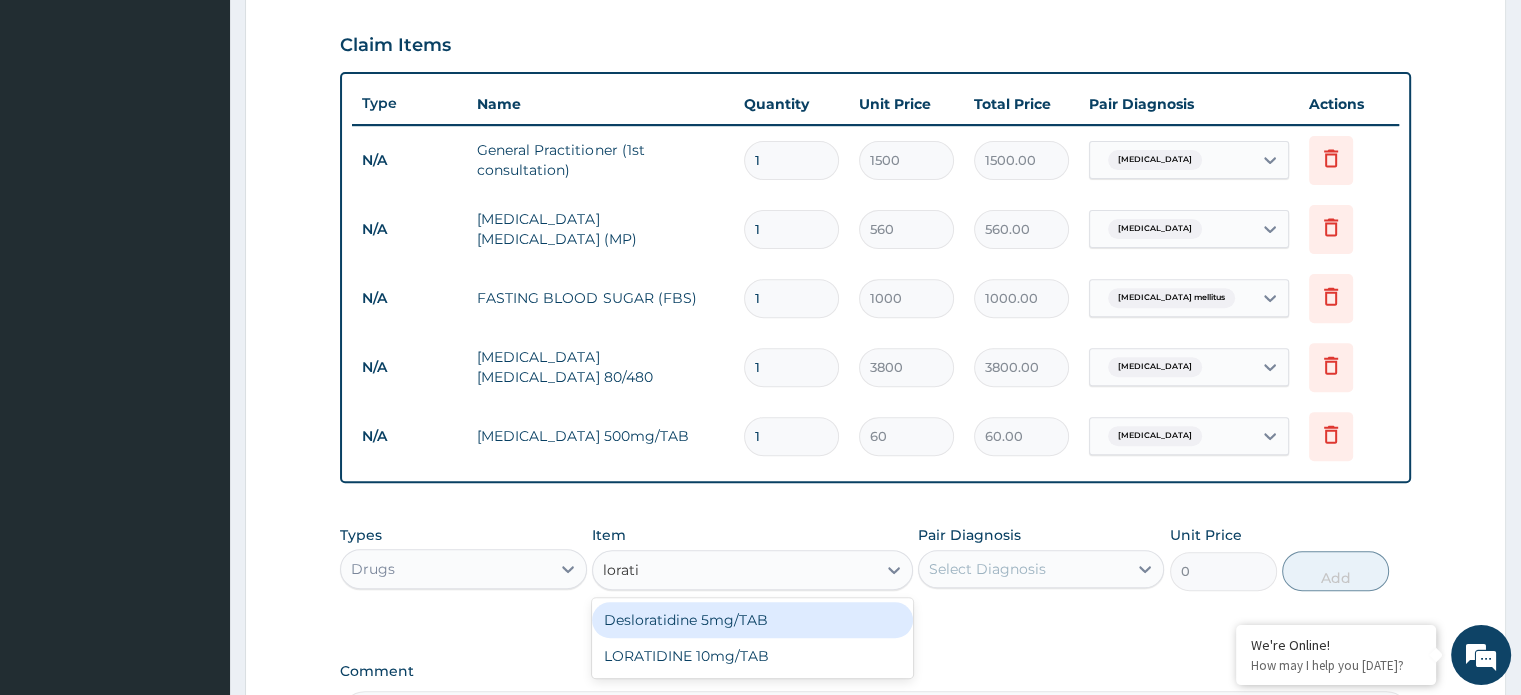 click on "LORATIDINE 10mg/TAB" at bounding box center (752, 656) 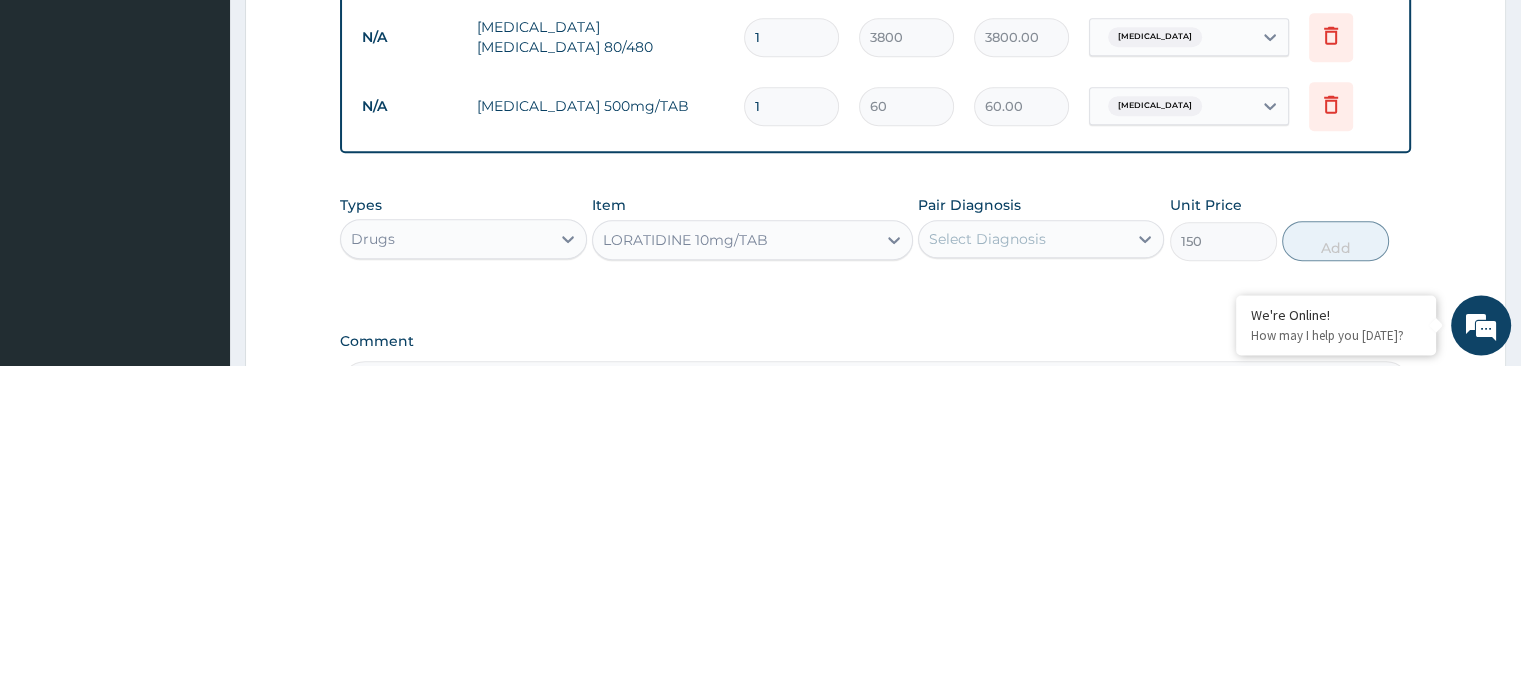 scroll, scrollTop: 701, scrollLeft: 0, axis: vertical 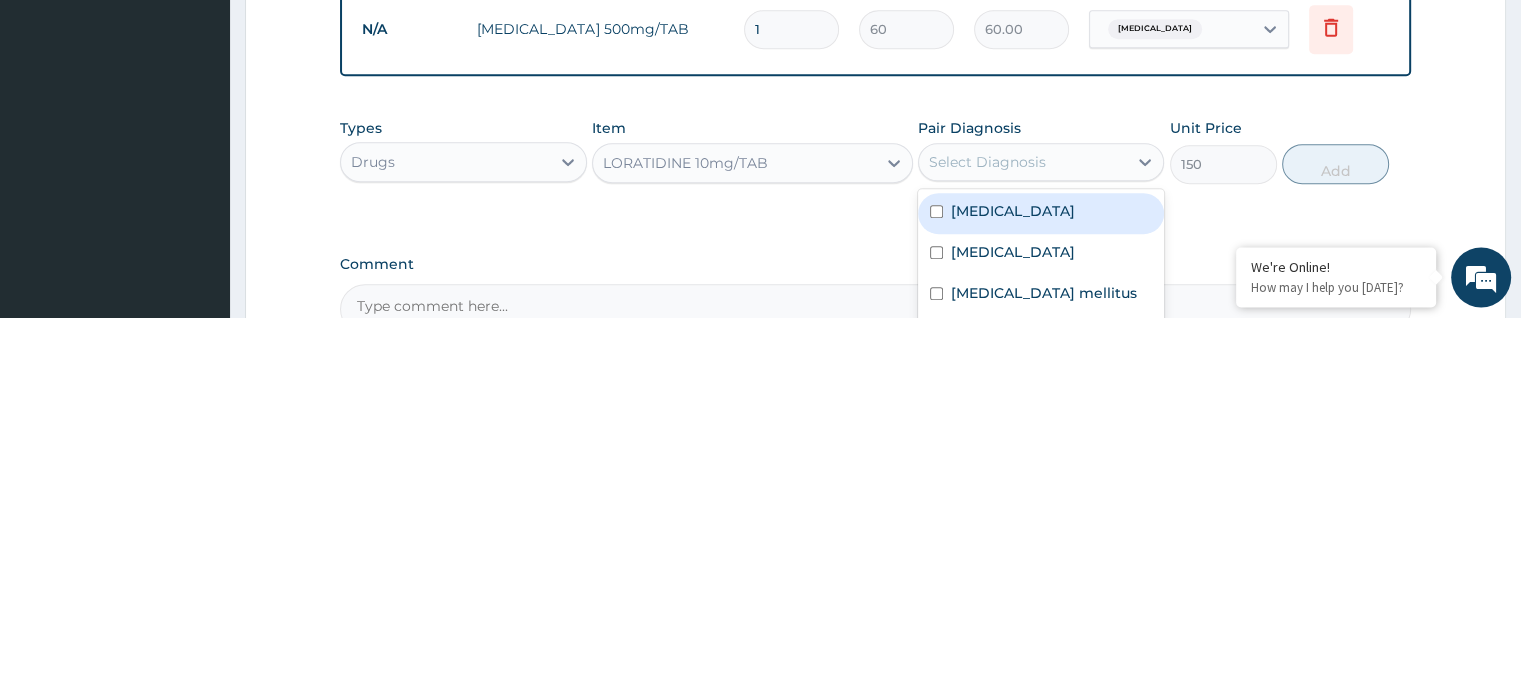 click on "Rhinitis" at bounding box center (1041, 632) 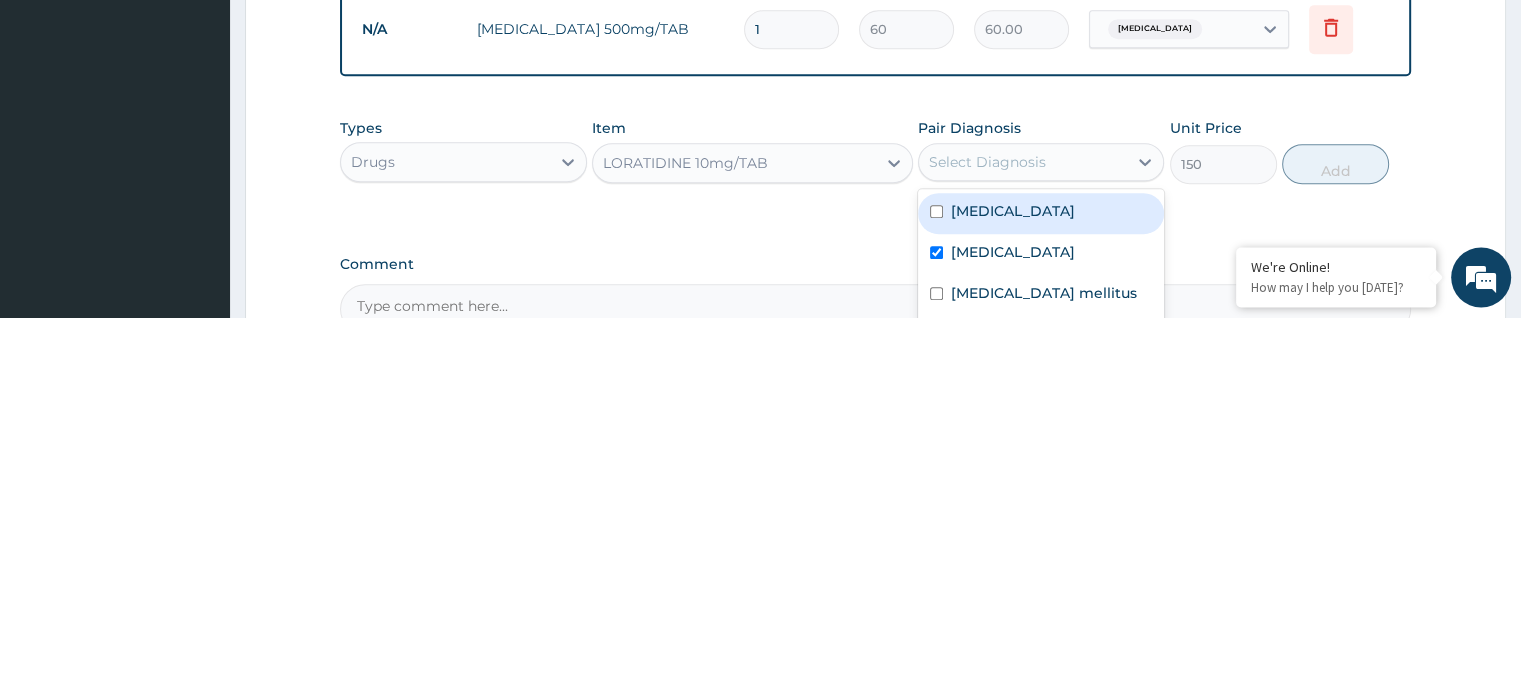 checkbox on "true" 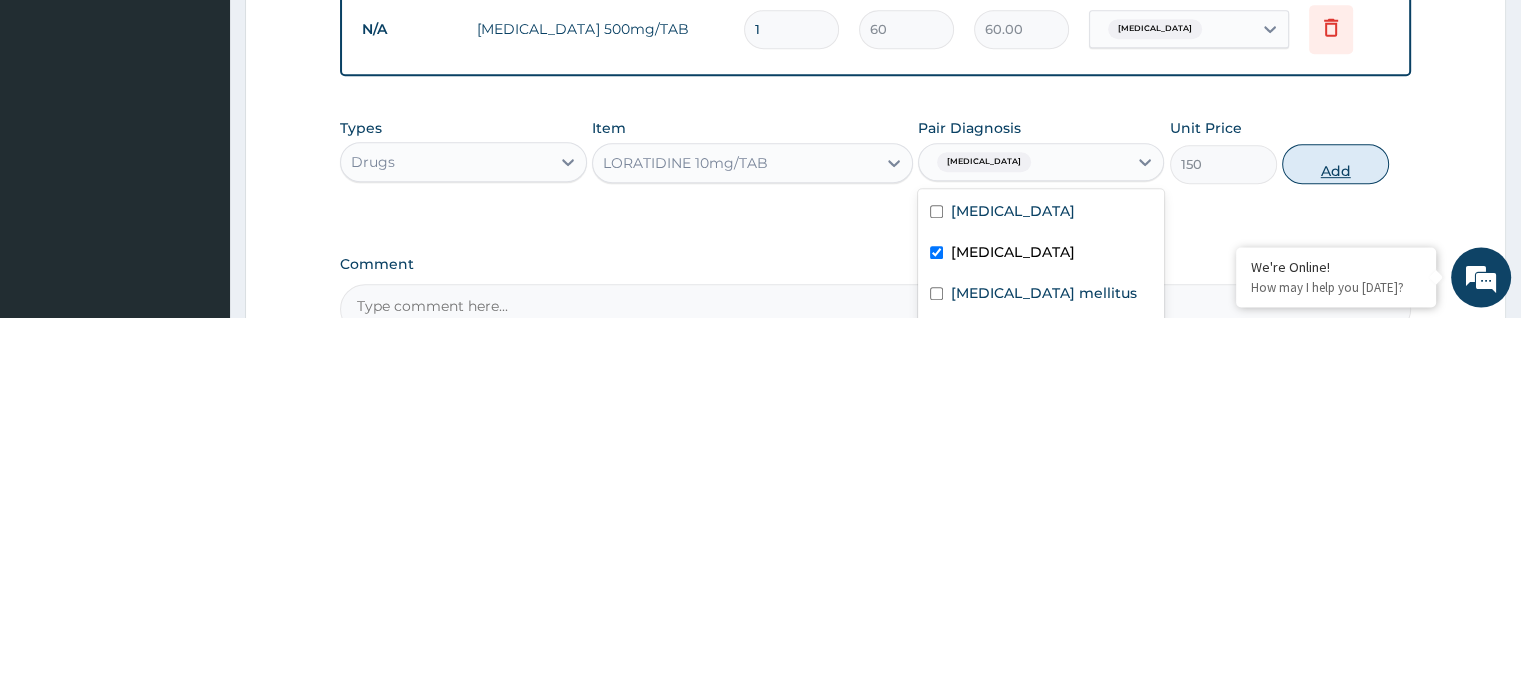 click on "Add" at bounding box center (1335, 542) 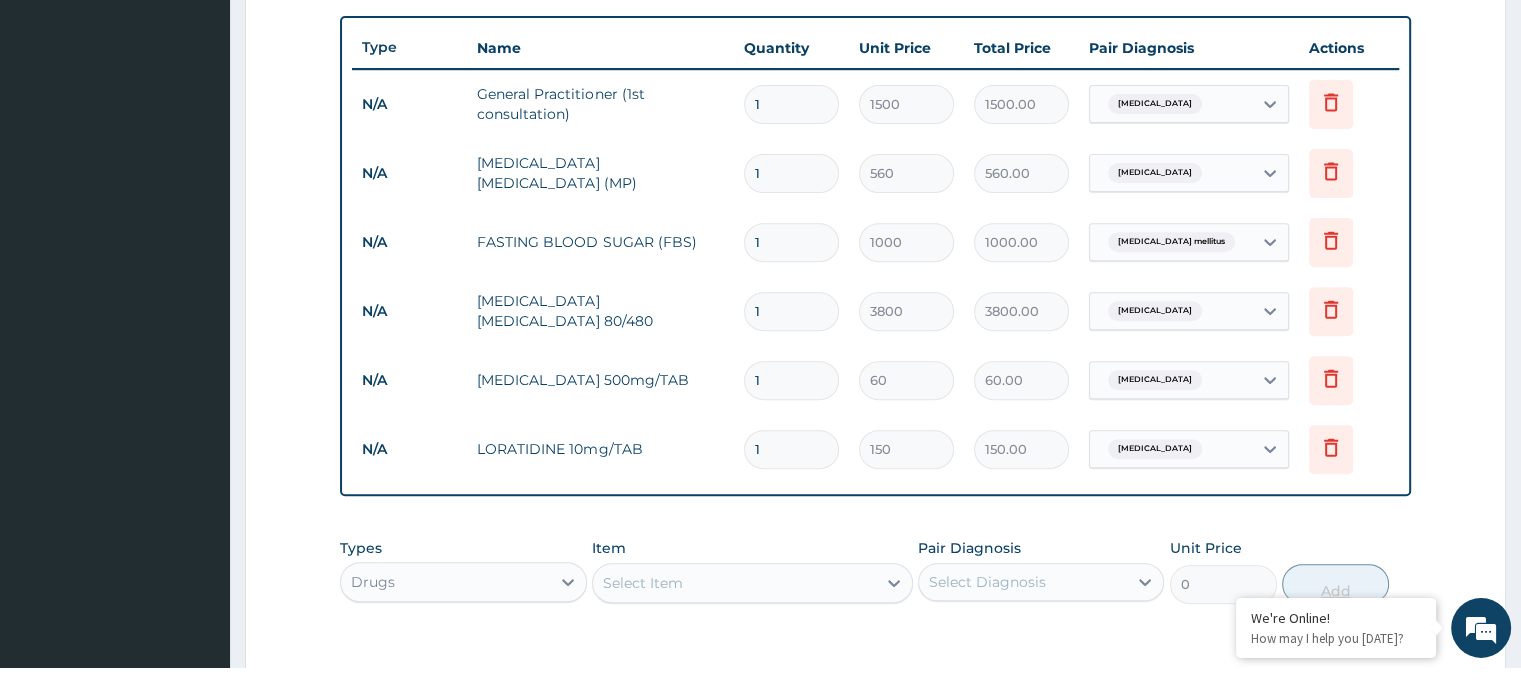 scroll, scrollTop: 701, scrollLeft: 0, axis: vertical 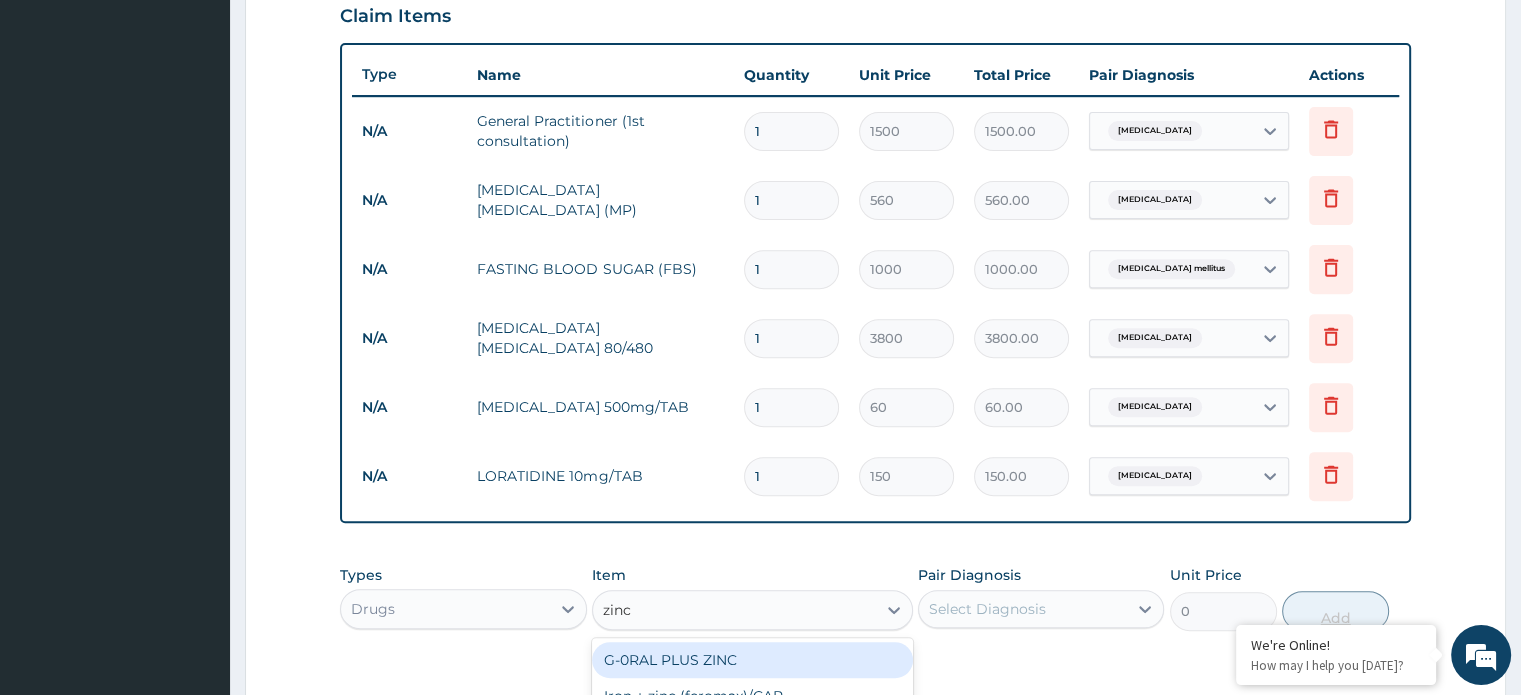 type on "zinc" 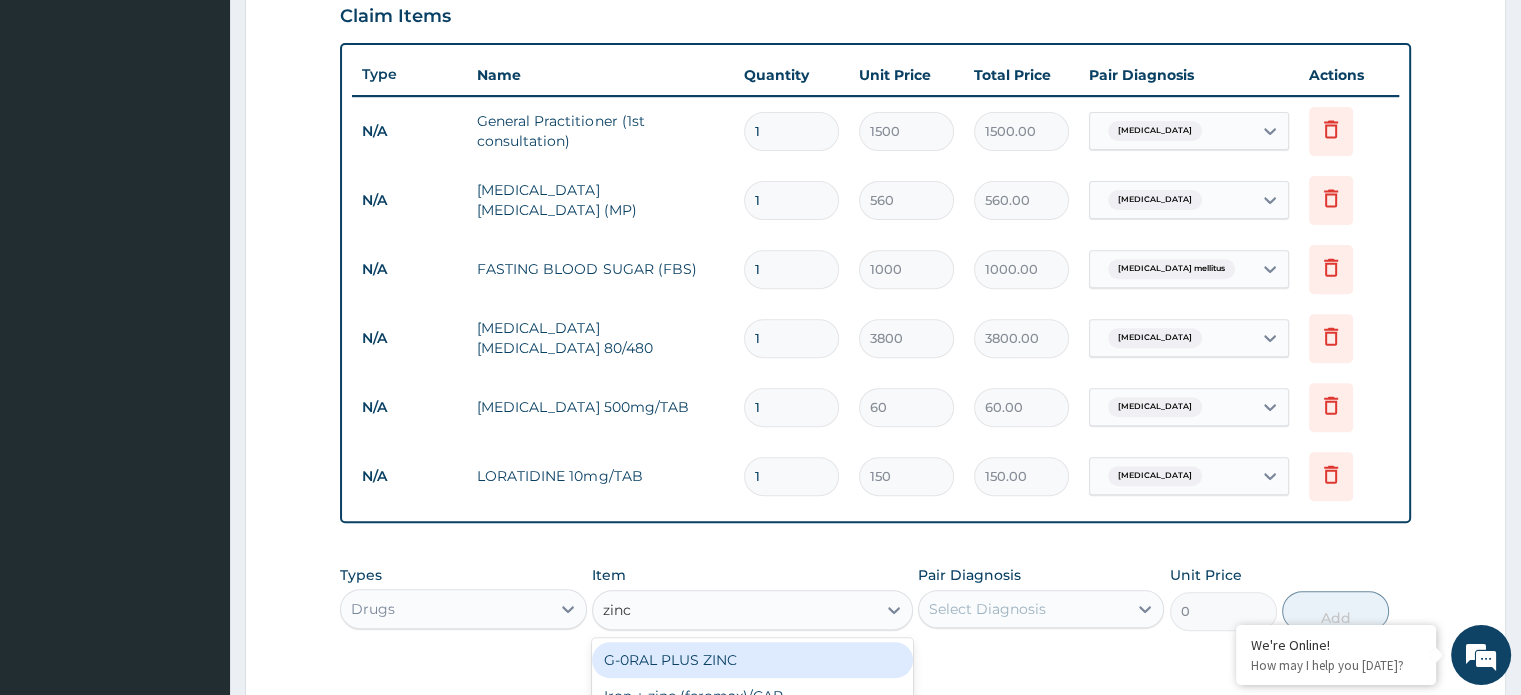 click on "Types Drugs Item option LORATIDINE 10mg/TAB, selected. option G-0RAL PLUS ZINC focused, 694 of 1051. 3 results available for search term zinc. Use Up and Down to choose options, press Enter to select the currently focused option, press Escape to exit the menu, press Tab to select the option and exit the menu. zinc zinc G-0RAL PLUS ZINC Iron + zinc (feromax)/CAP ZINC (PEAD)/TAB Pair Diagnosis Select Diagnosis Unit Price 0 Add" at bounding box center (875, 613) 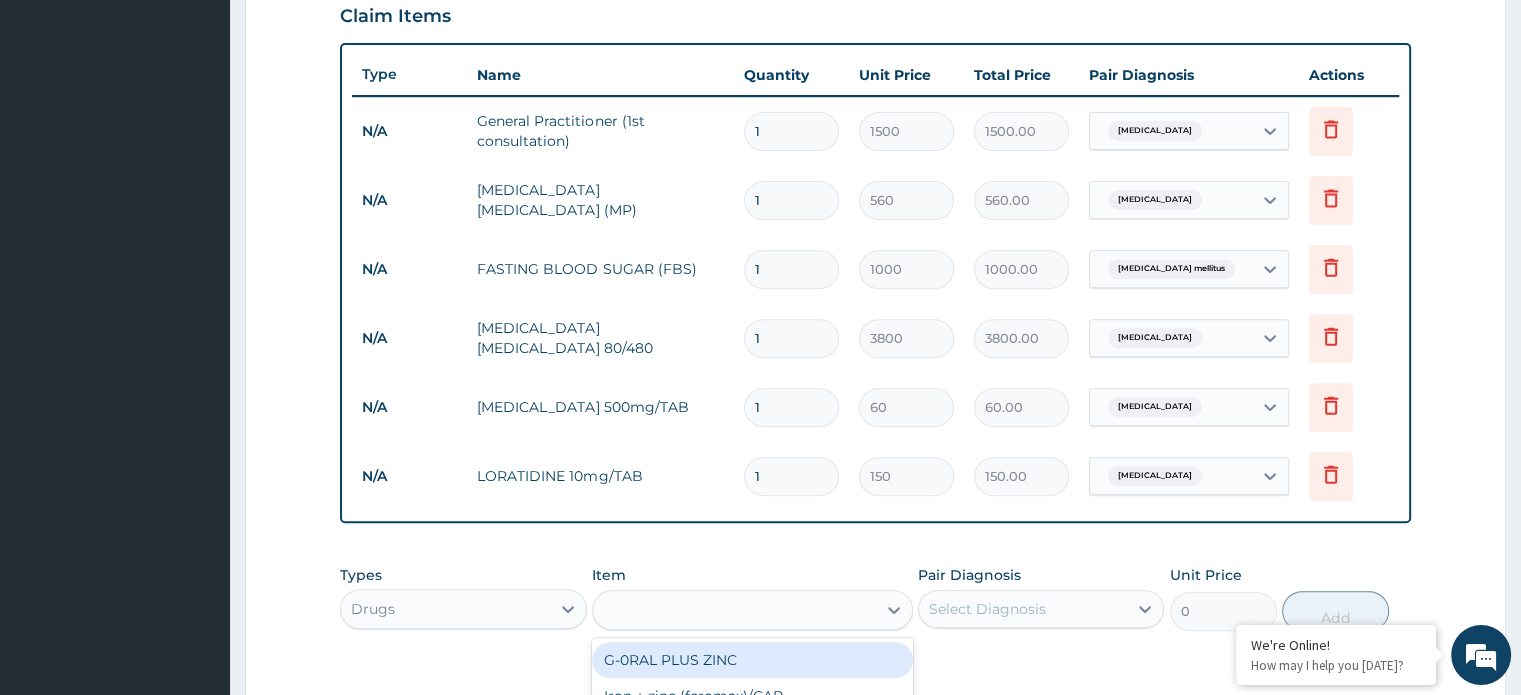 click on "Types Drugs Item option LORATIDINE 10mg/TAB, selected. option G-0RAL PLUS ZINC focused, 694 of 1051. 3 results available for search term zinc. Use Up and Down to choose options, press Enter to select the currently focused option, press Escape to exit the menu, press Tab to select the option and exit the menu. zinc G-0RAL PLUS ZINC Iron + zinc (feromax)/CAP ZINC (PEAD)/TAB Pair Diagnosis Select Diagnosis Unit Price 0 Add" at bounding box center (875, 613) 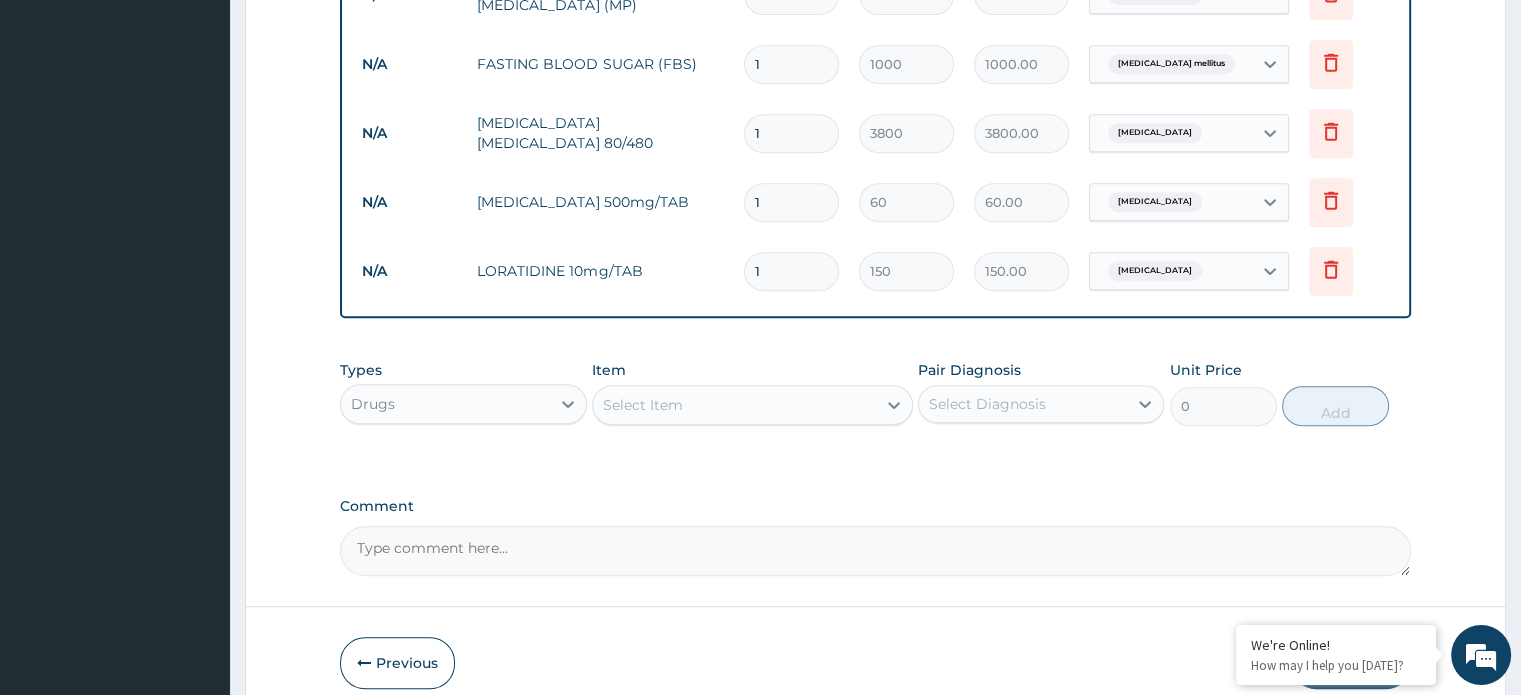 scroll, scrollTop: 913, scrollLeft: 0, axis: vertical 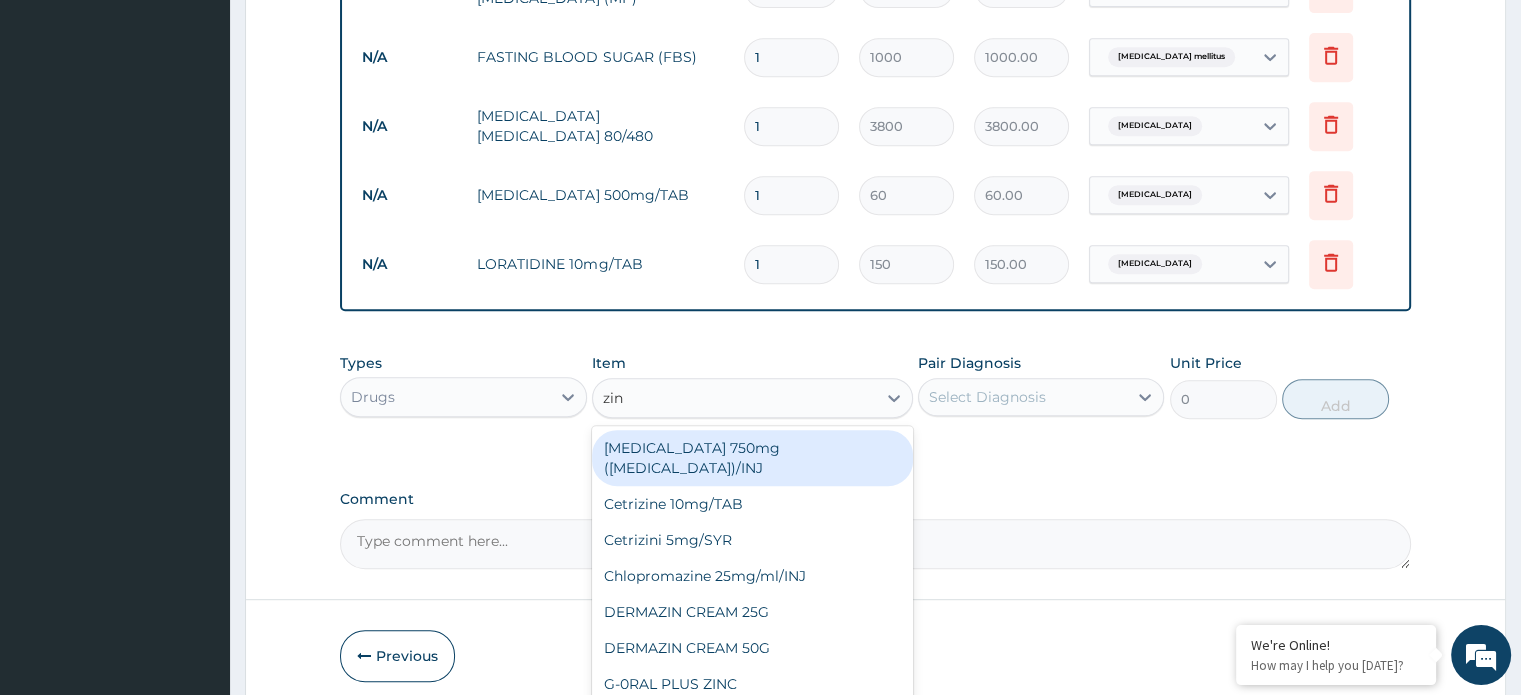 type on "zinc" 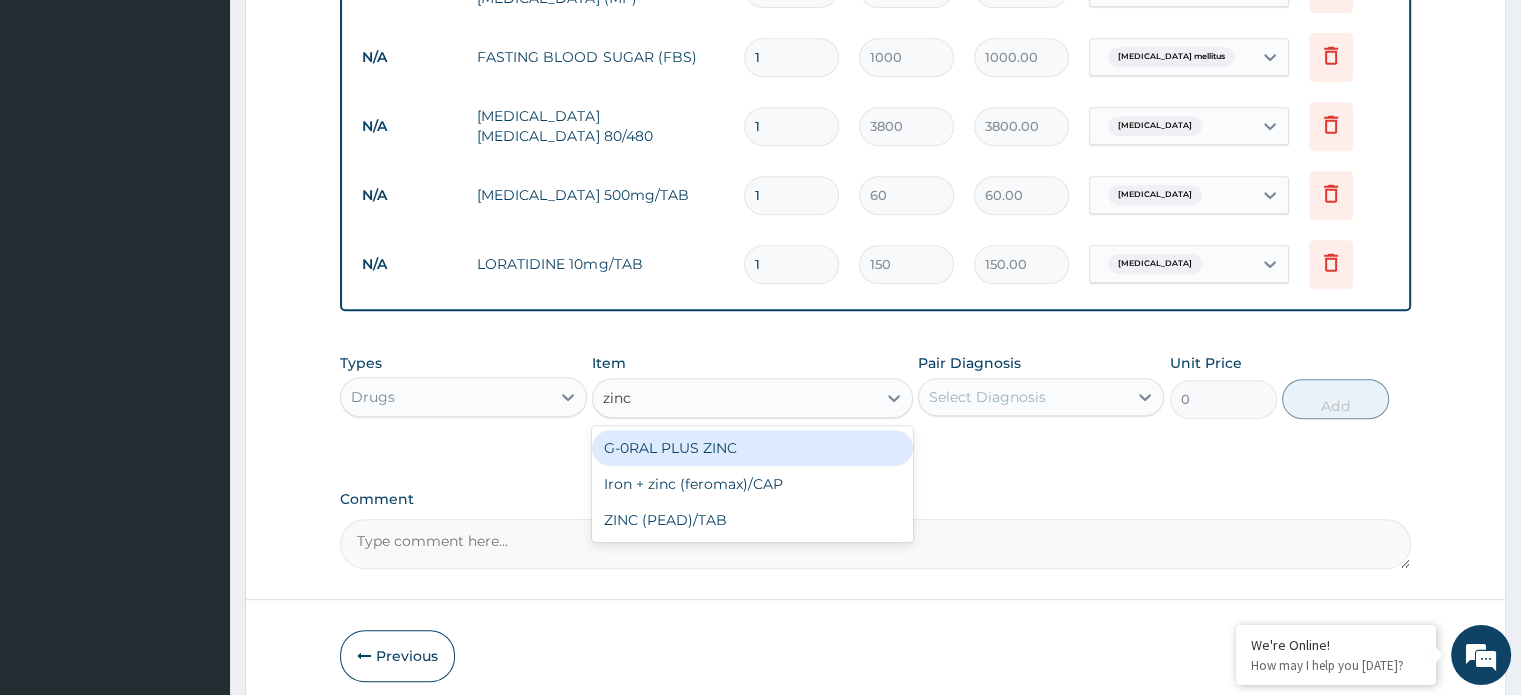 click on "G-0RAL PLUS ZINC" at bounding box center (752, 448) 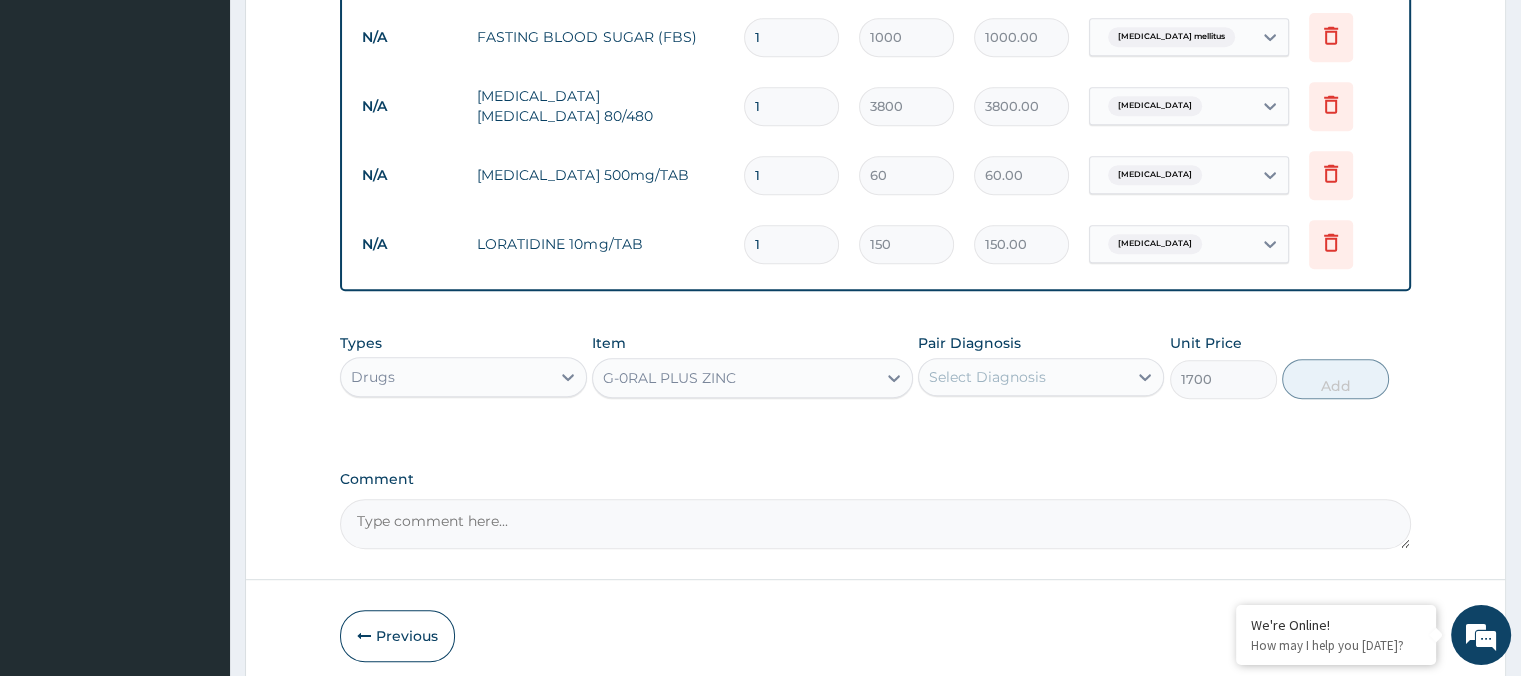 scroll, scrollTop: 913, scrollLeft: 0, axis: vertical 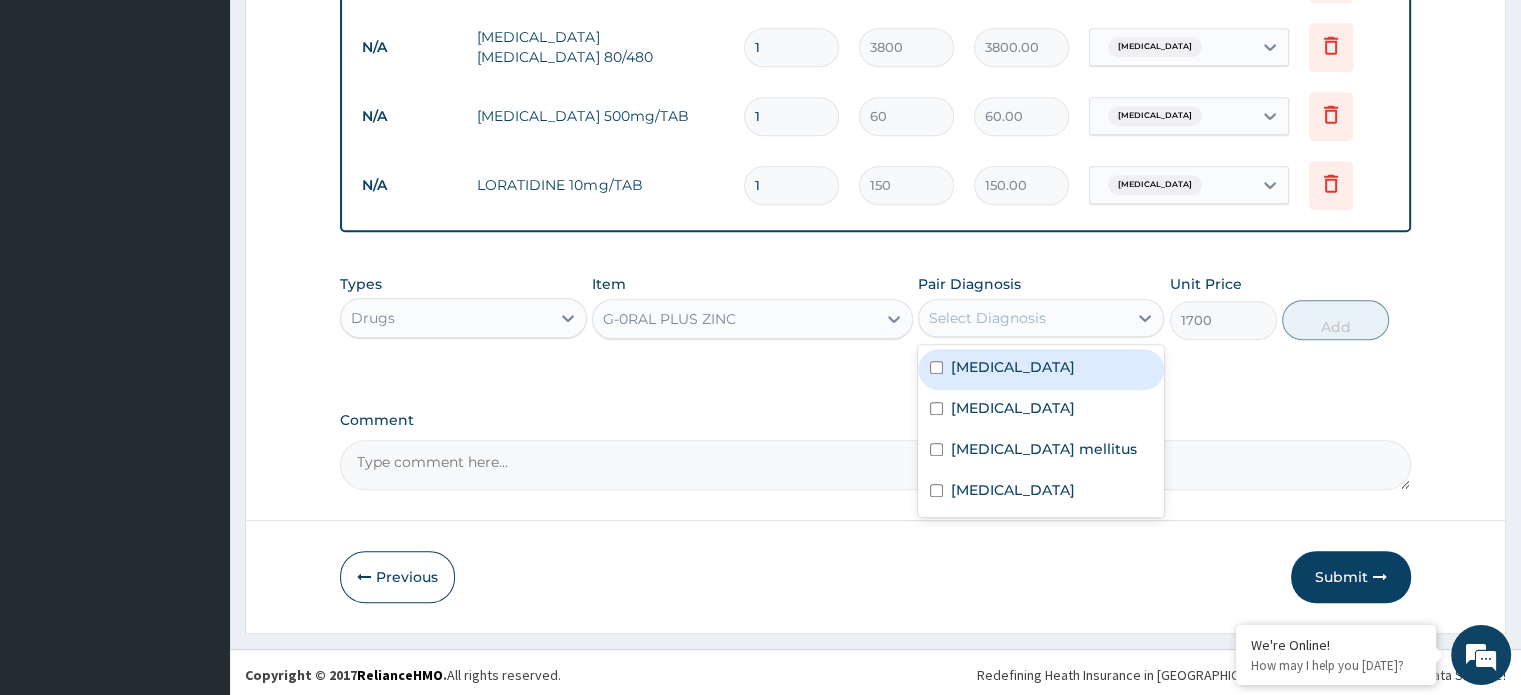 click on "Acute gastroenteritis" at bounding box center [1041, 492] 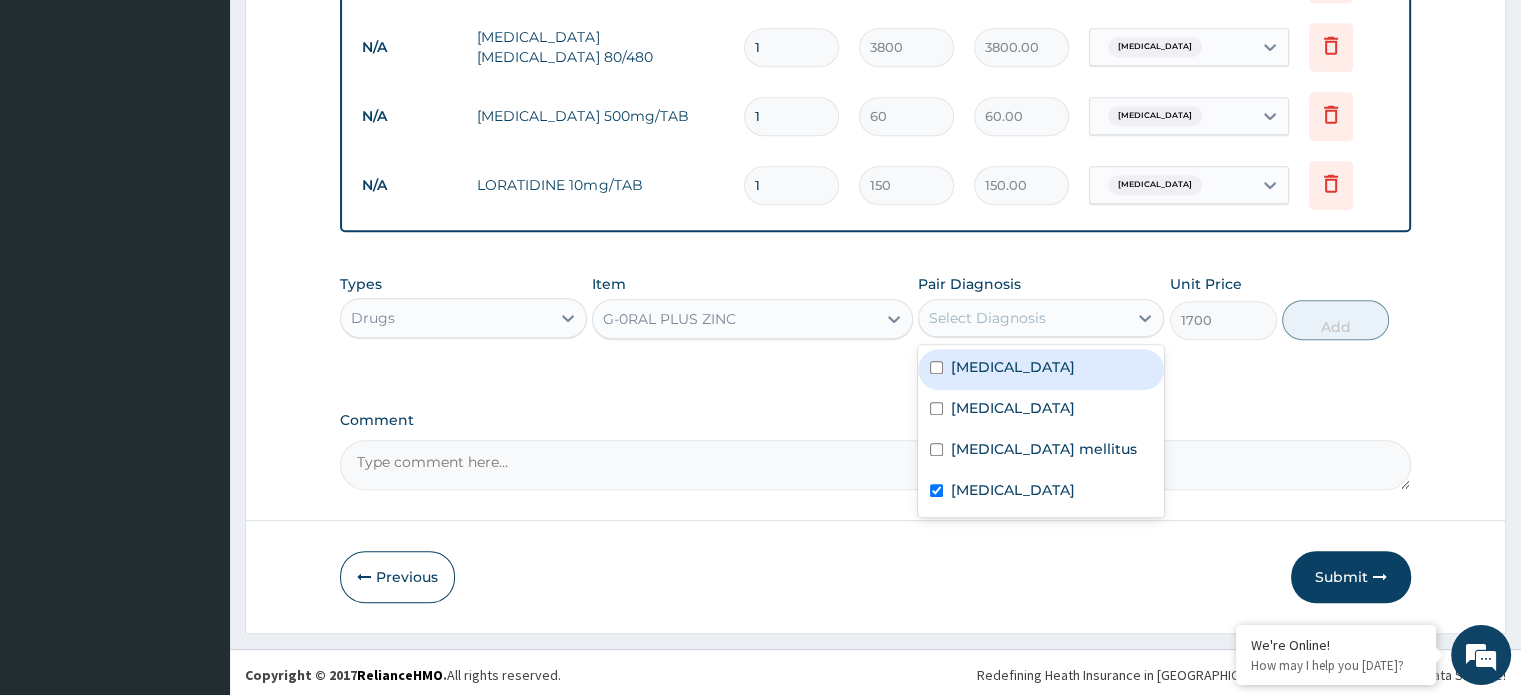 checkbox on "true" 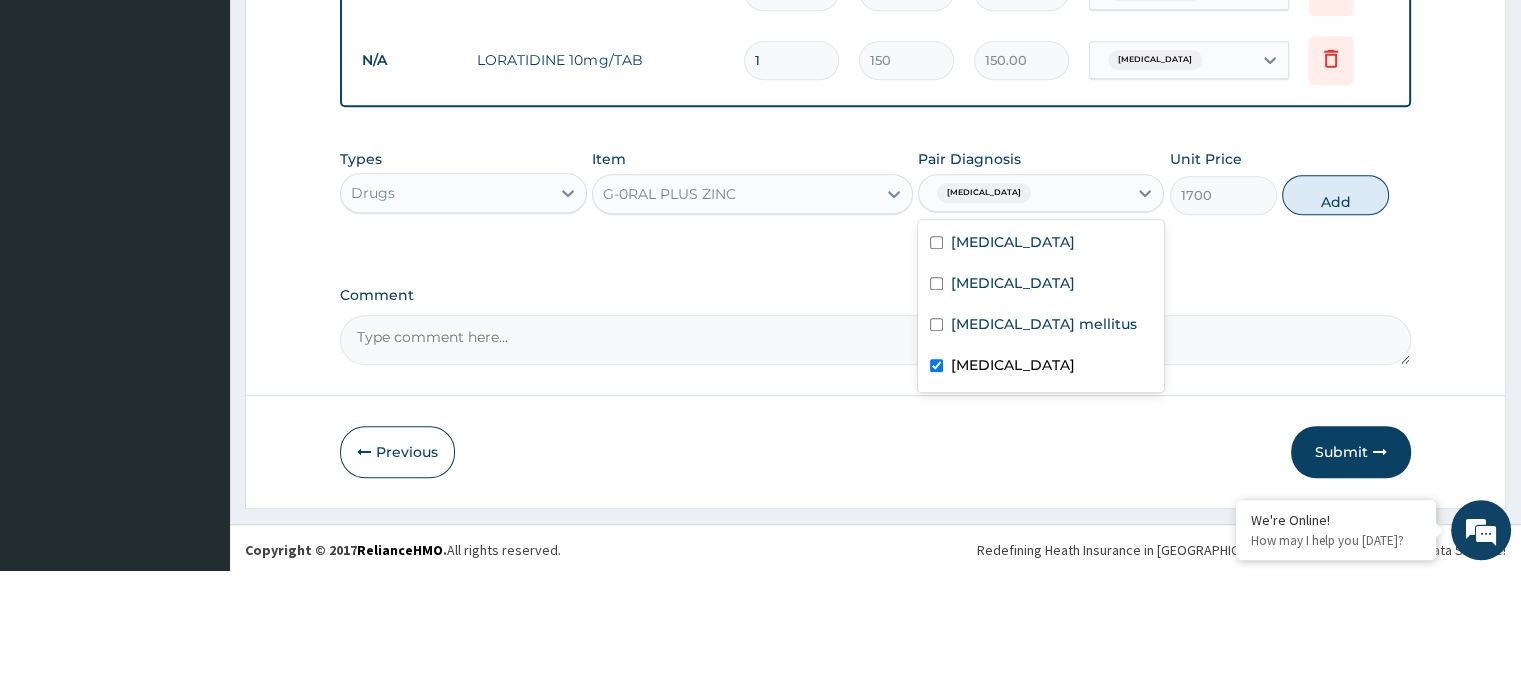 scroll, scrollTop: 992, scrollLeft: 0, axis: vertical 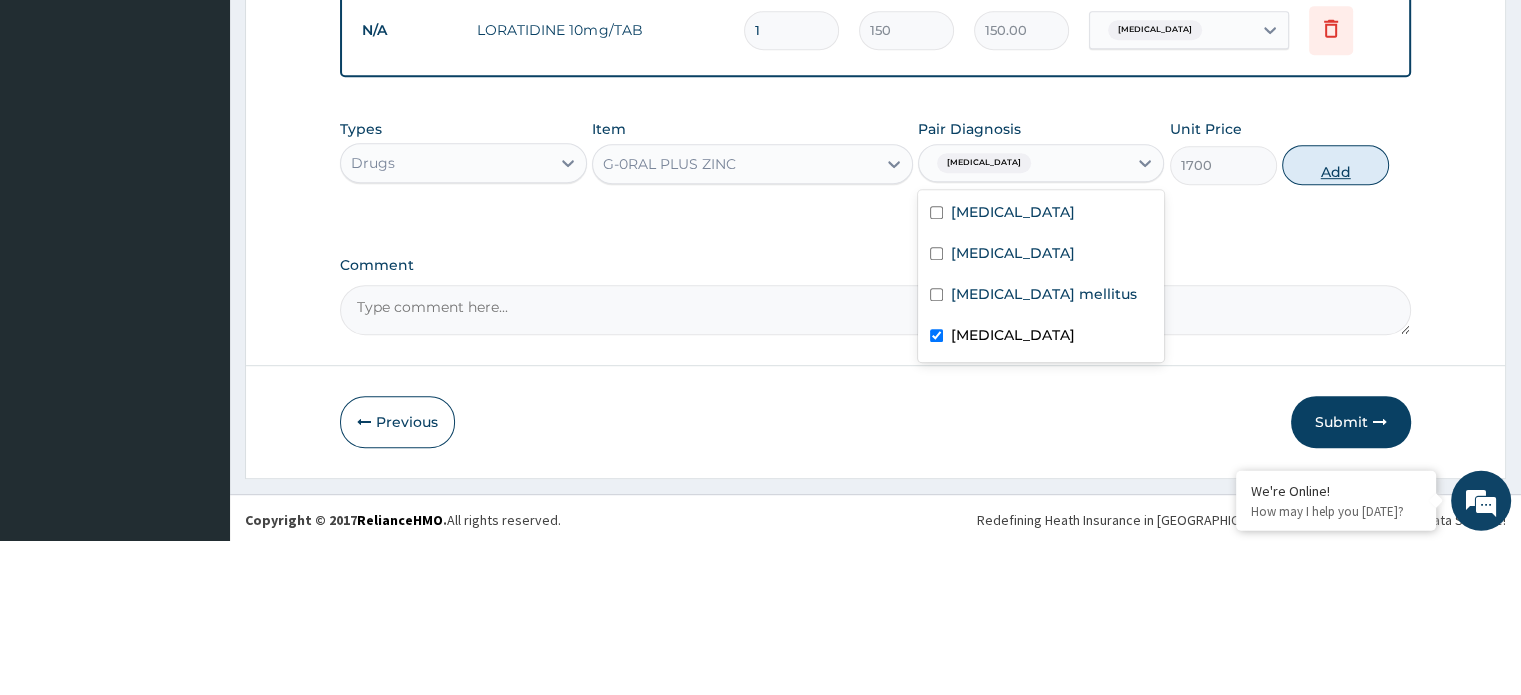 click on "Add" at bounding box center (1335, 320) 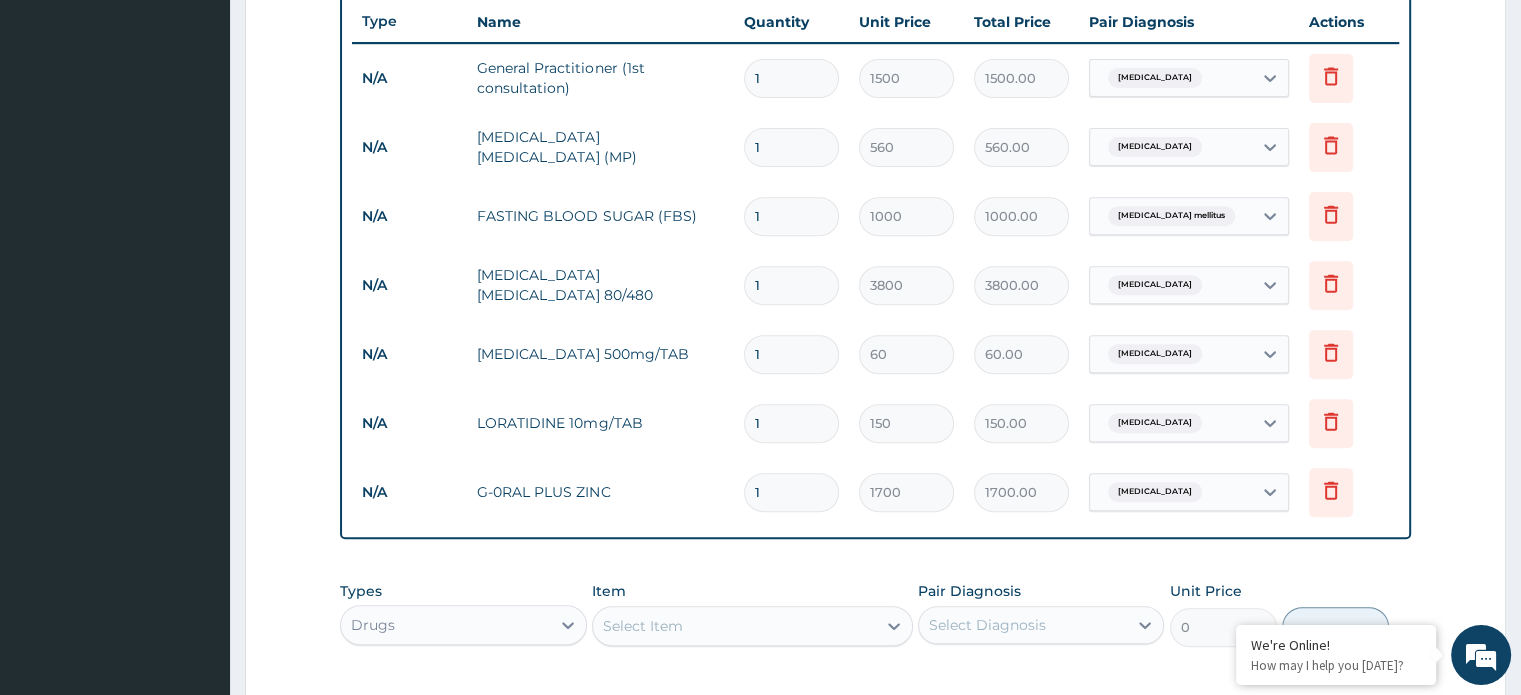 scroll, scrollTop: 752, scrollLeft: 0, axis: vertical 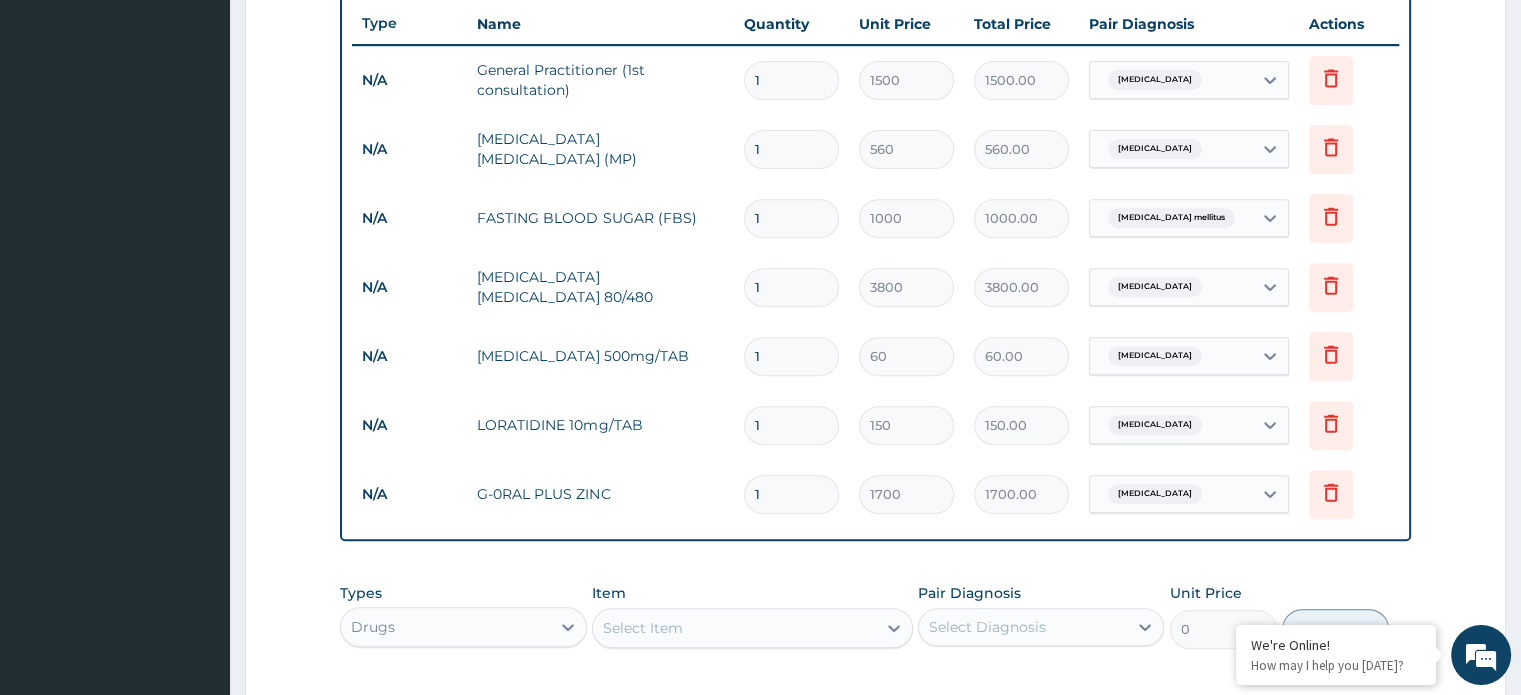 click on "1" at bounding box center [791, 356] 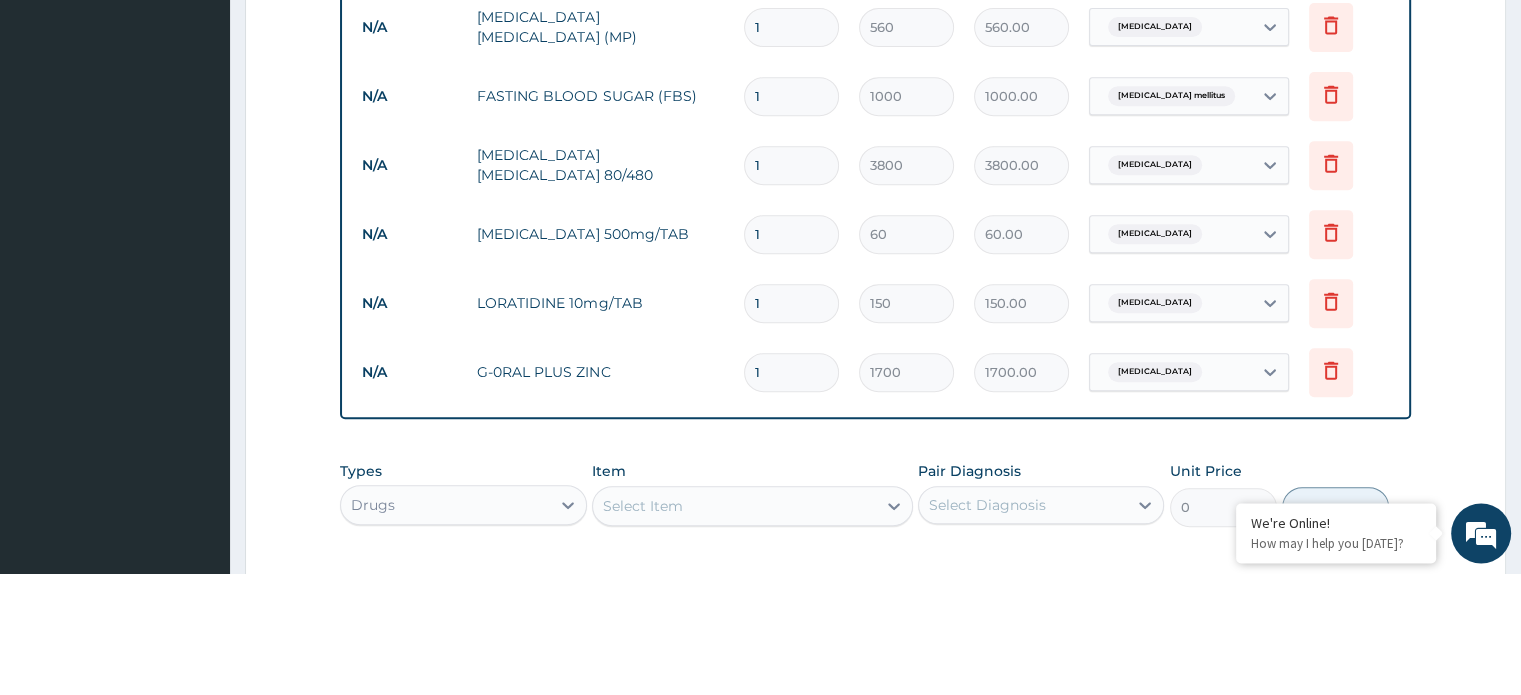 scroll, scrollTop: 752, scrollLeft: 0, axis: vertical 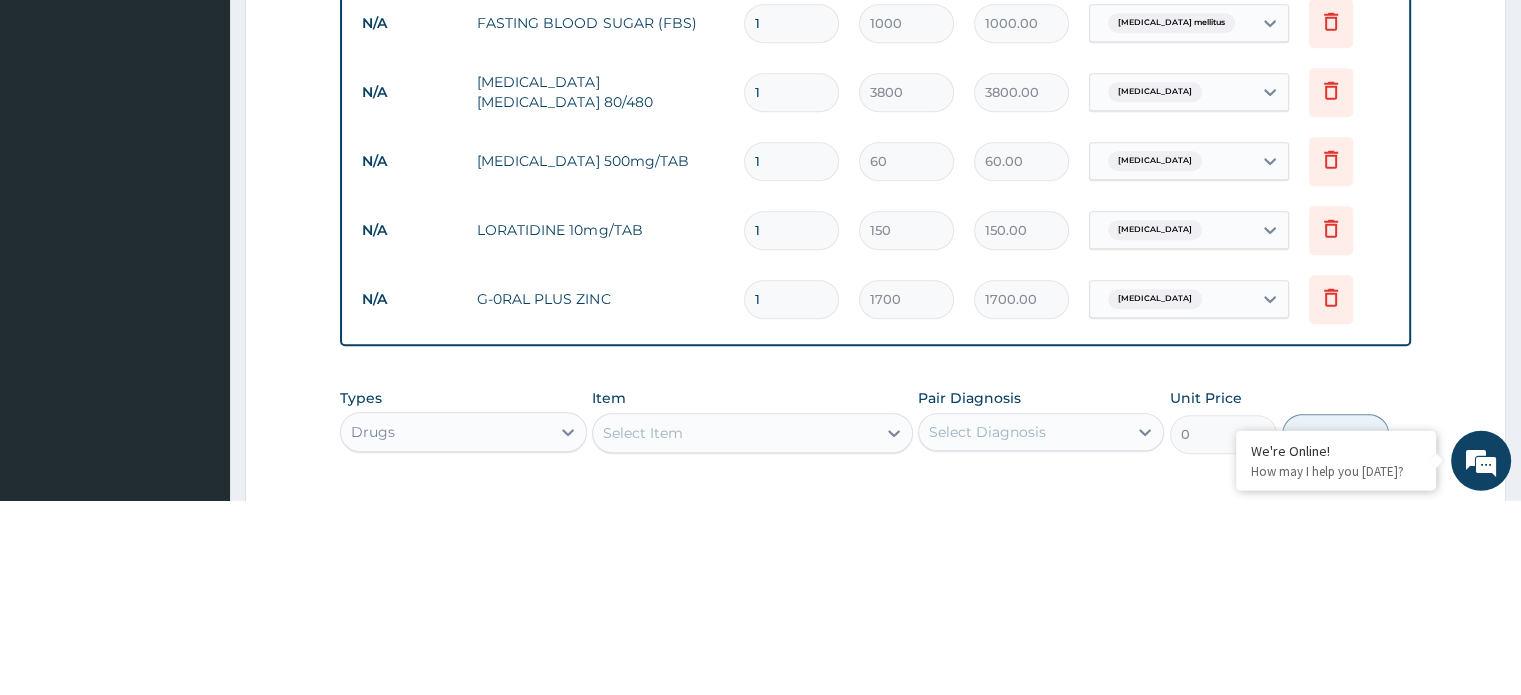 type 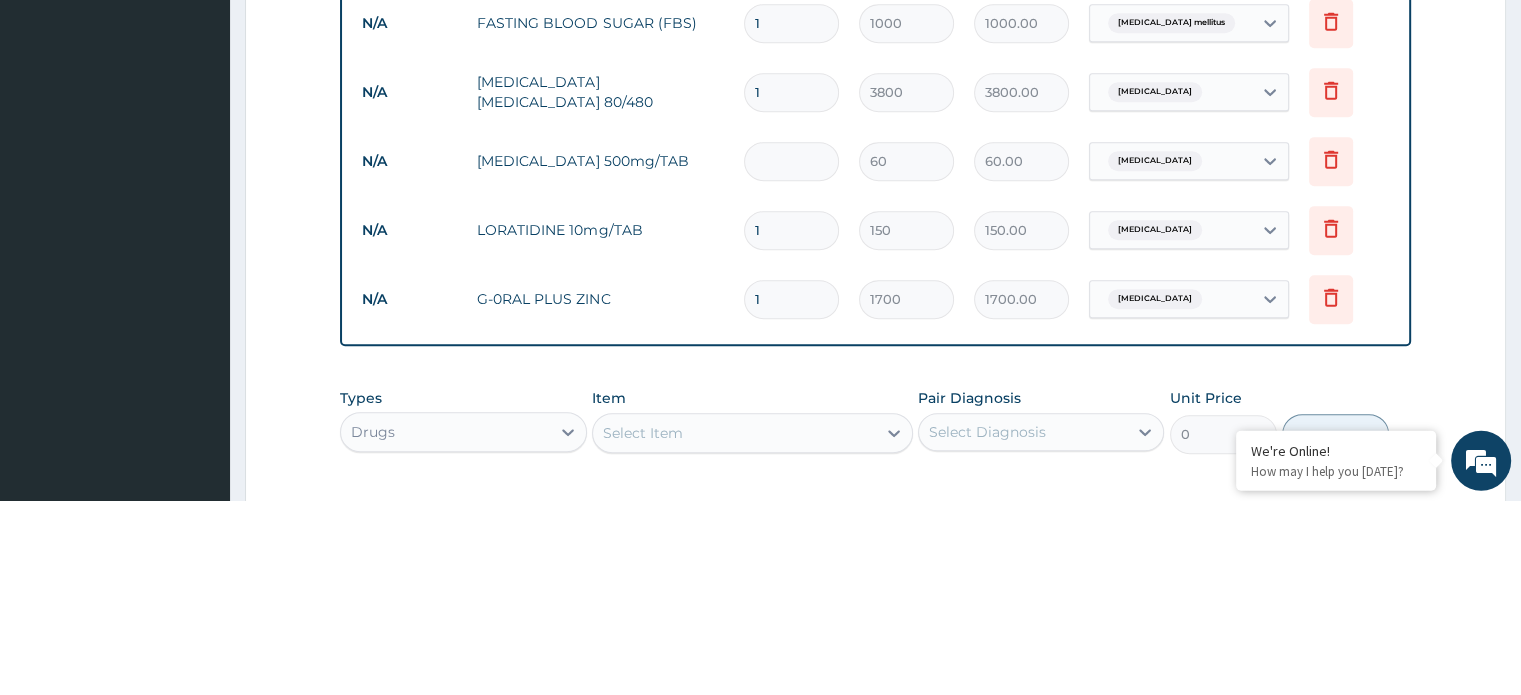 type on "0.00" 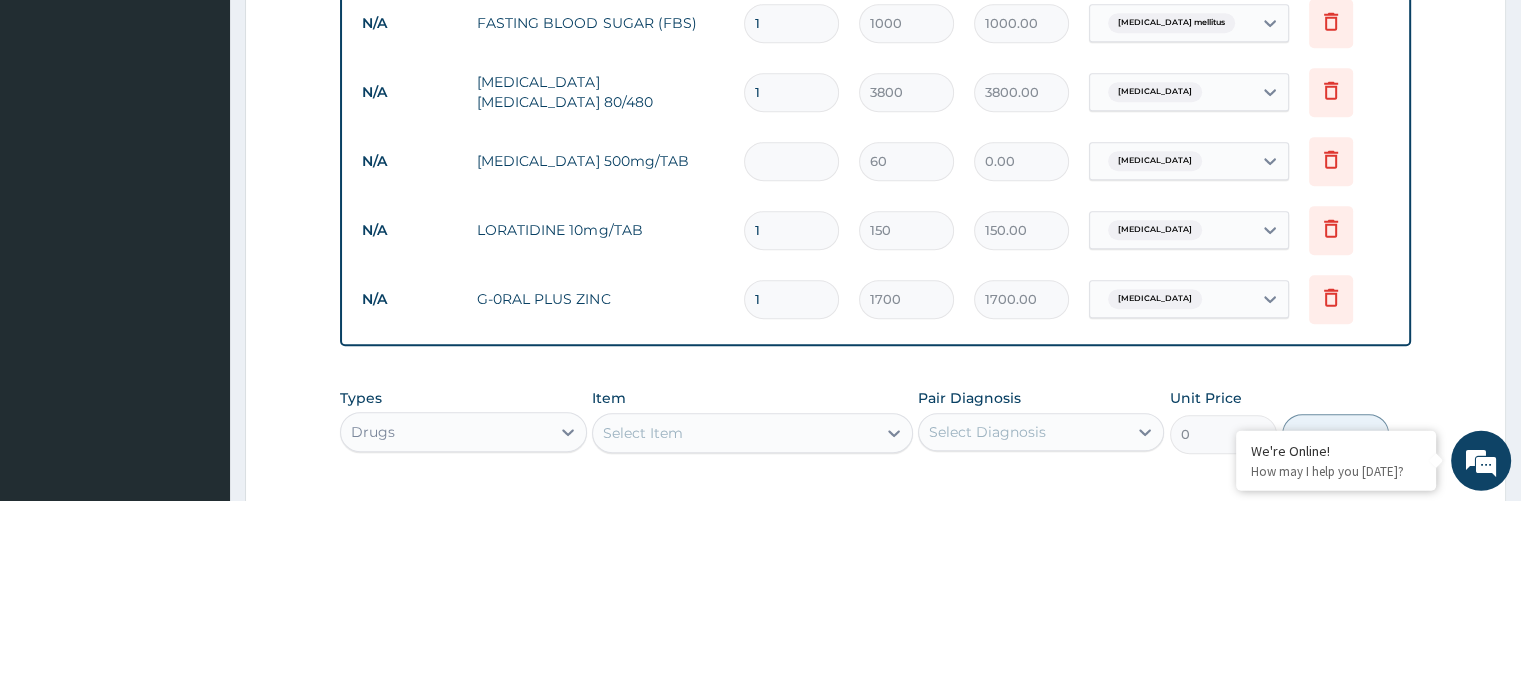 scroll, scrollTop: 752, scrollLeft: 0, axis: vertical 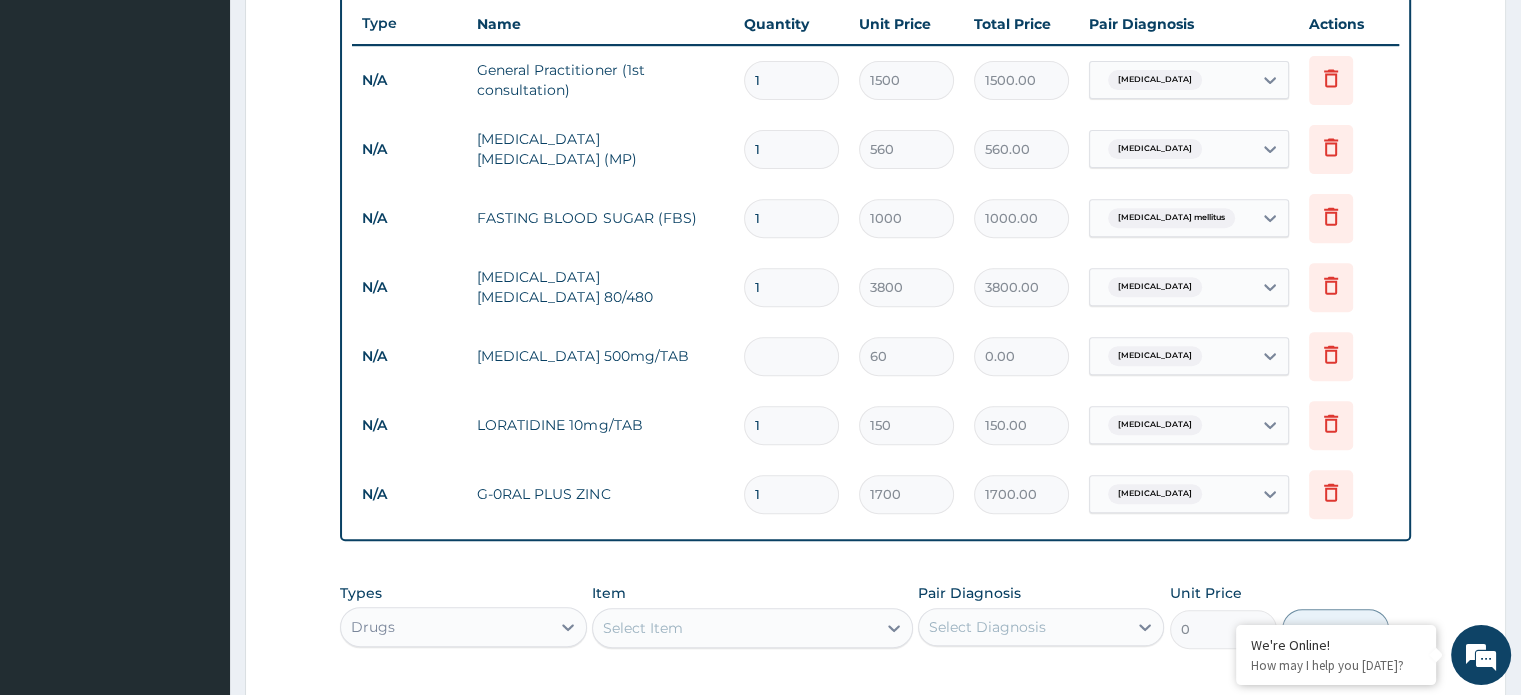 type on "2" 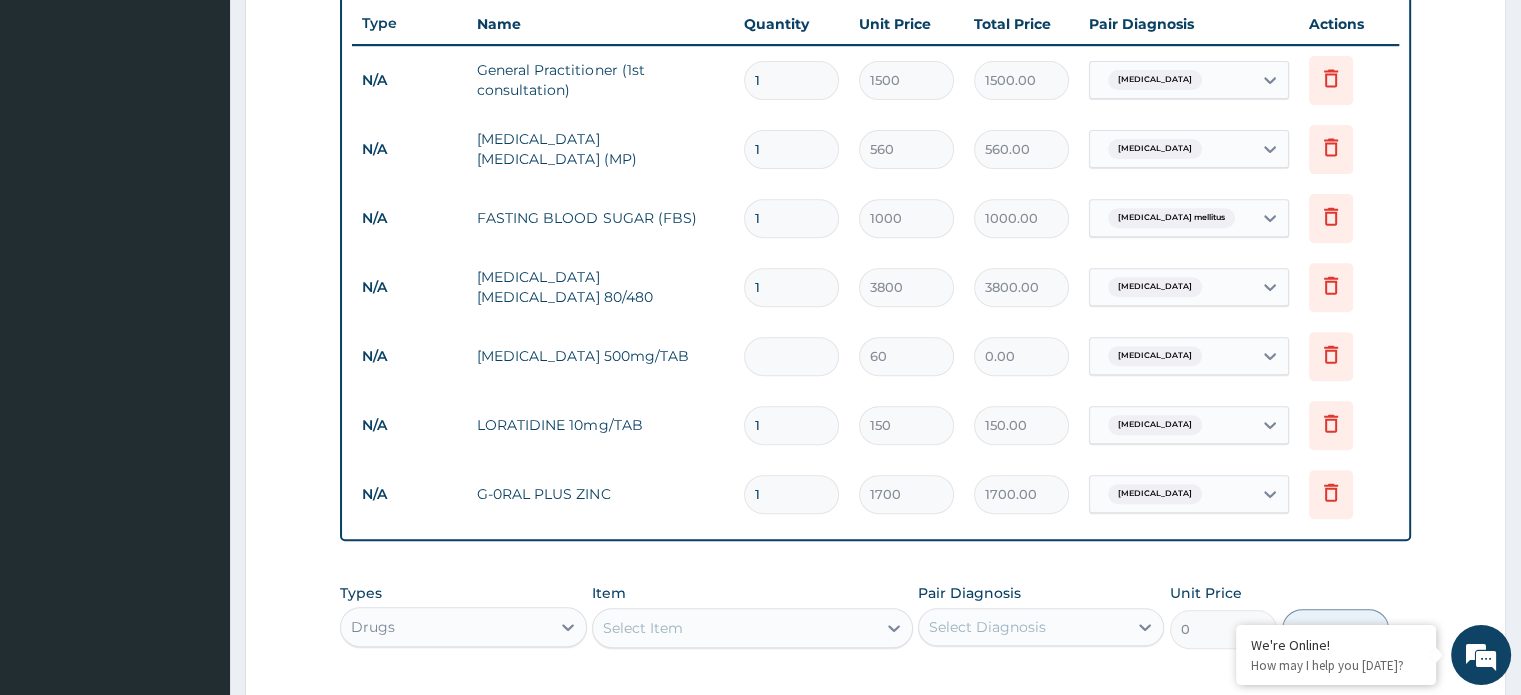 type on "120.00" 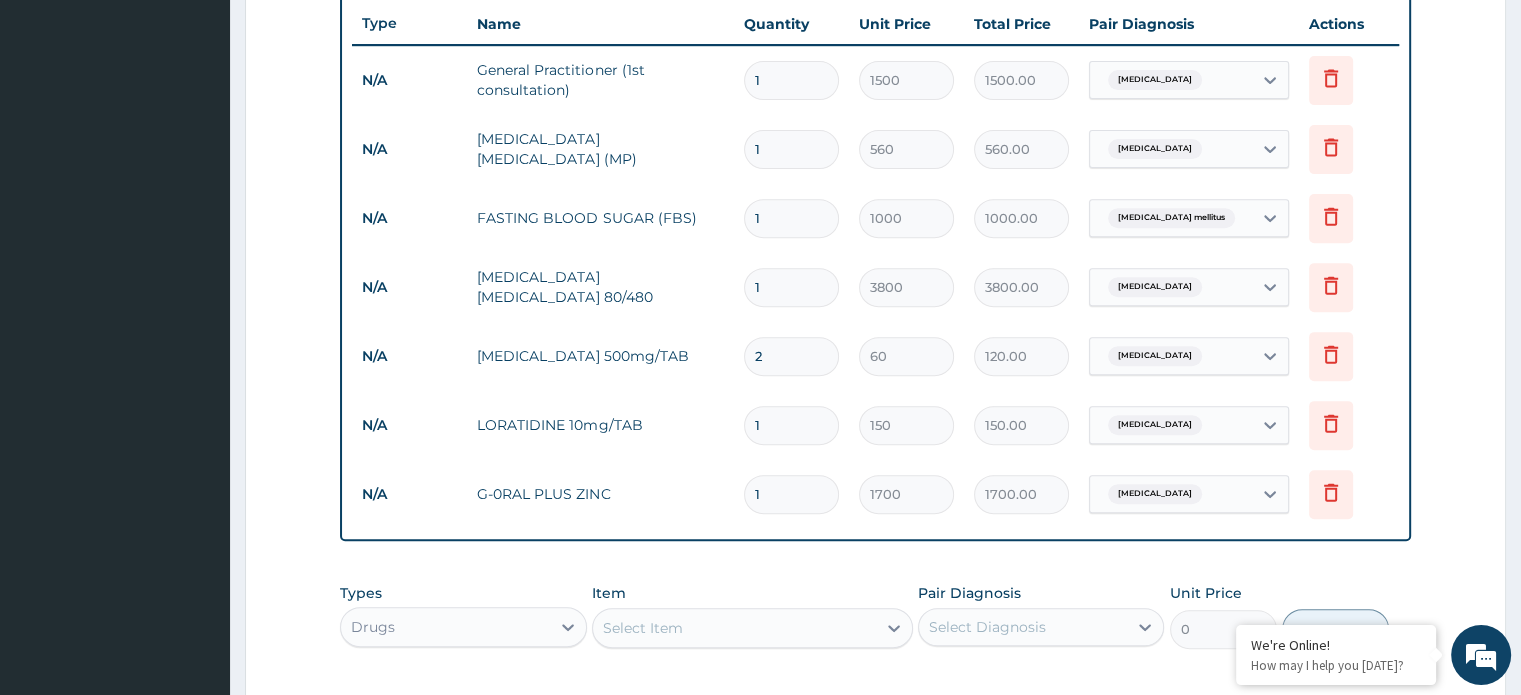 type on "20" 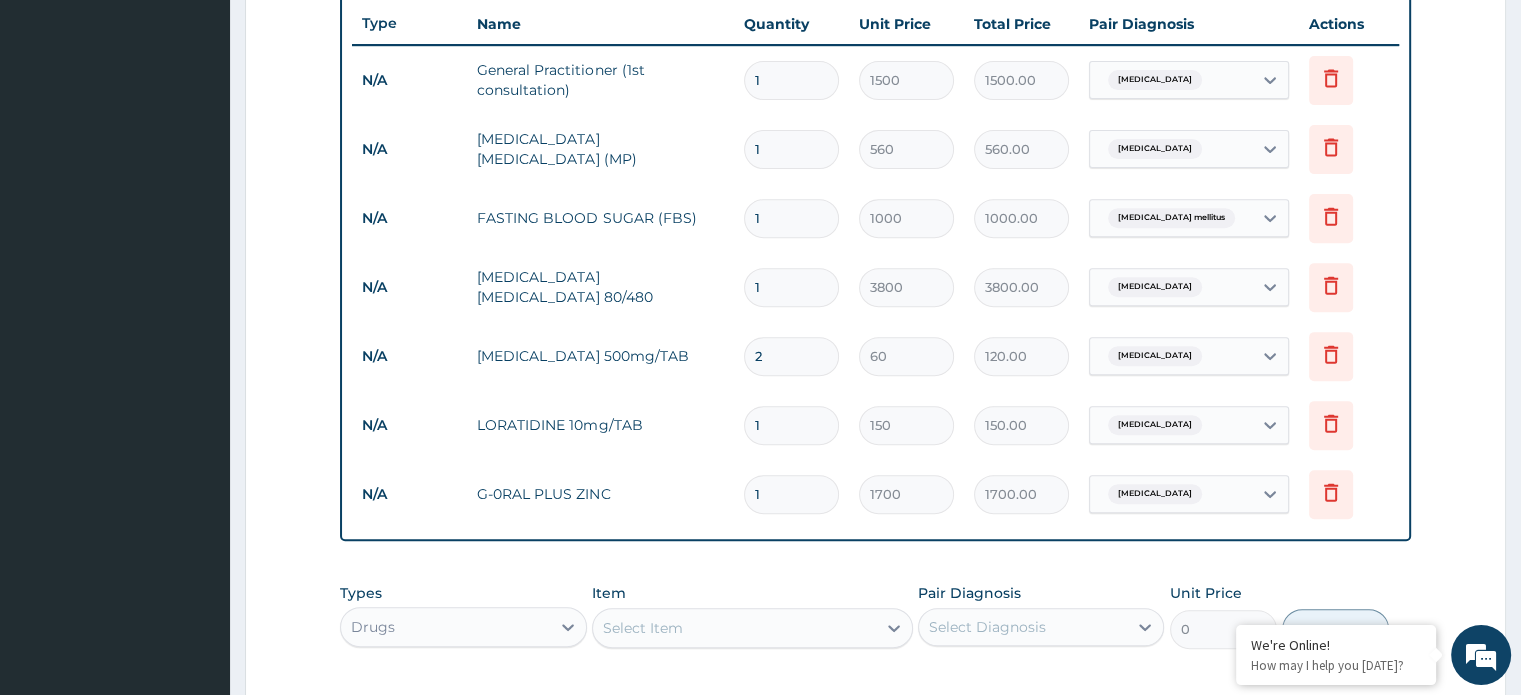 type on "1200.00" 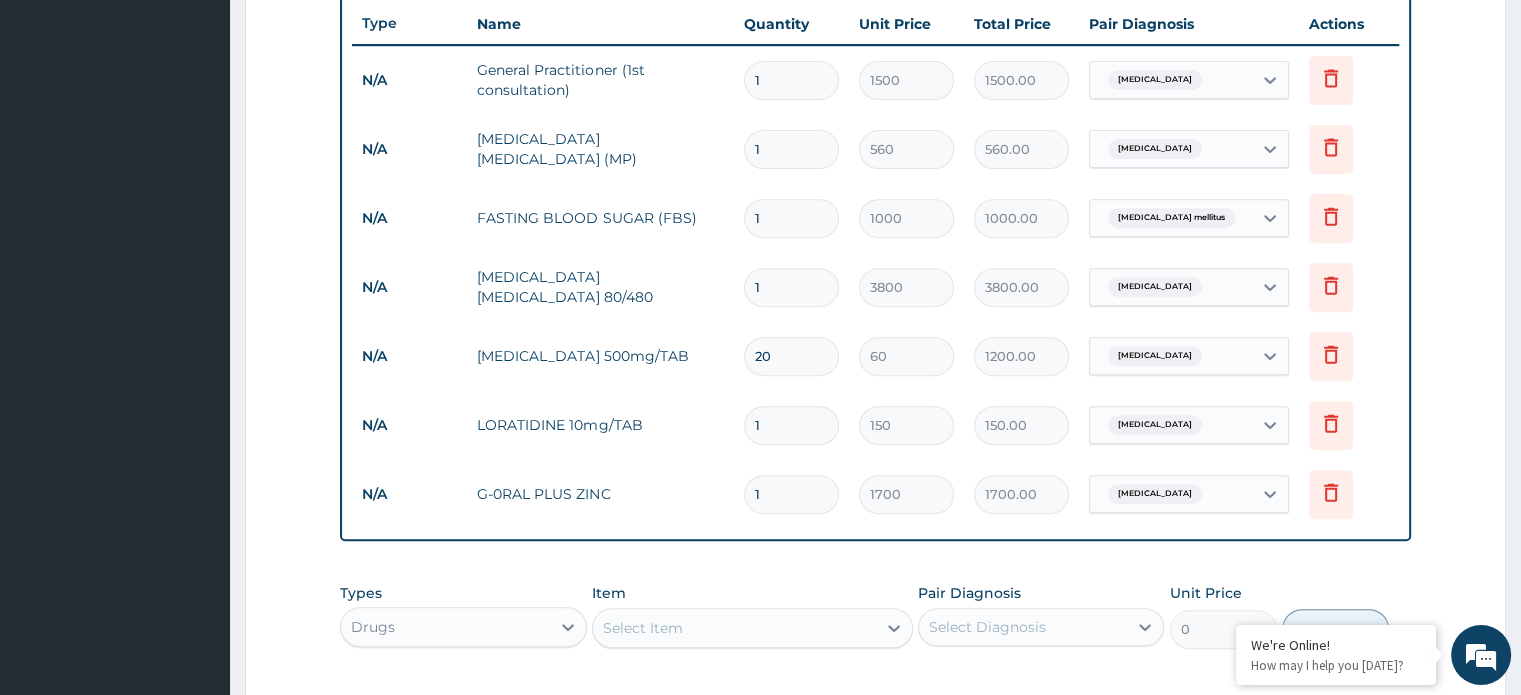 type on "20" 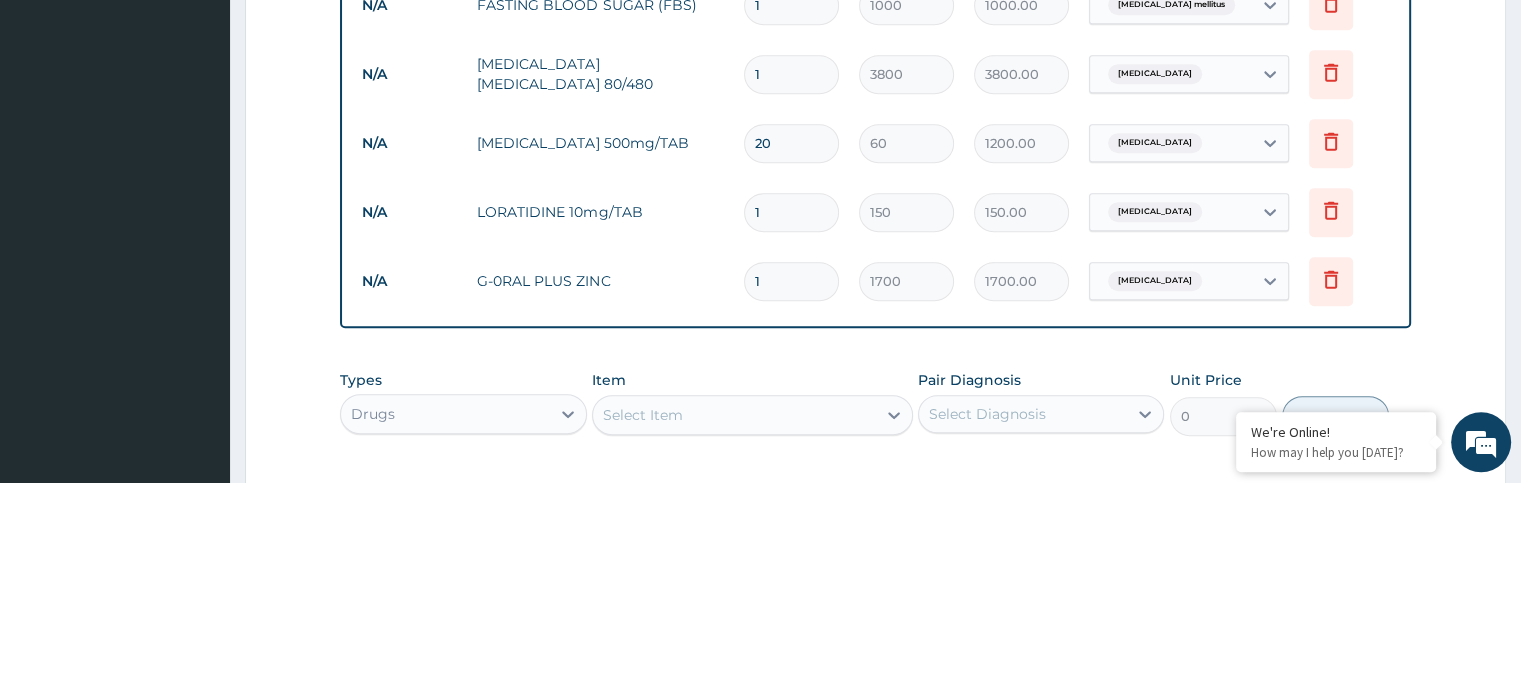 scroll, scrollTop: 752, scrollLeft: 0, axis: vertical 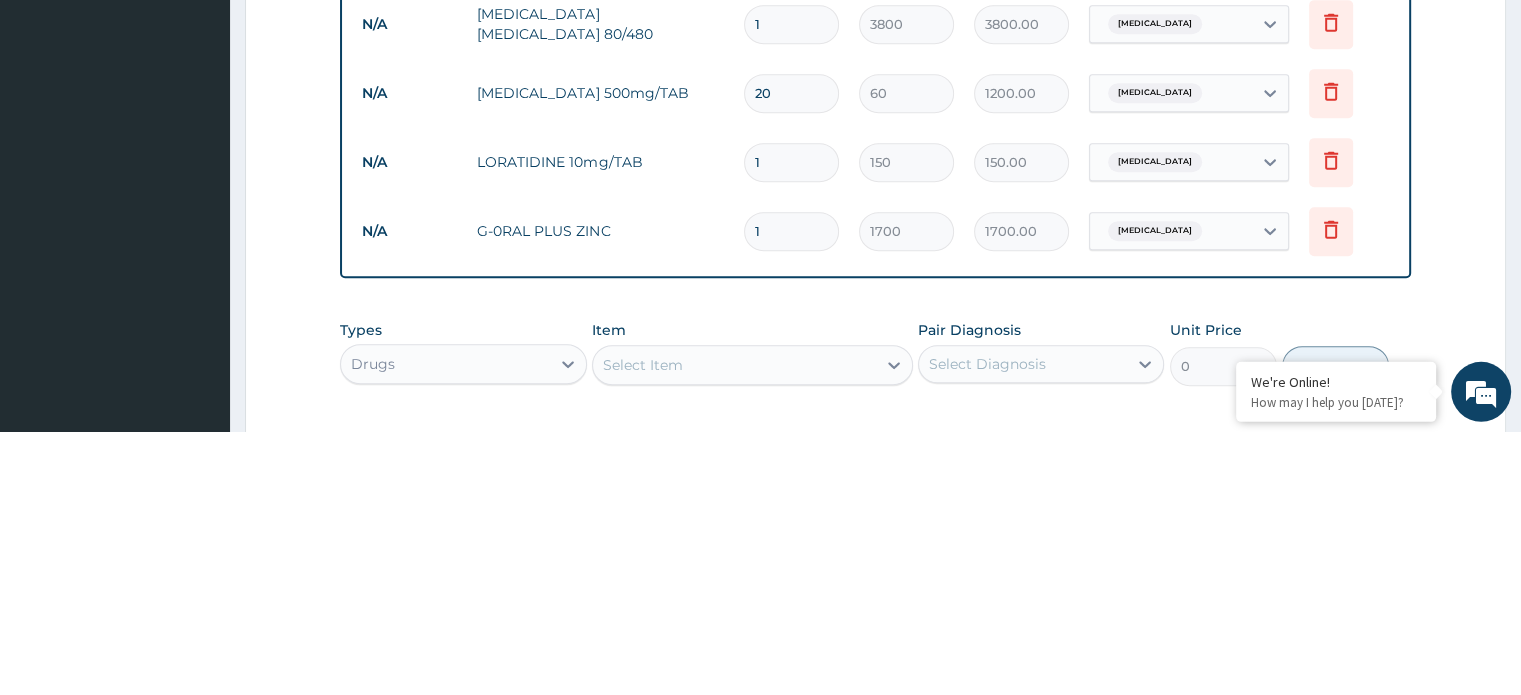 type 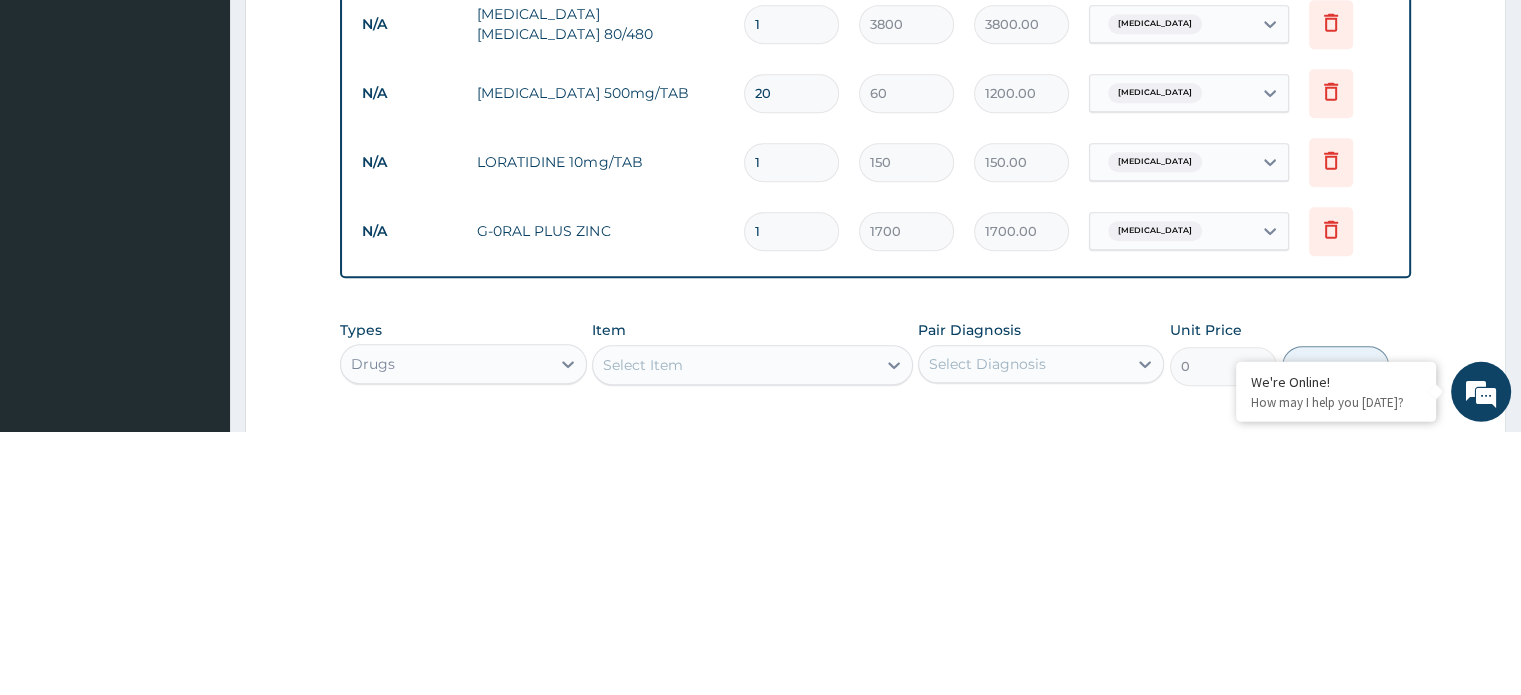 type on "0.00" 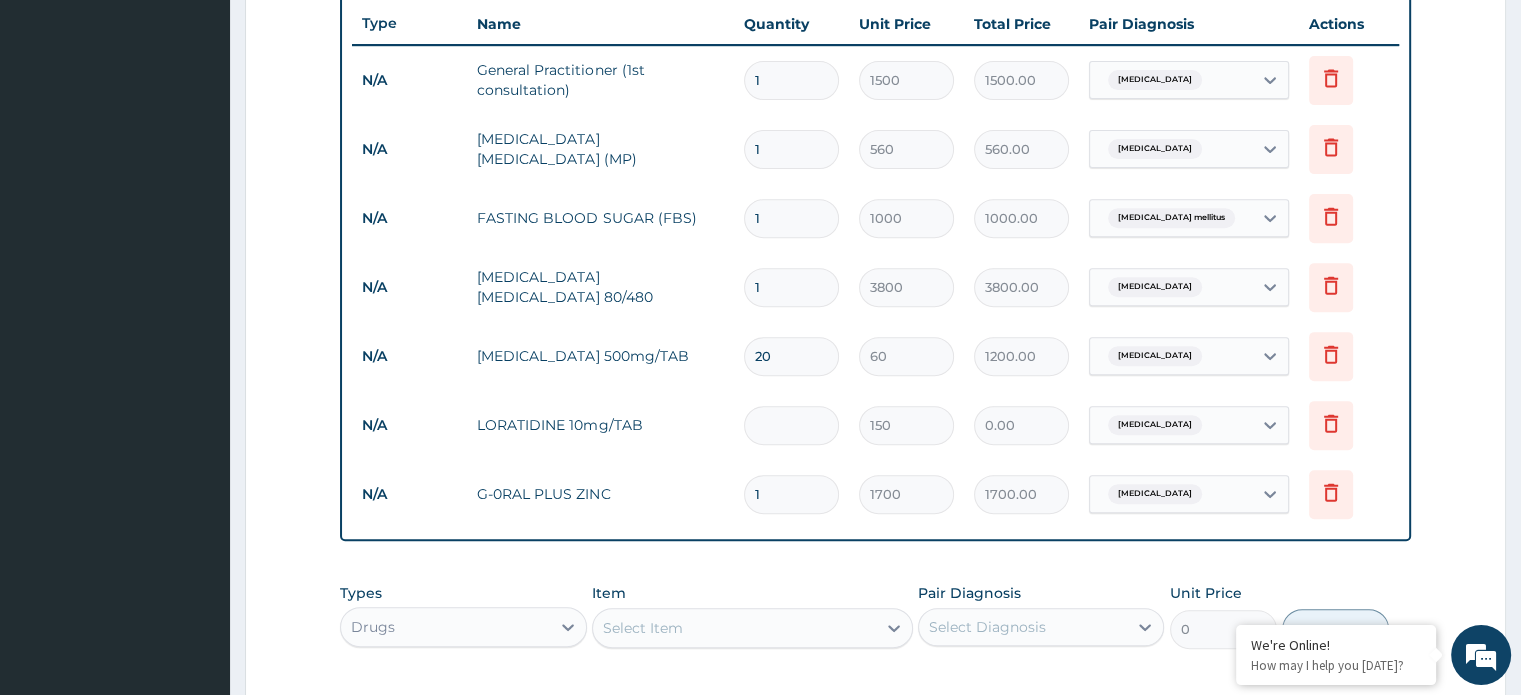 type on "7" 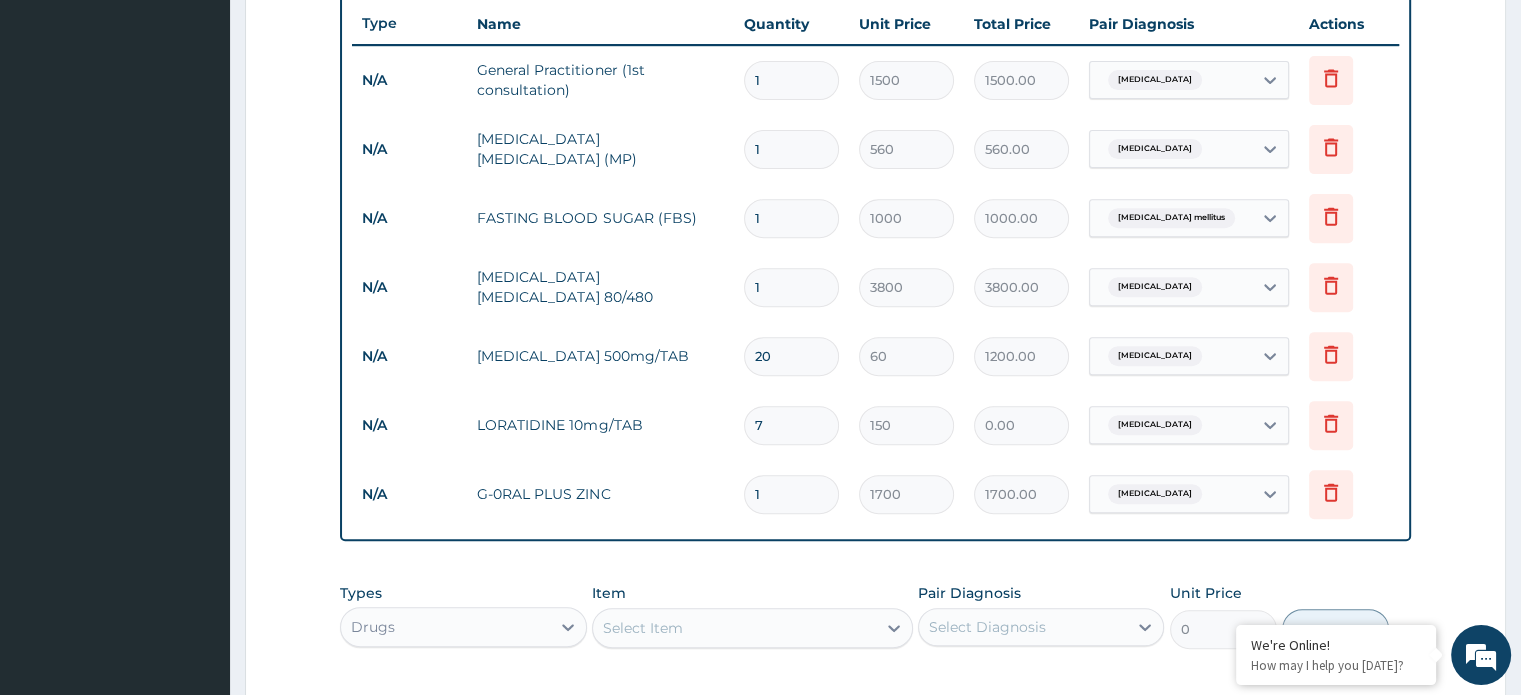 type on "1050.00" 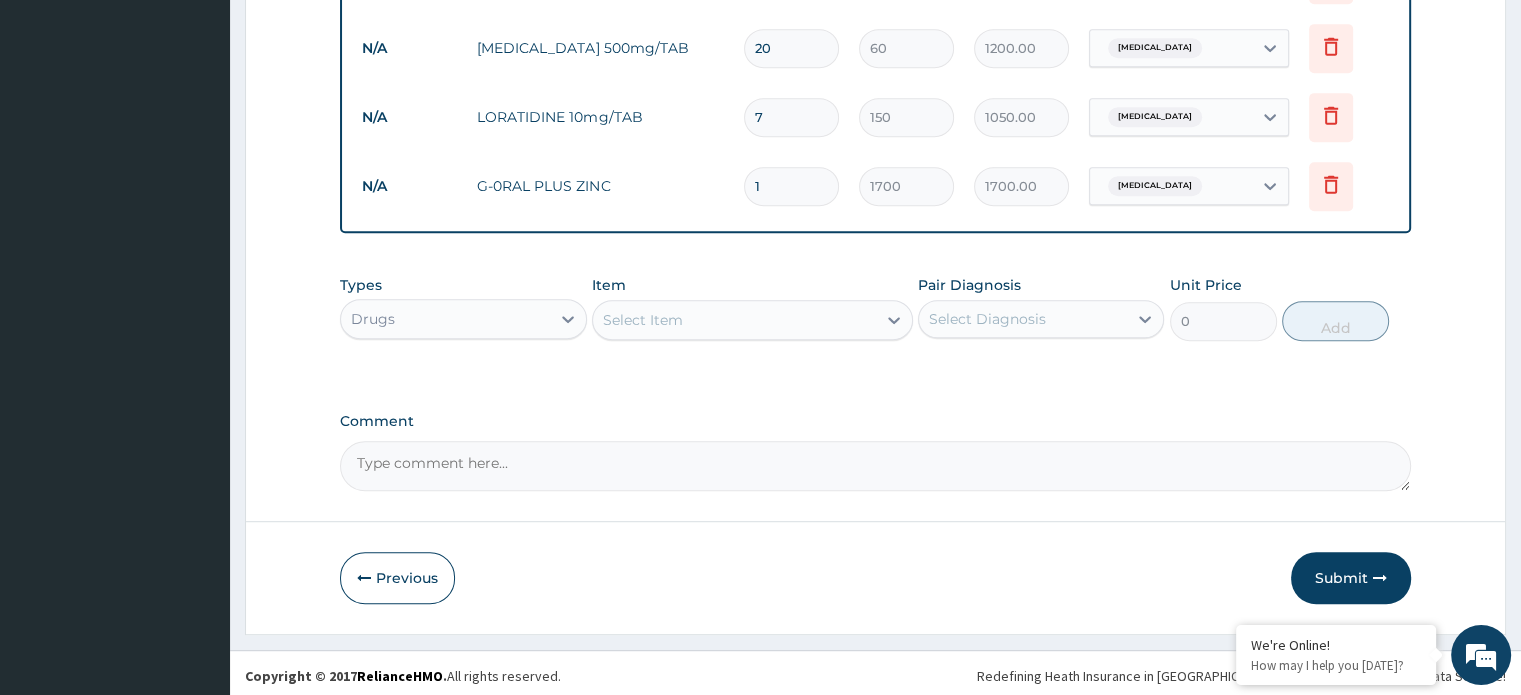 scroll, scrollTop: 1061, scrollLeft: 0, axis: vertical 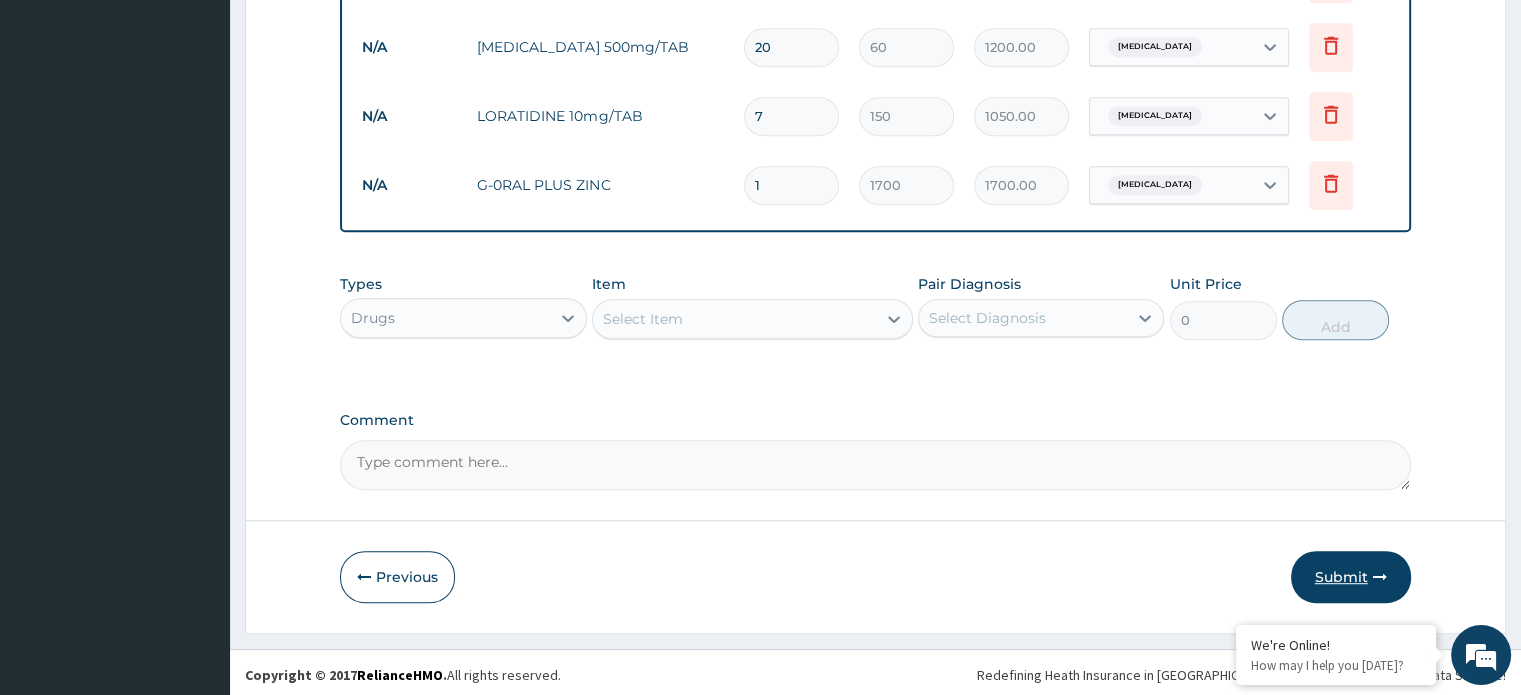 click on "Submit" at bounding box center (1351, 577) 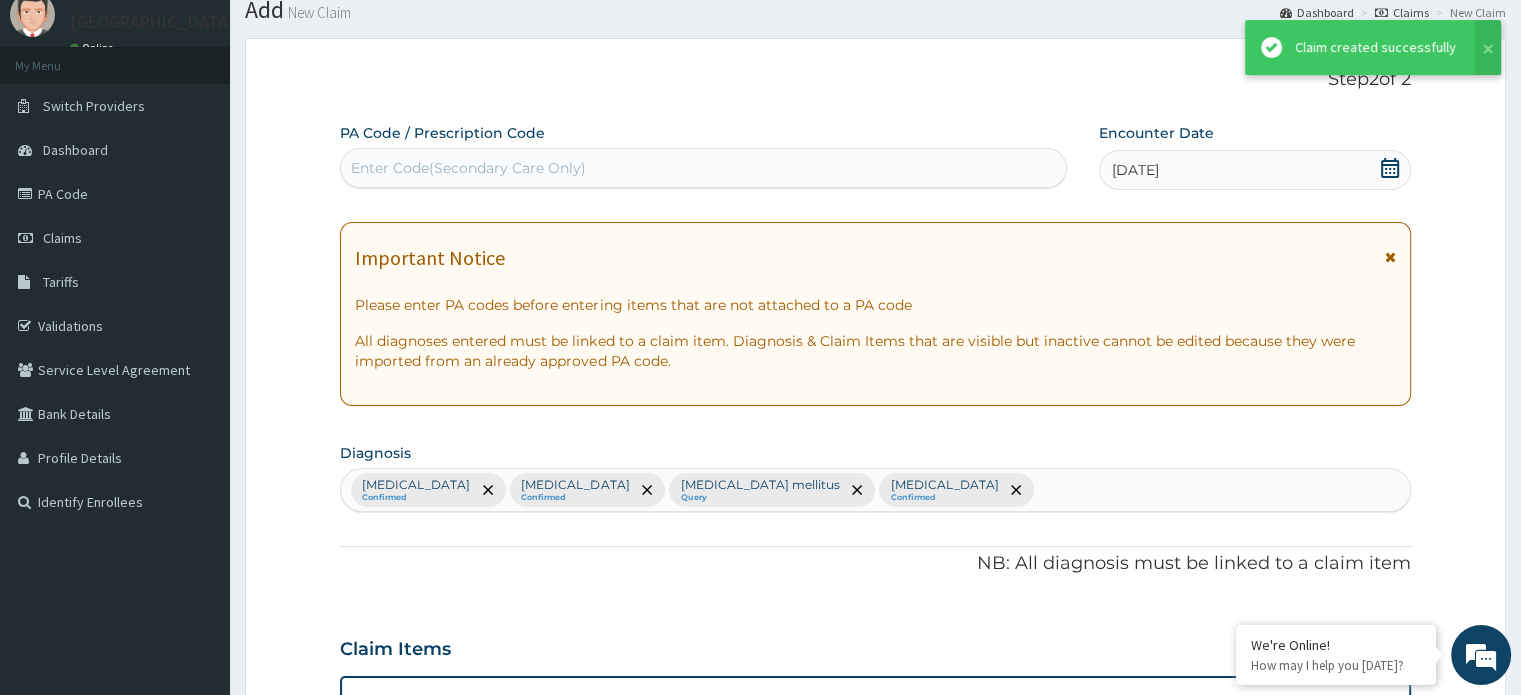 scroll, scrollTop: 1061, scrollLeft: 0, axis: vertical 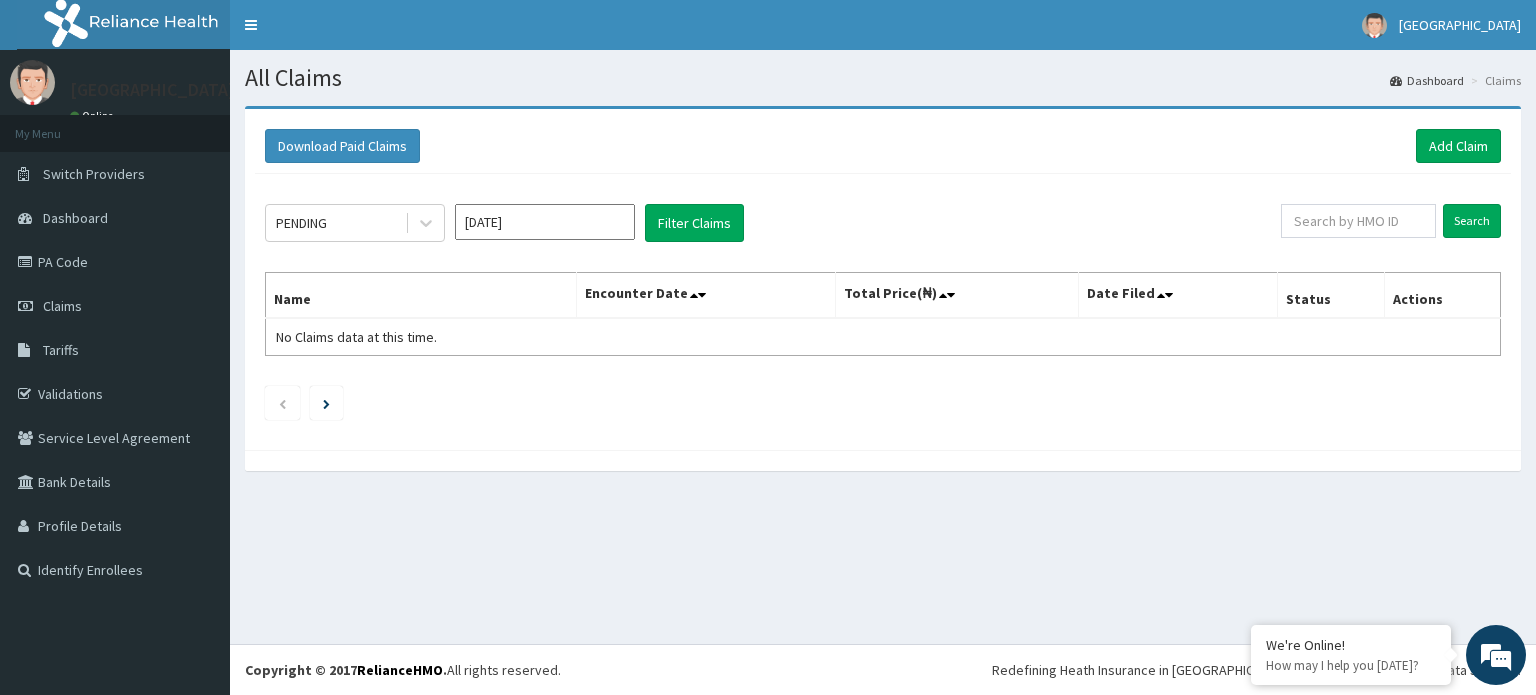 click on "PENDING Jul 2025 Filter Claims Search Name Encounter Date Total Price(₦) Date Filed Status Actions No Claims data at this time." 